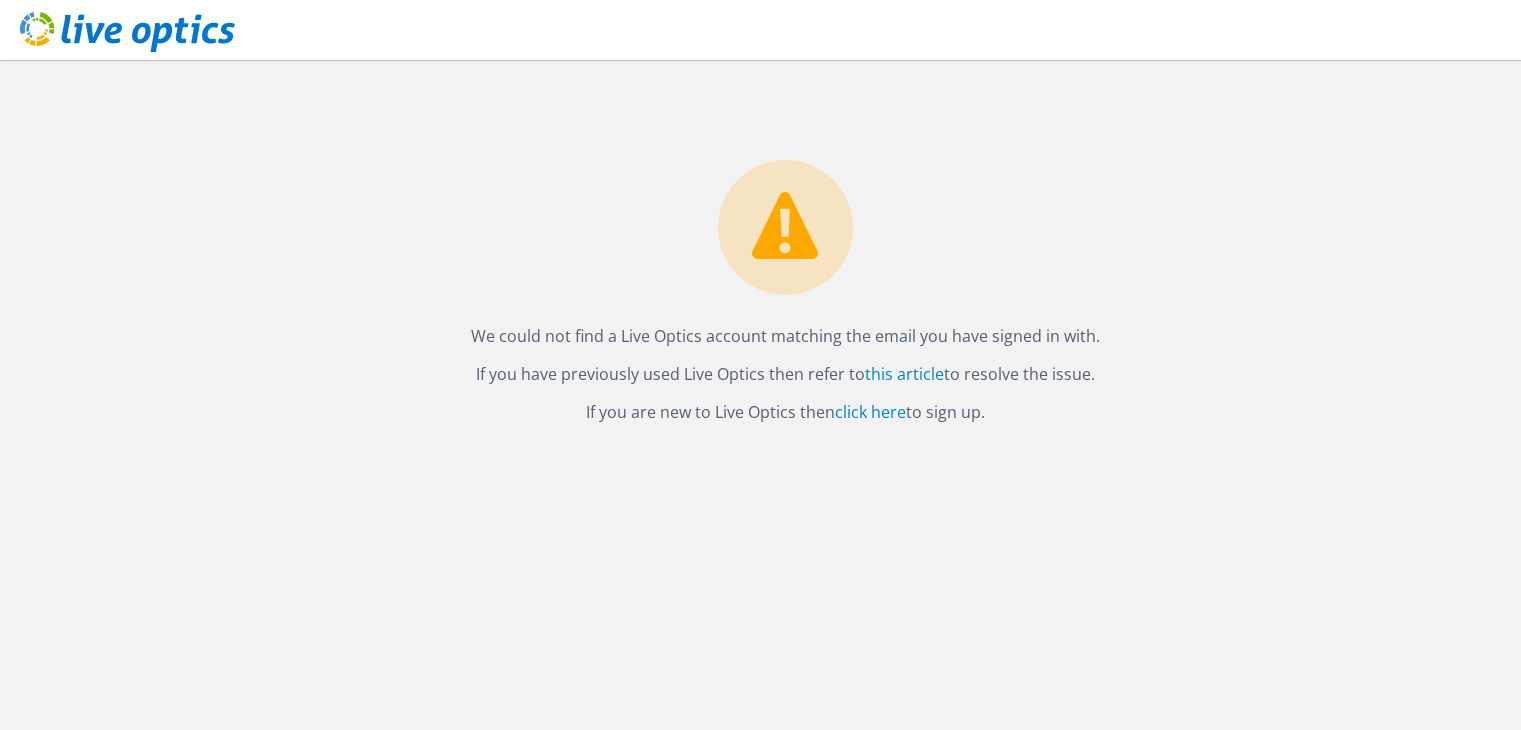 scroll, scrollTop: 0, scrollLeft: 0, axis: both 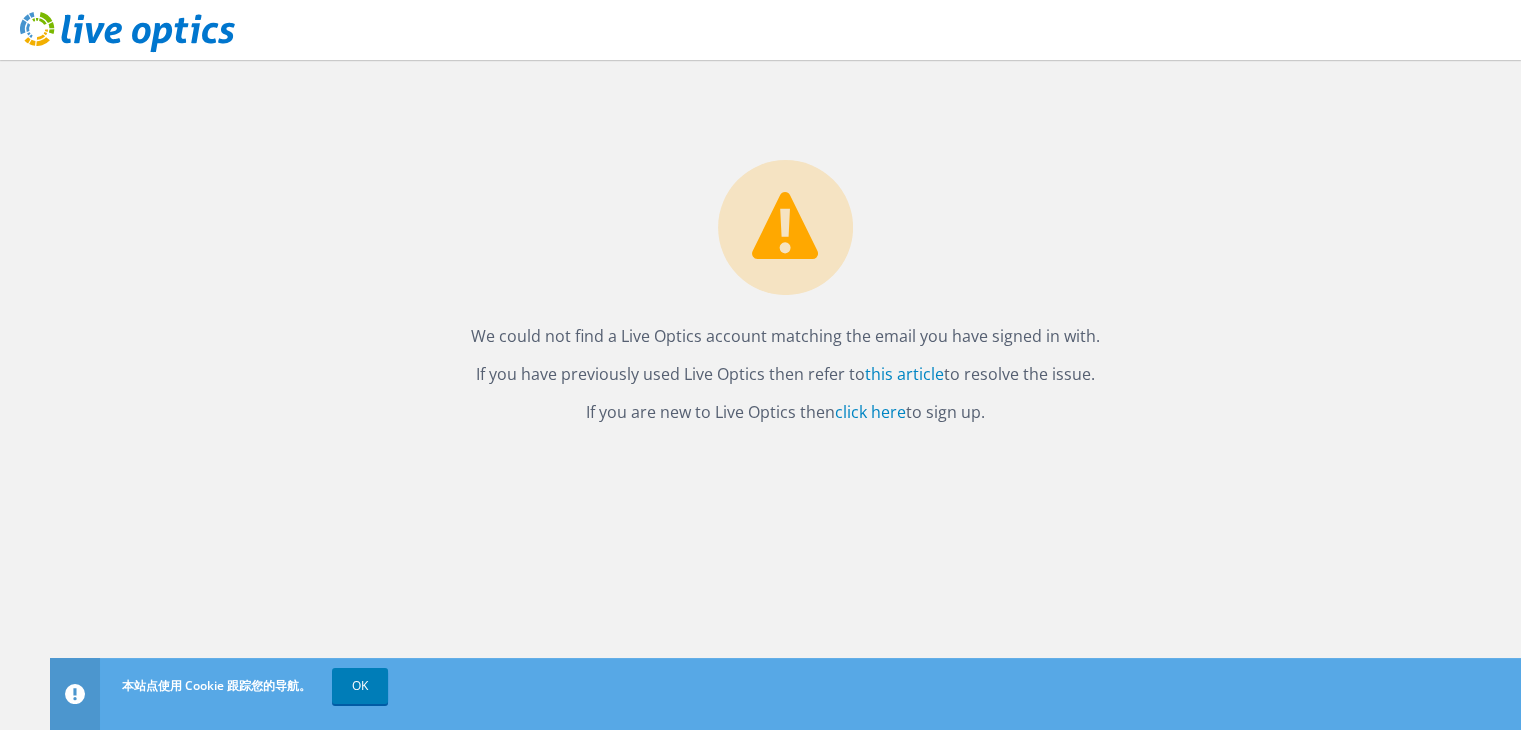 click on "We could not find a Live Optics account matching the email you have signed in with.
If you have previously used Live Optics then refer to  this article  to resolve the issue.
If you are new to Live Optics then  click here  to sign up." at bounding box center [785, 395] 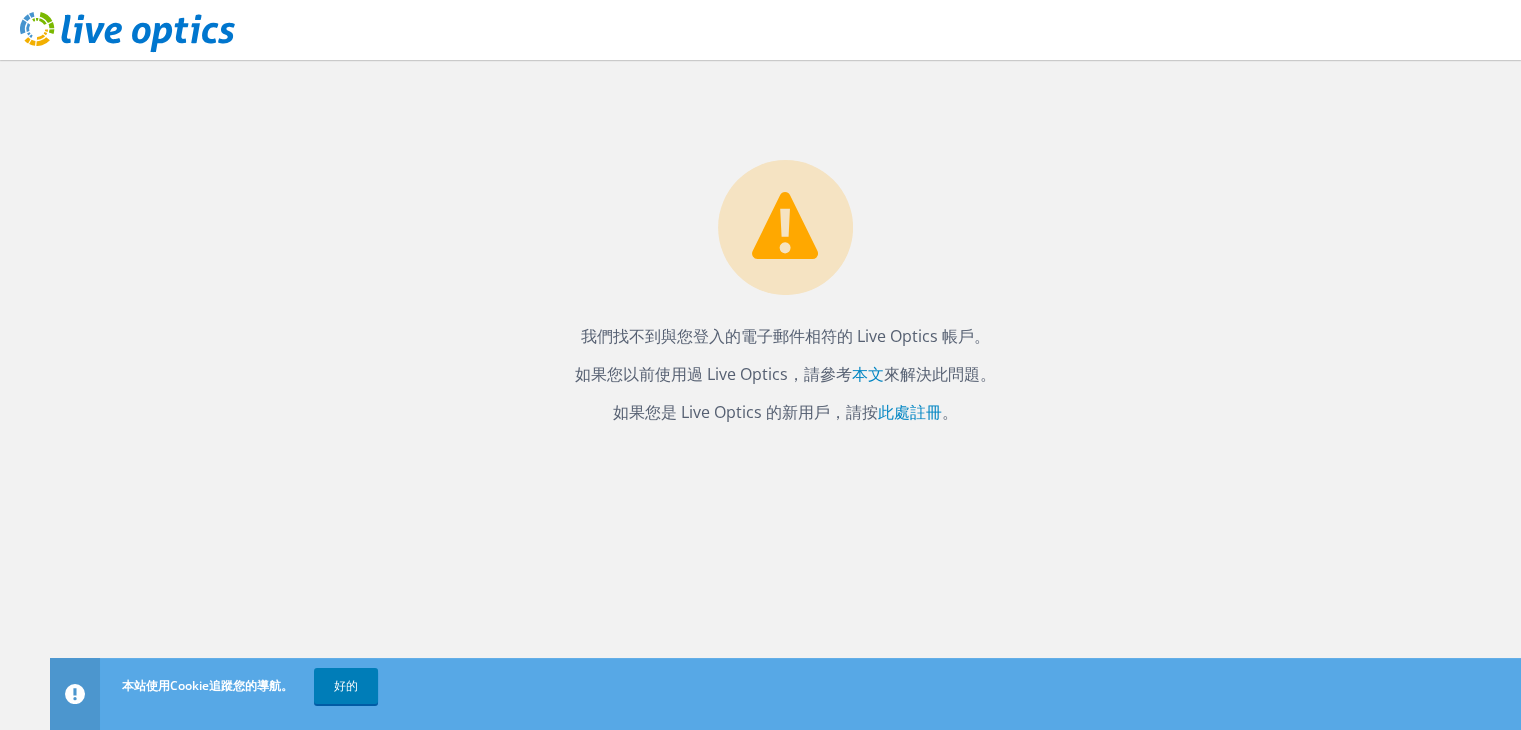 click on "如果您是 Live Optics 的新用戶，請按 此處註冊 。" at bounding box center (785, 412) 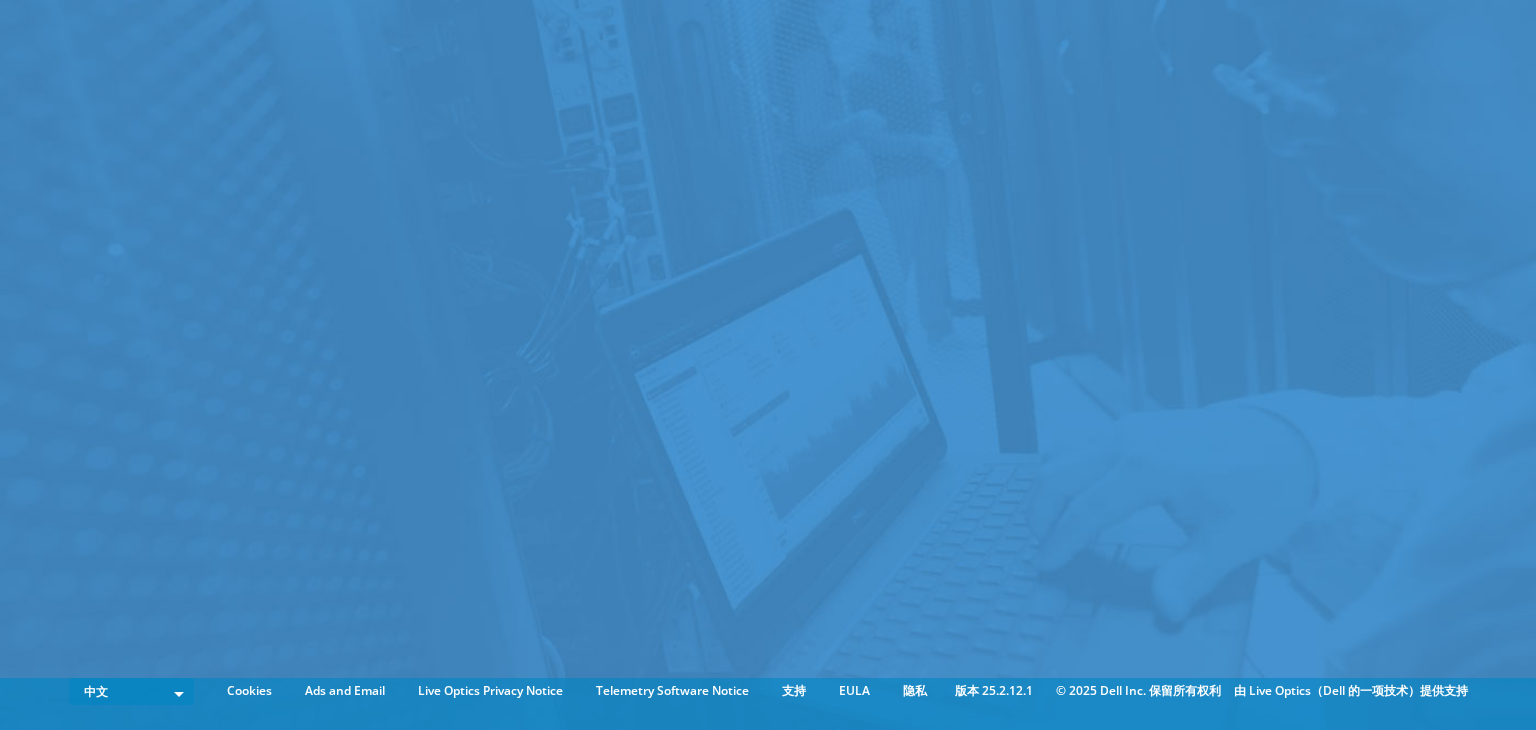 scroll, scrollTop: 0, scrollLeft: 0, axis: both 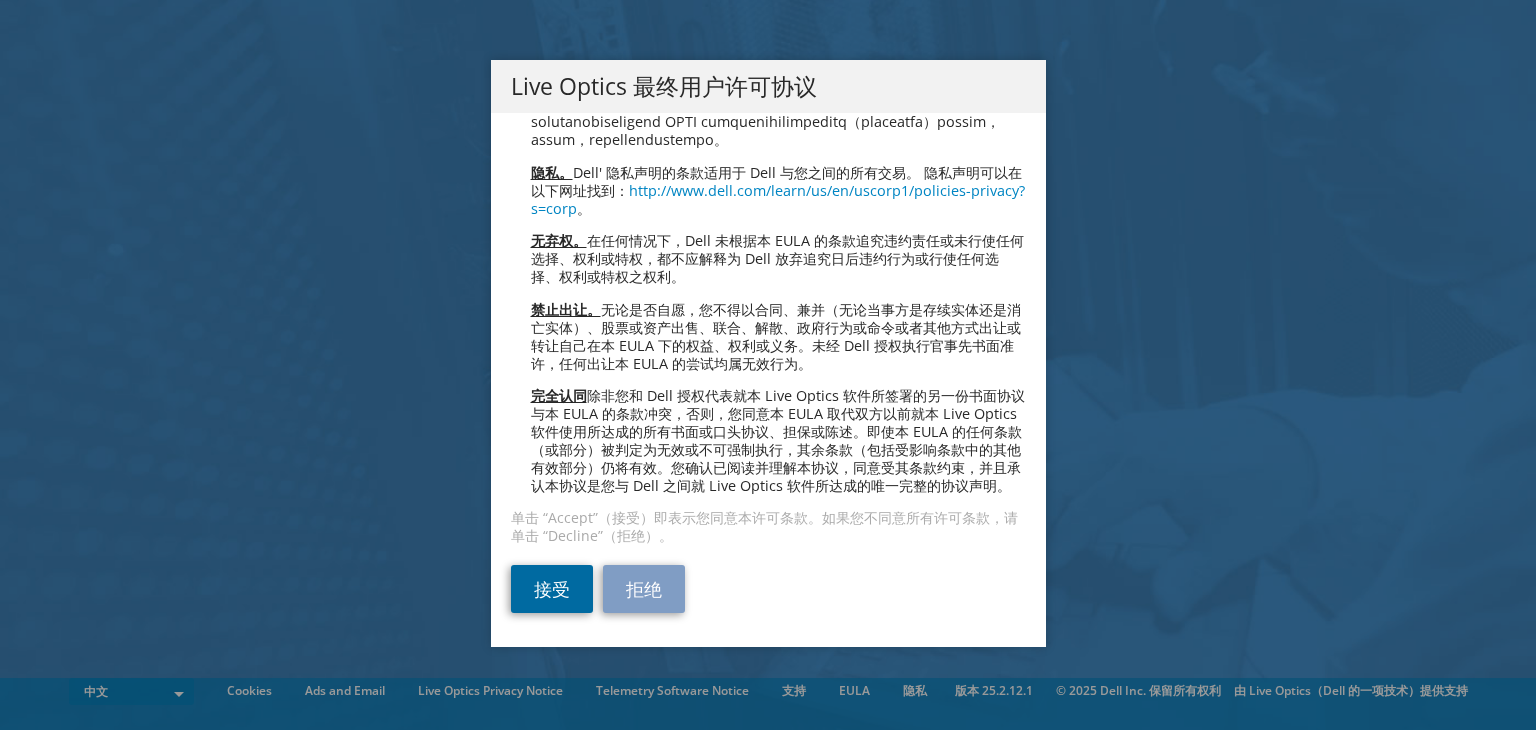 click on "接受" at bounding box center [552, 589] 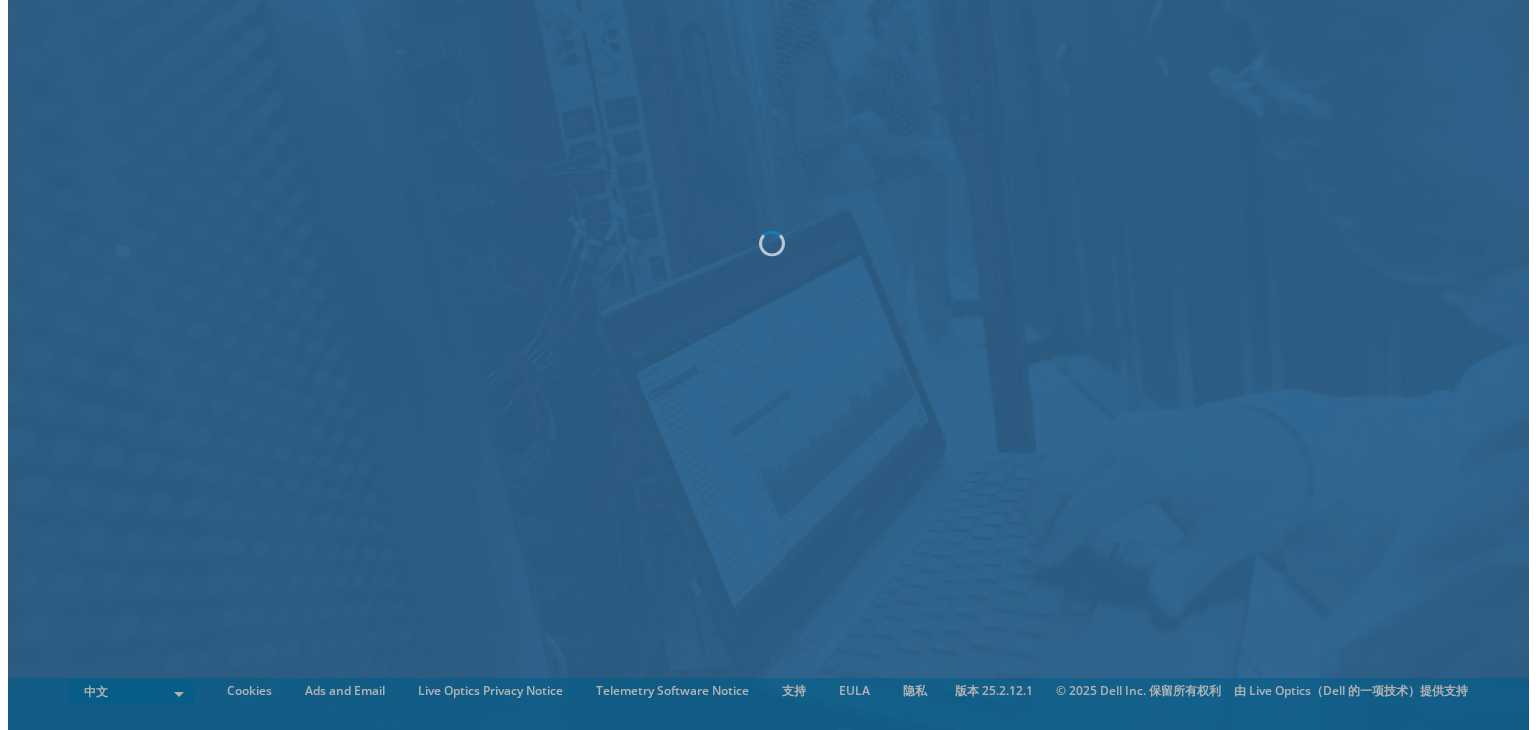 scroll, scrollTop: 0, scrollLeft: 0, axis: both 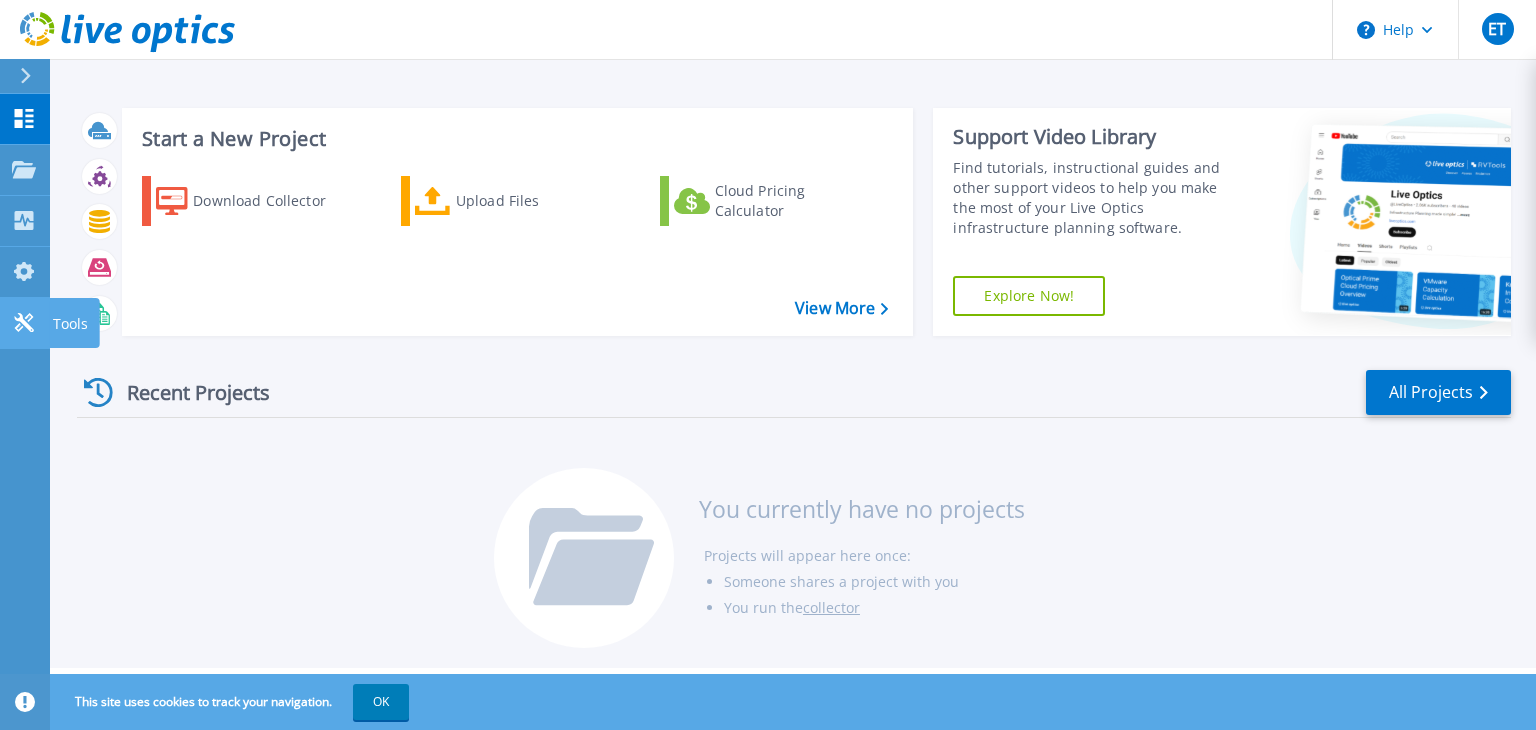 click on "Tools Tools" at bounding box center (25, 323) 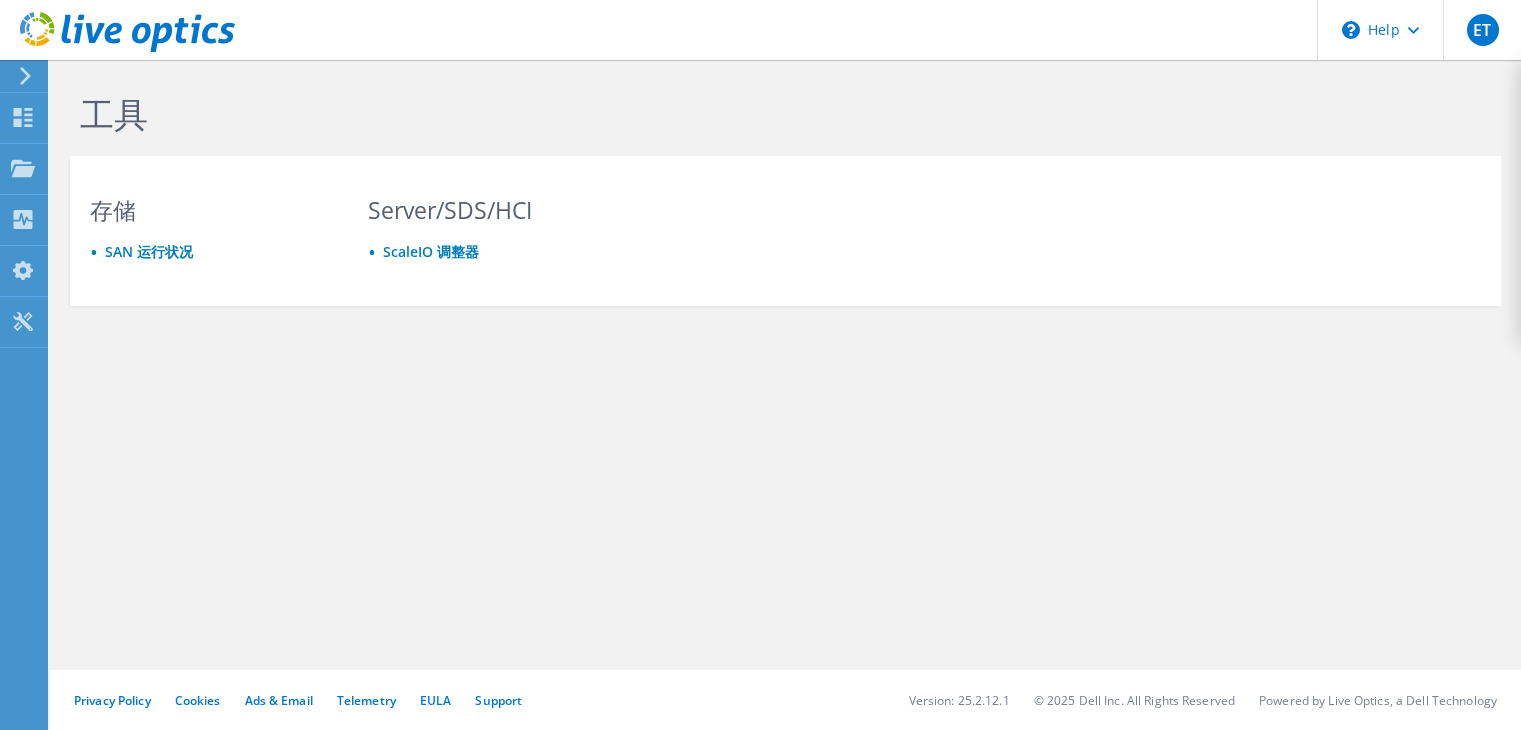 scroll, scrollTop: 0, scrollLeft: 0, axis: both 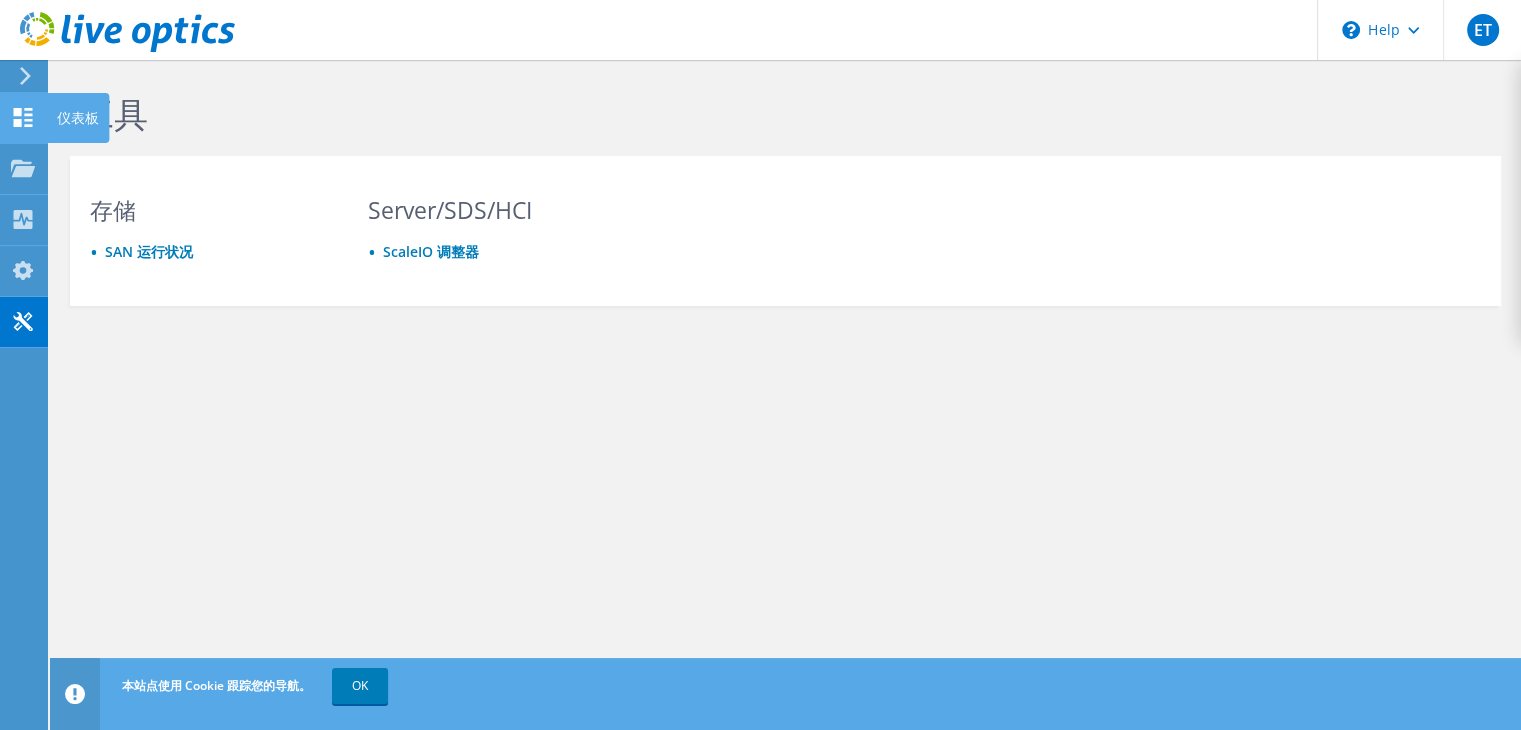 click 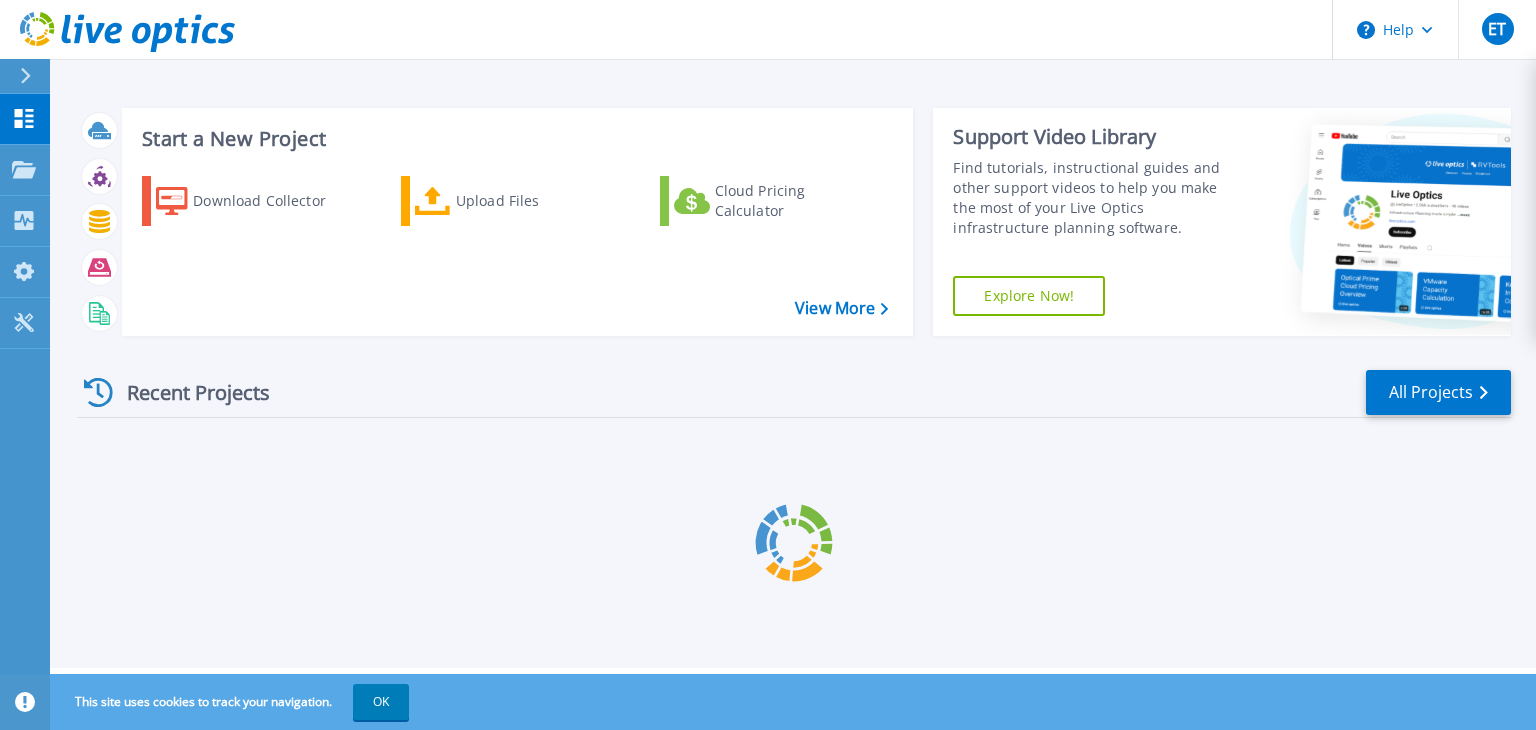 scroll, scrollTop: 0, scrollLeft: 0, axis: both 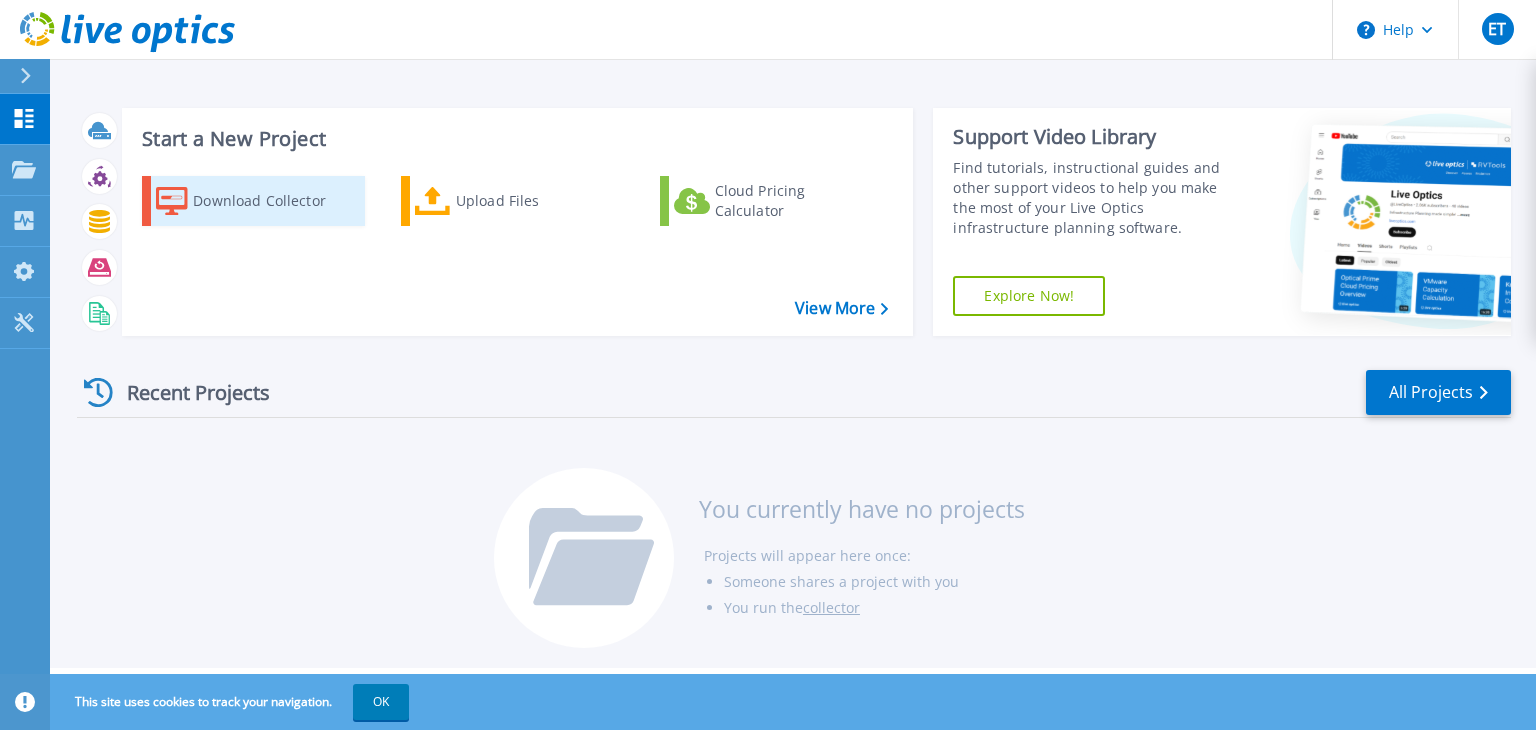 click on "Download Collector" at bounding box center (273, 201) 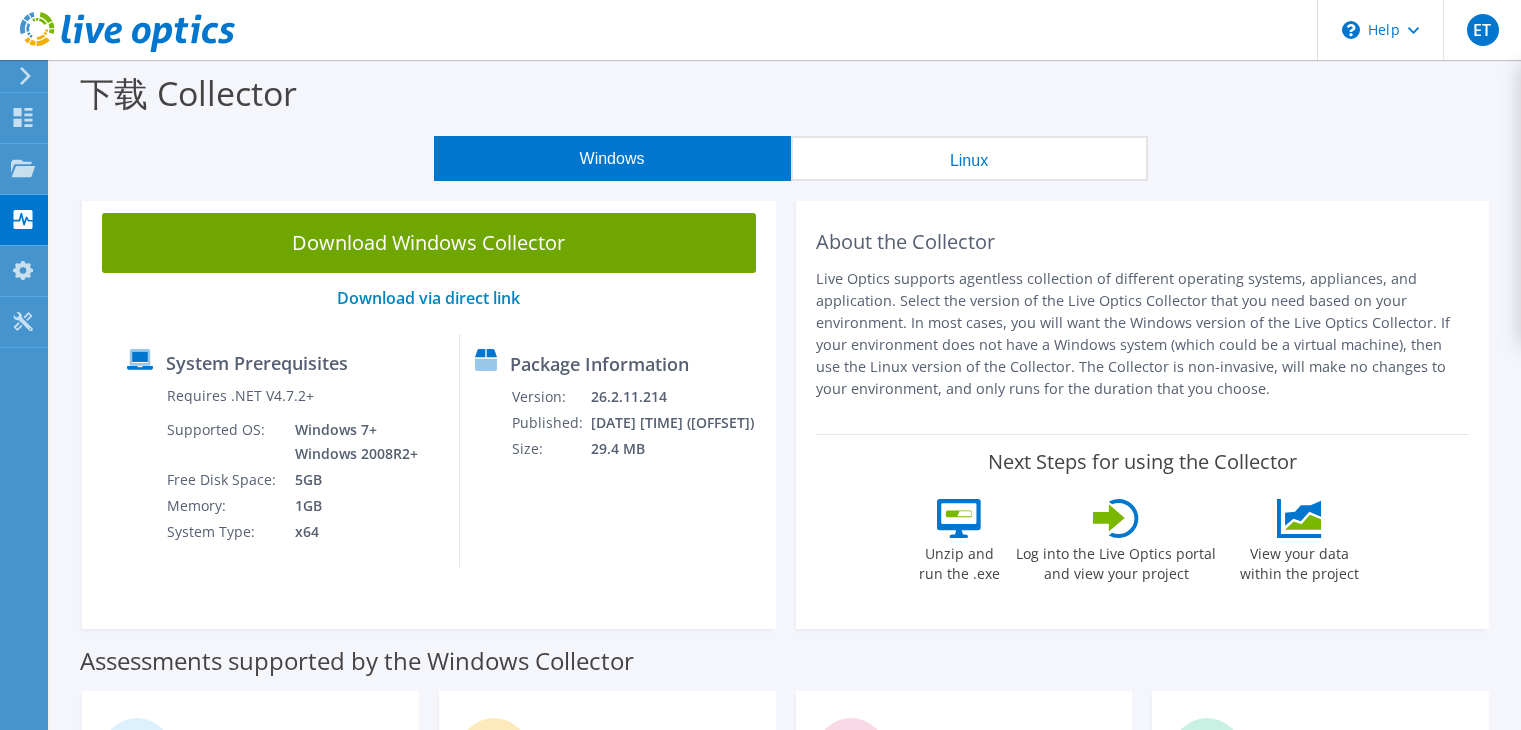 scroll, scrollTop: 0, scrollLeft: 0, axis: both 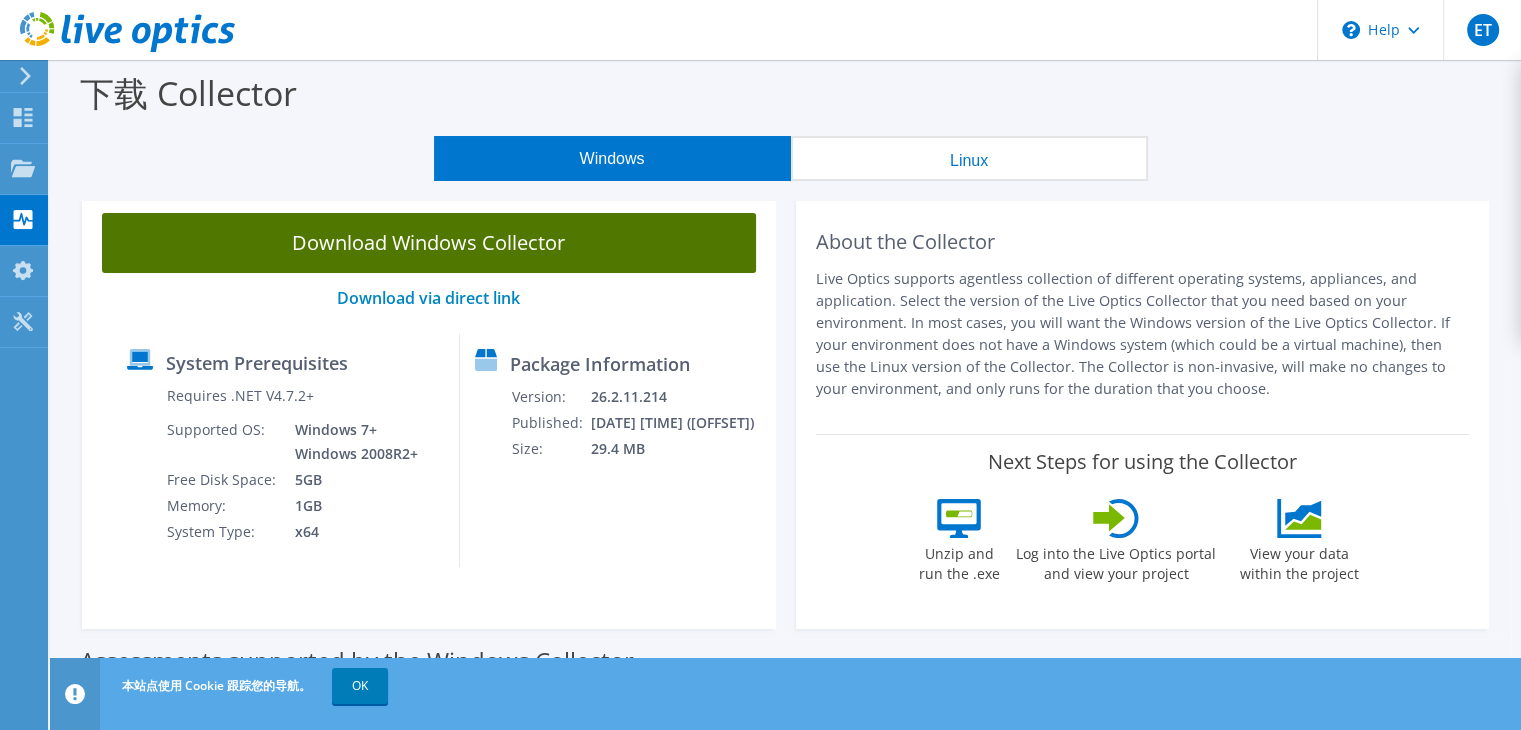 click on "Download Windows Collector" at bounding box center (429, 243) 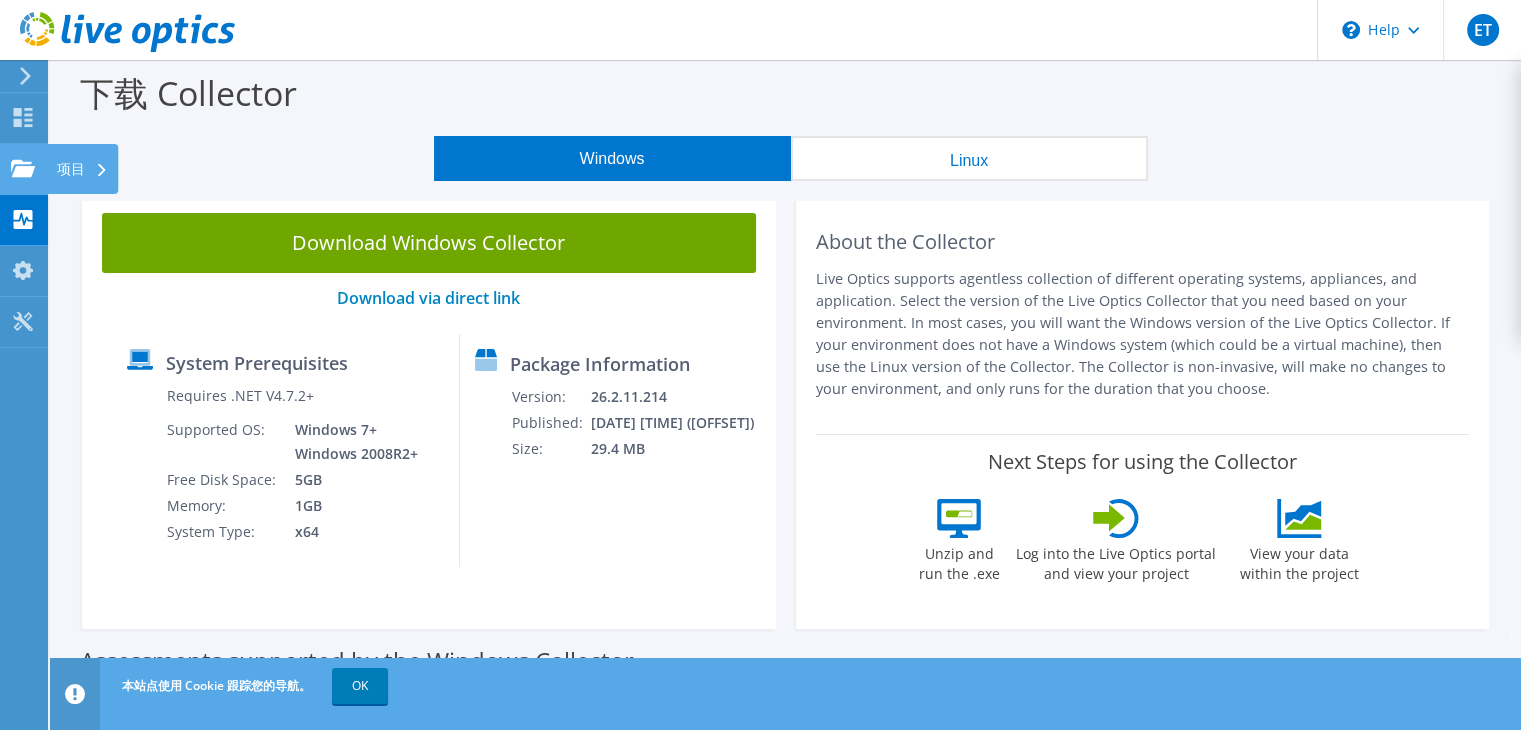 click 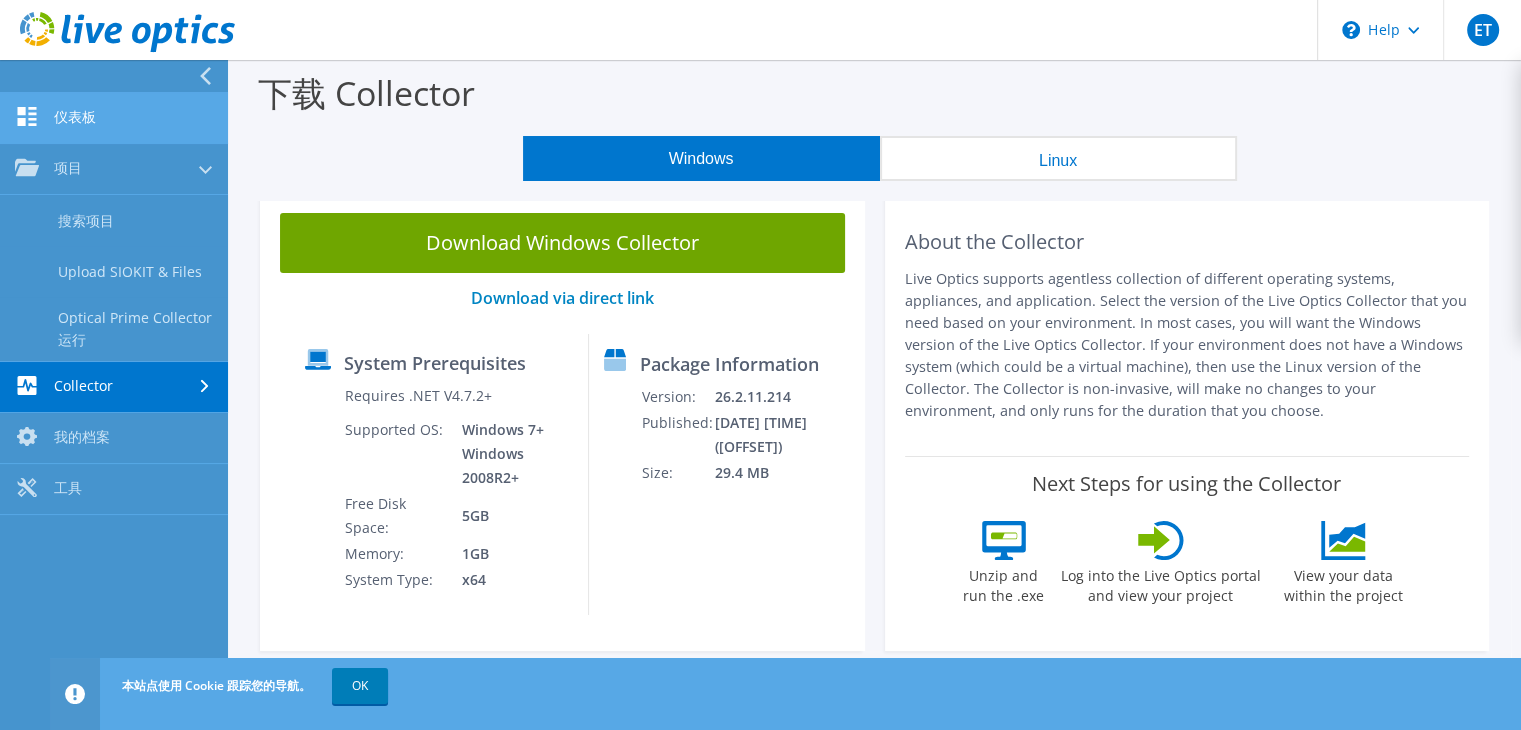 click on "仪表板" at bounding box center (114, 118) 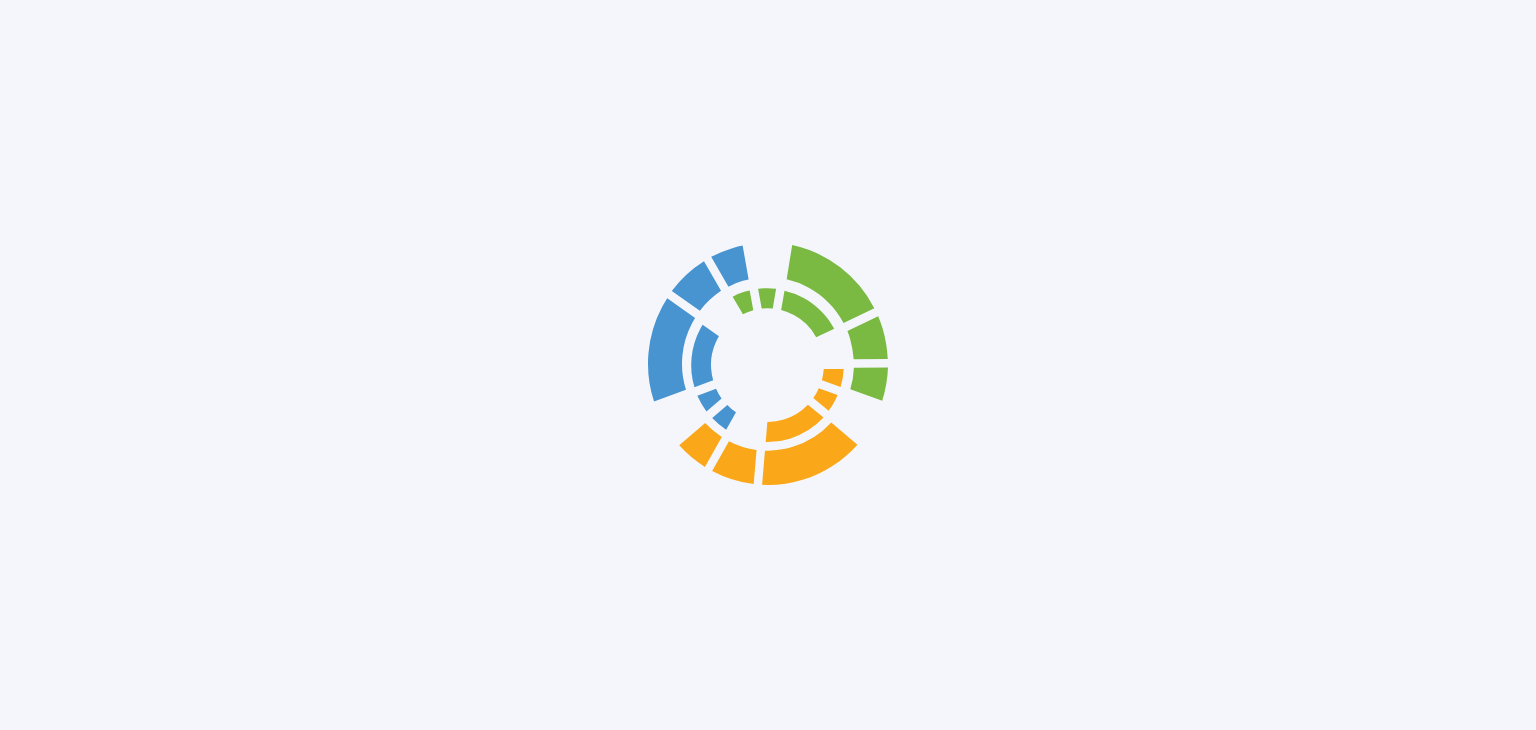scroll, scrollTop: 0, scrollLeft: 0, axis: both 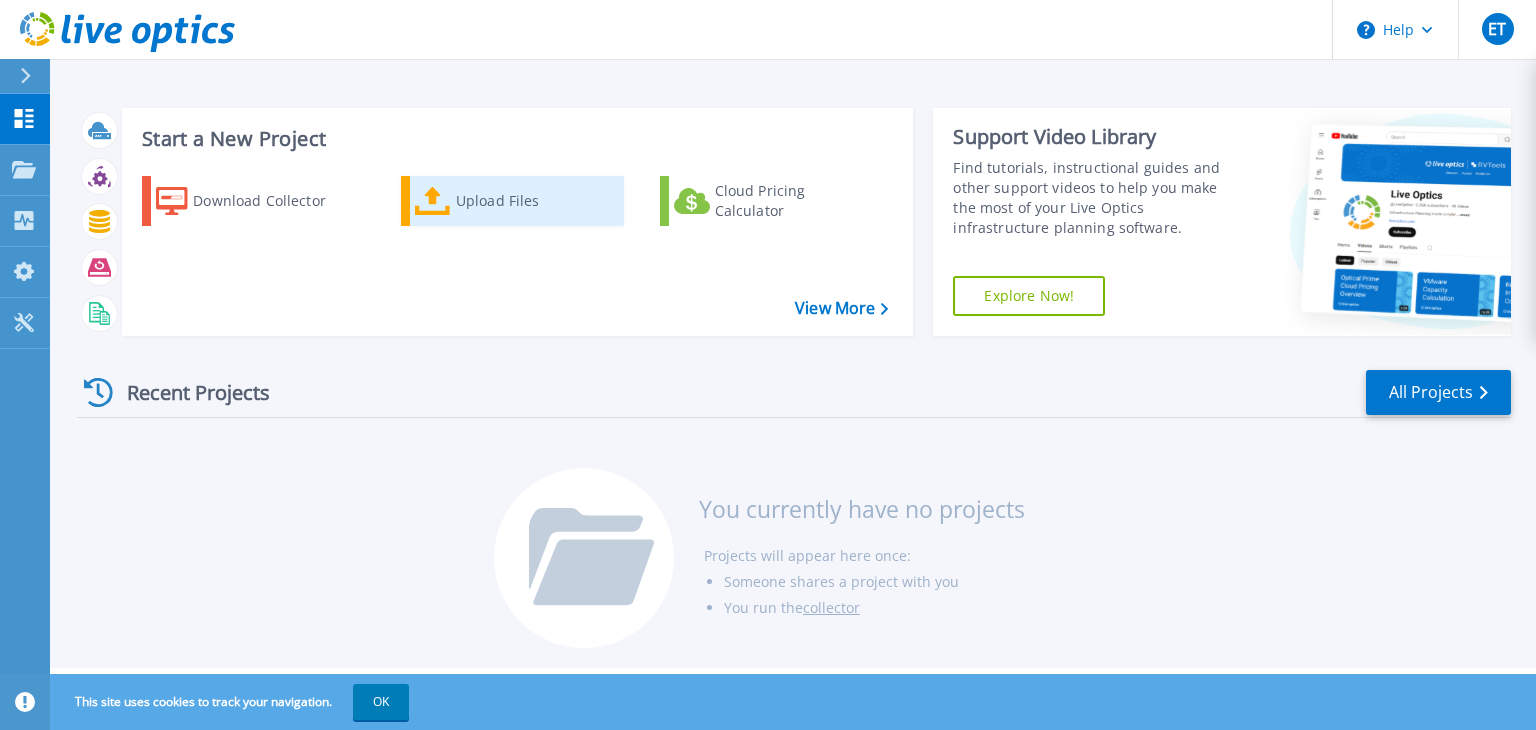 click on "Upload Files" at bounding box center (536, 201) 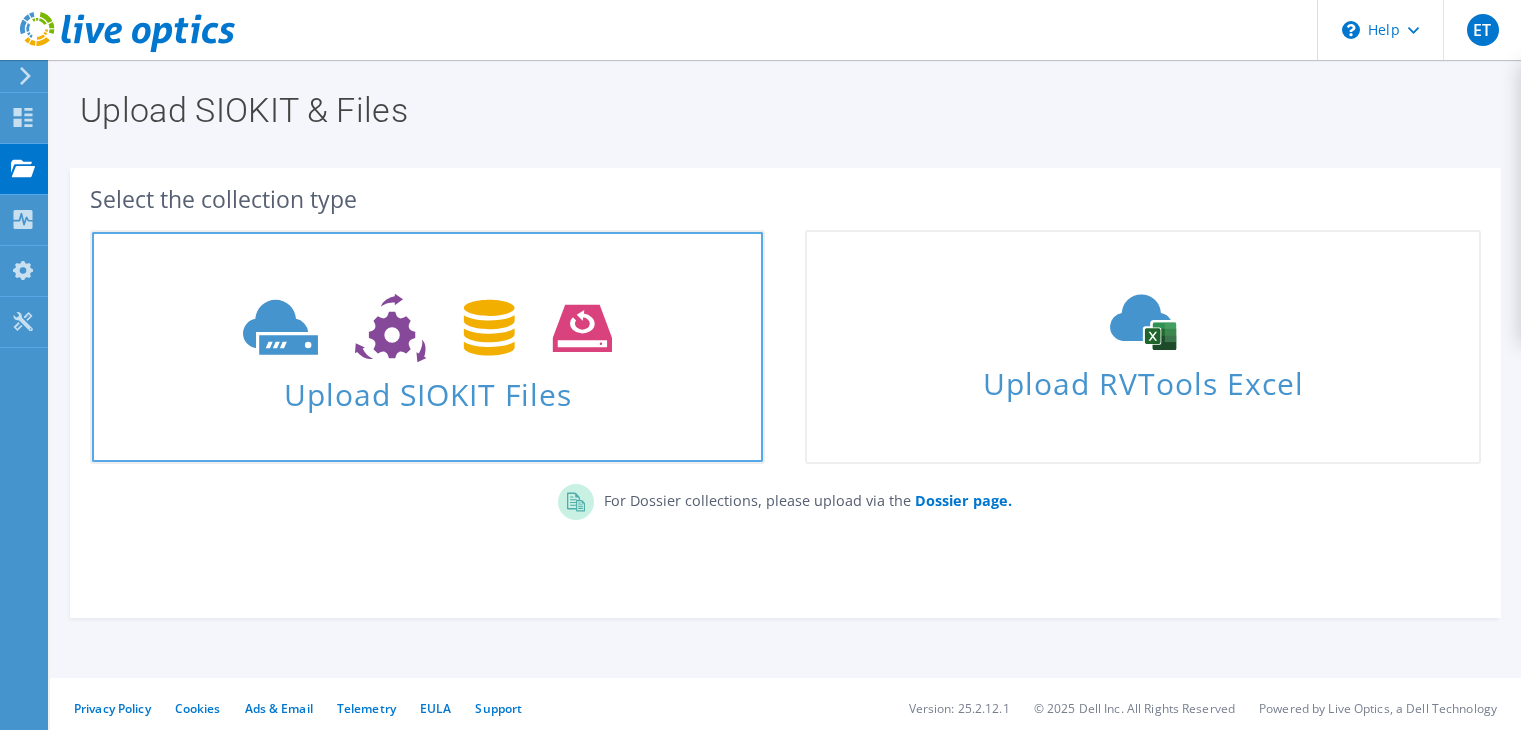 scroll, scrollTop: 0, scrollLeft: 0, axis: both 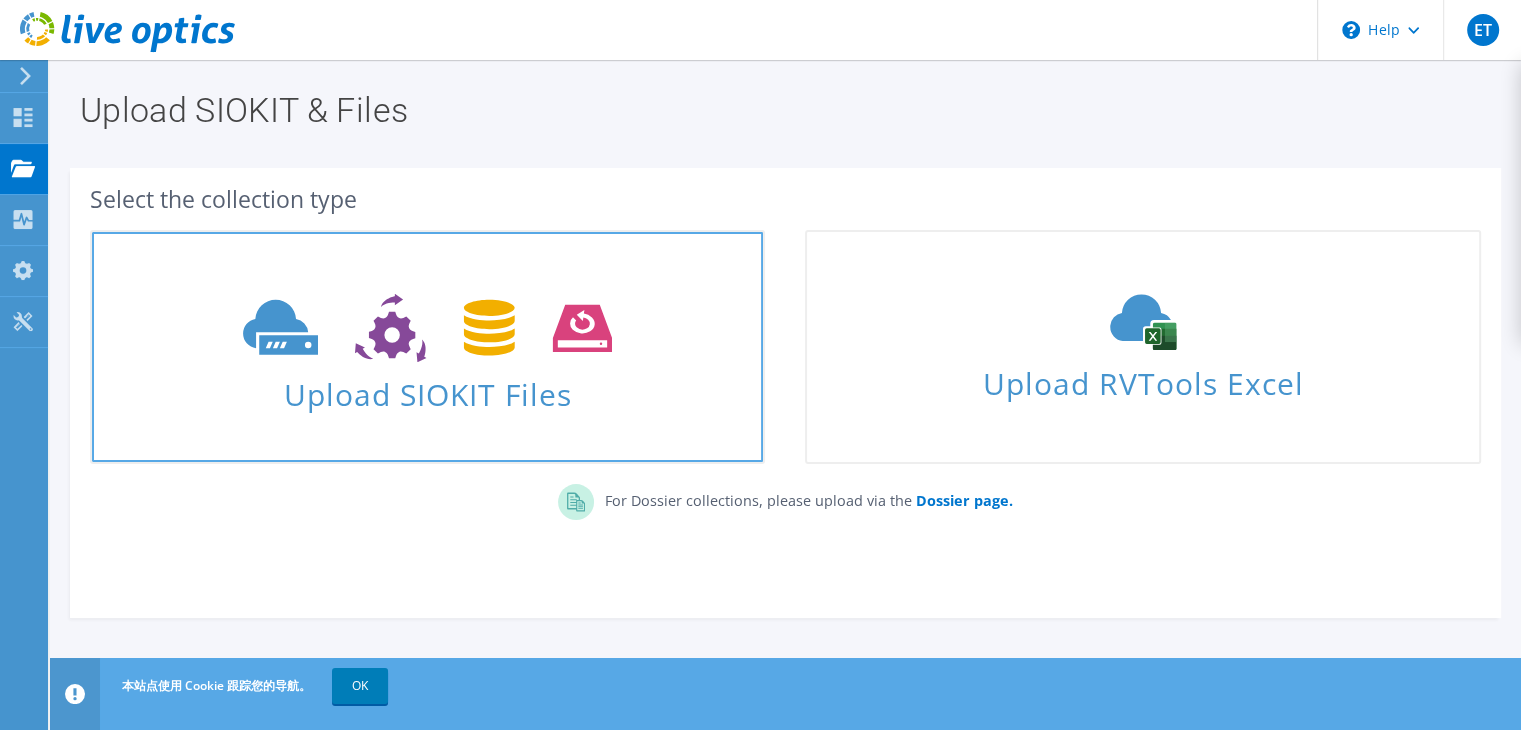 click 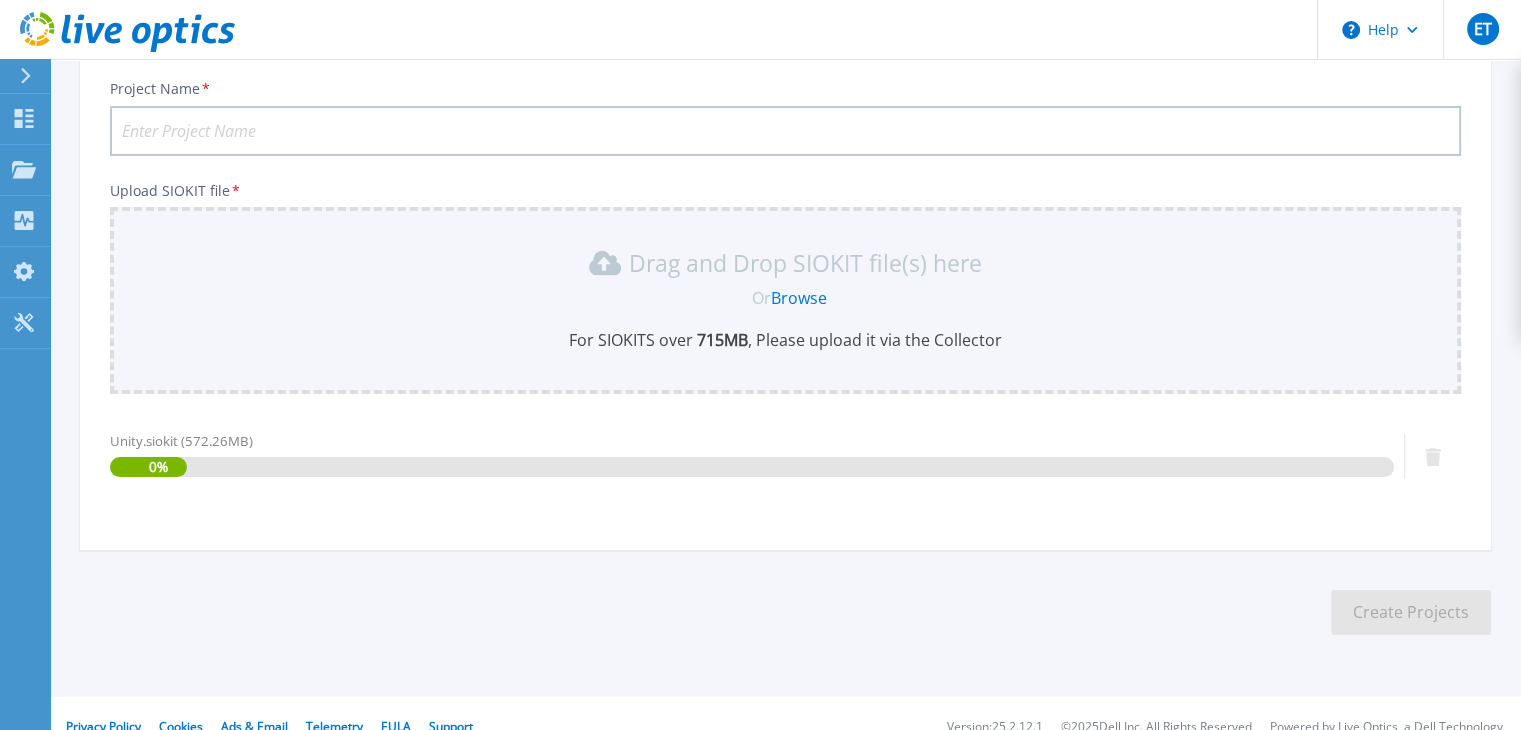 scroll, scrollTop: 160, scrollLeft: 0, axis: vertical 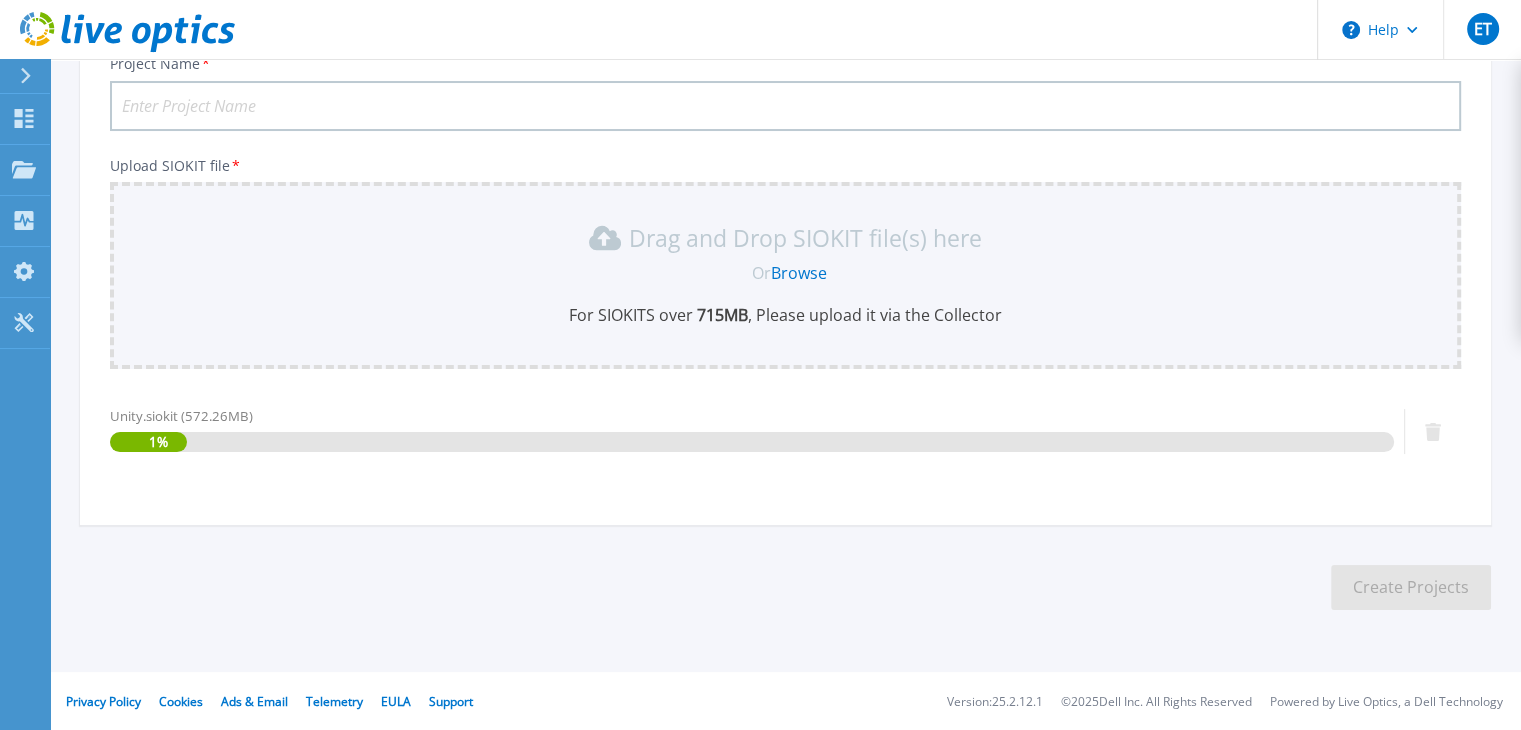 click on "Project Name *" at bounding box center (785, 106) 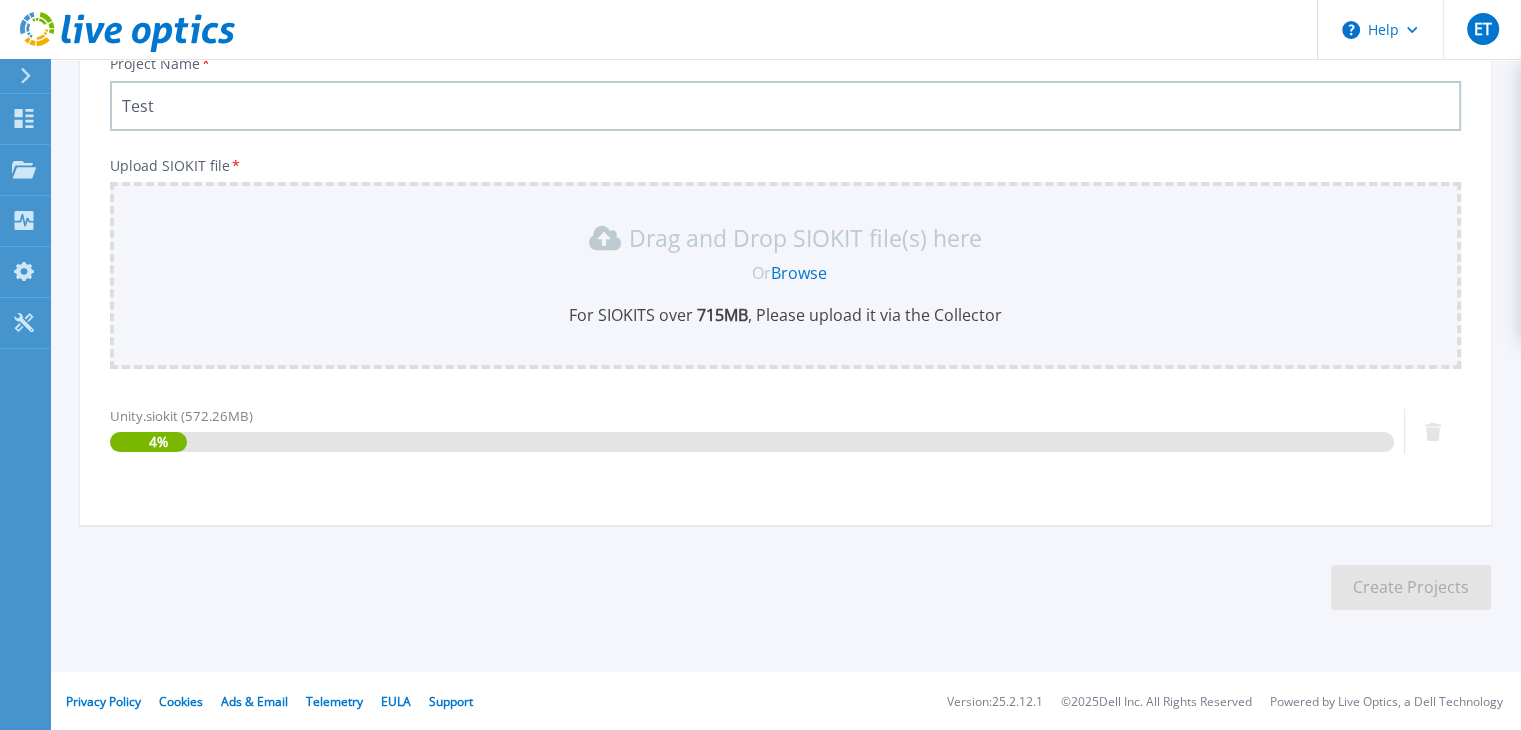 type on "Test" 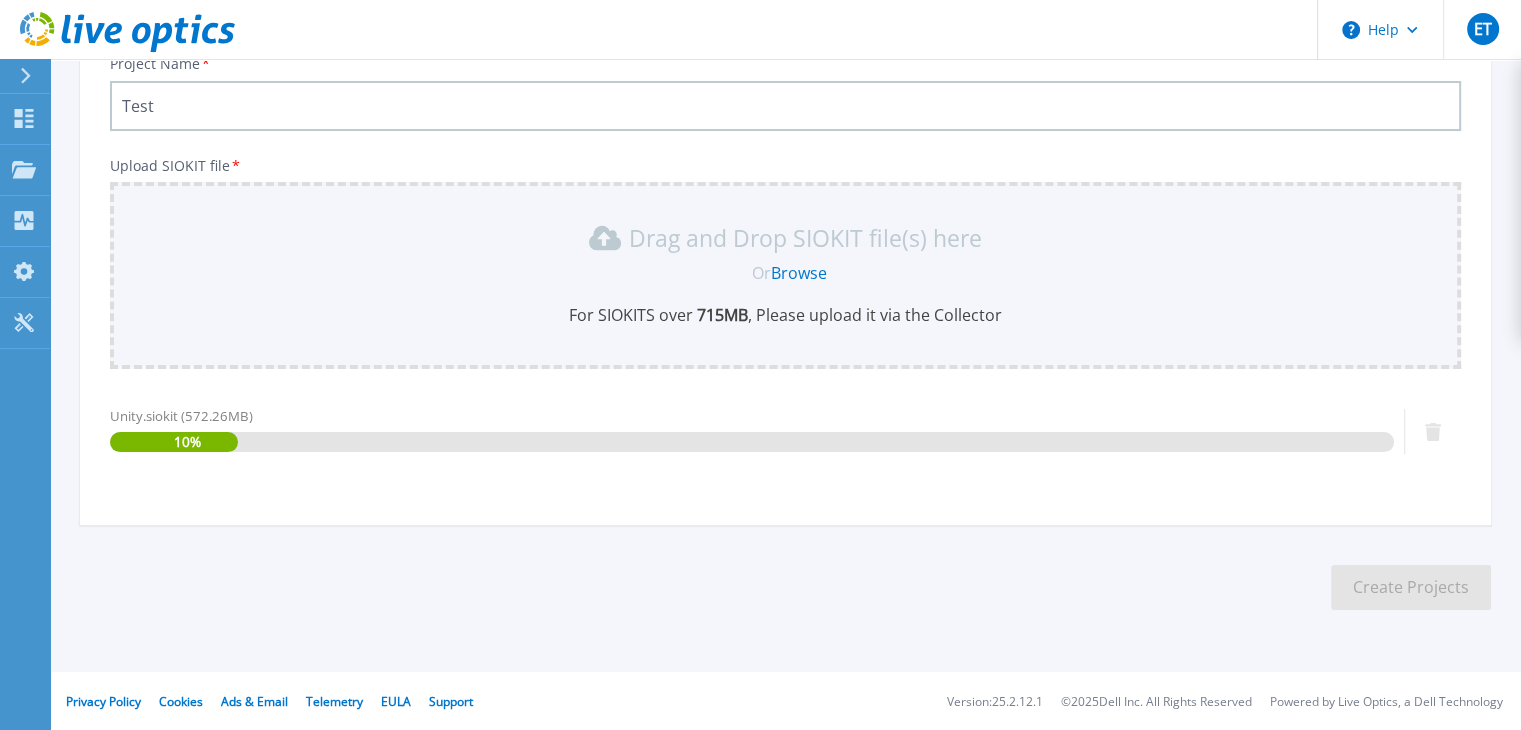 click on "Upload SIOKIT You may upload multiple SIOKIT files at the same time. All the Optical Prime SIOKITs will be combined into one project with aggregate data. Project Name * Test Upload SIOKIT file * Drag and Drop SIOKIT file(s) here    Or  Browse For SIOKITS over   715  MB , Please upload it via the Collector Unity.siokit (572.26MB) 10 % Create Projects" at bounding box center [785, 277] 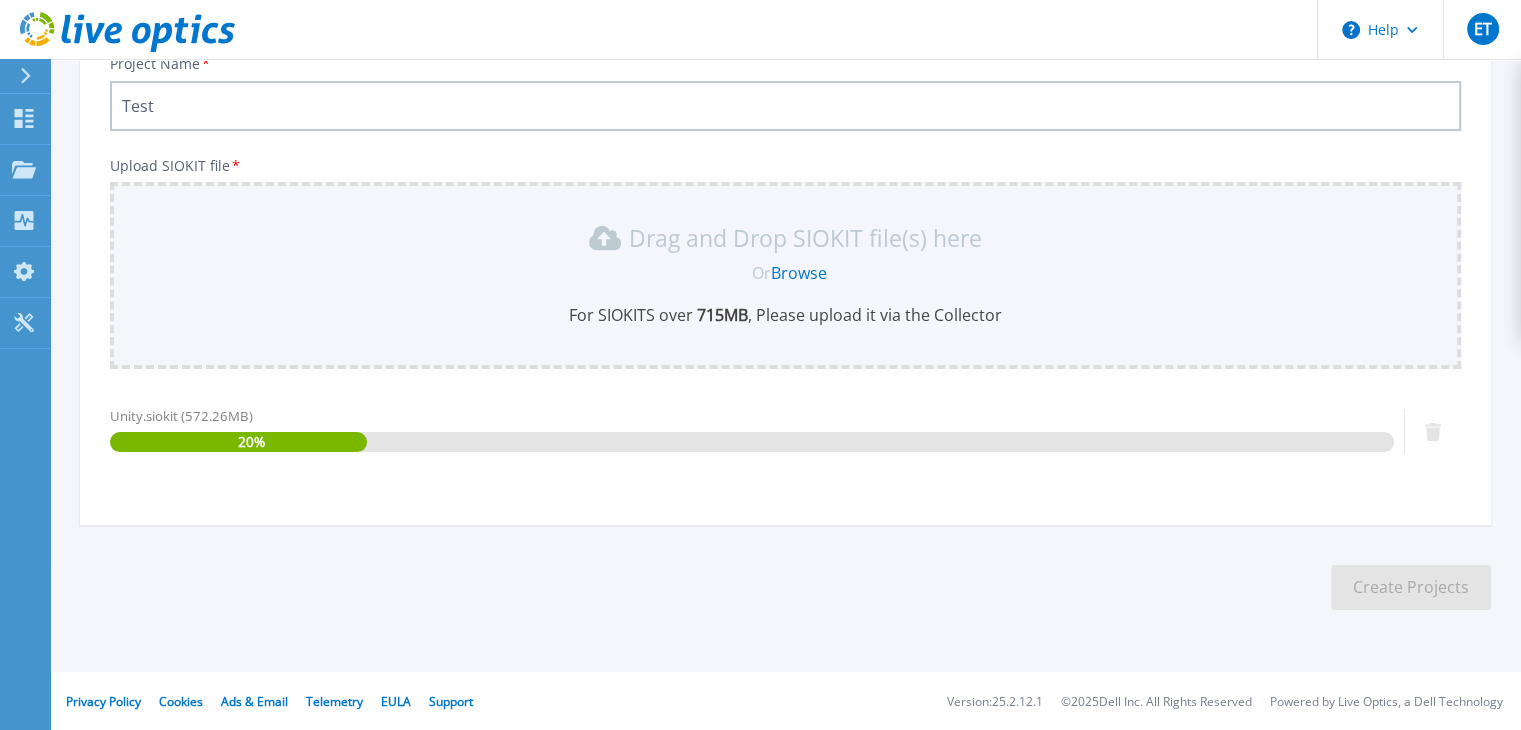 click on "Upload SIOKIT You may upload multiple SIOKIT files at the same time. All the Optical Prime SIOKITs will be combined into one project with aggregate data. Project Name * Test Upload SIOKIT file * Drag and Drop SIOKIT file(s) here    Or  Browse For SIOKITS over   715  MB , Please upload it via the Collector Unity.siokit (572.26MB) 20 % Create Projects" at bounding box center (785, 277) 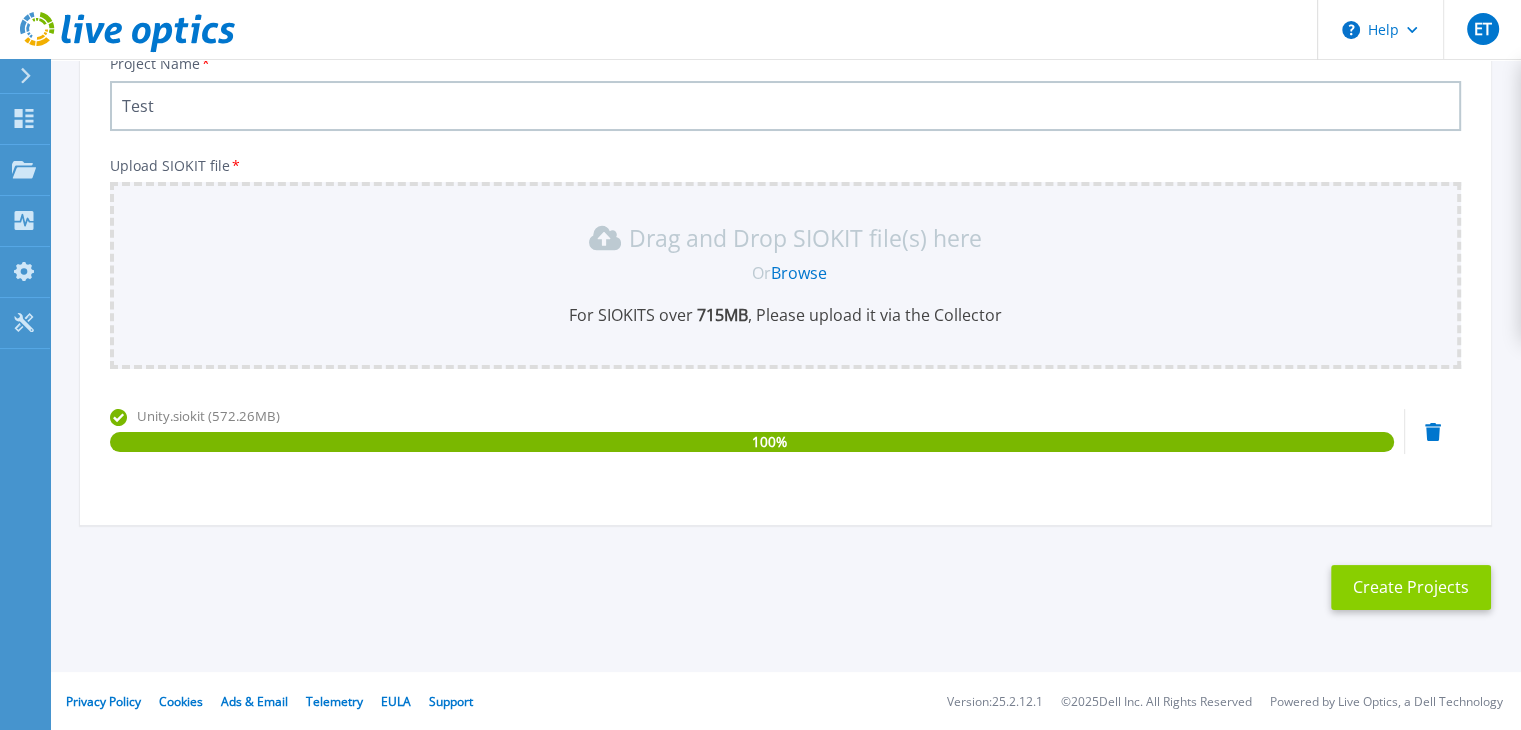click on "Create Projects" at bounding box center [1411, 587] 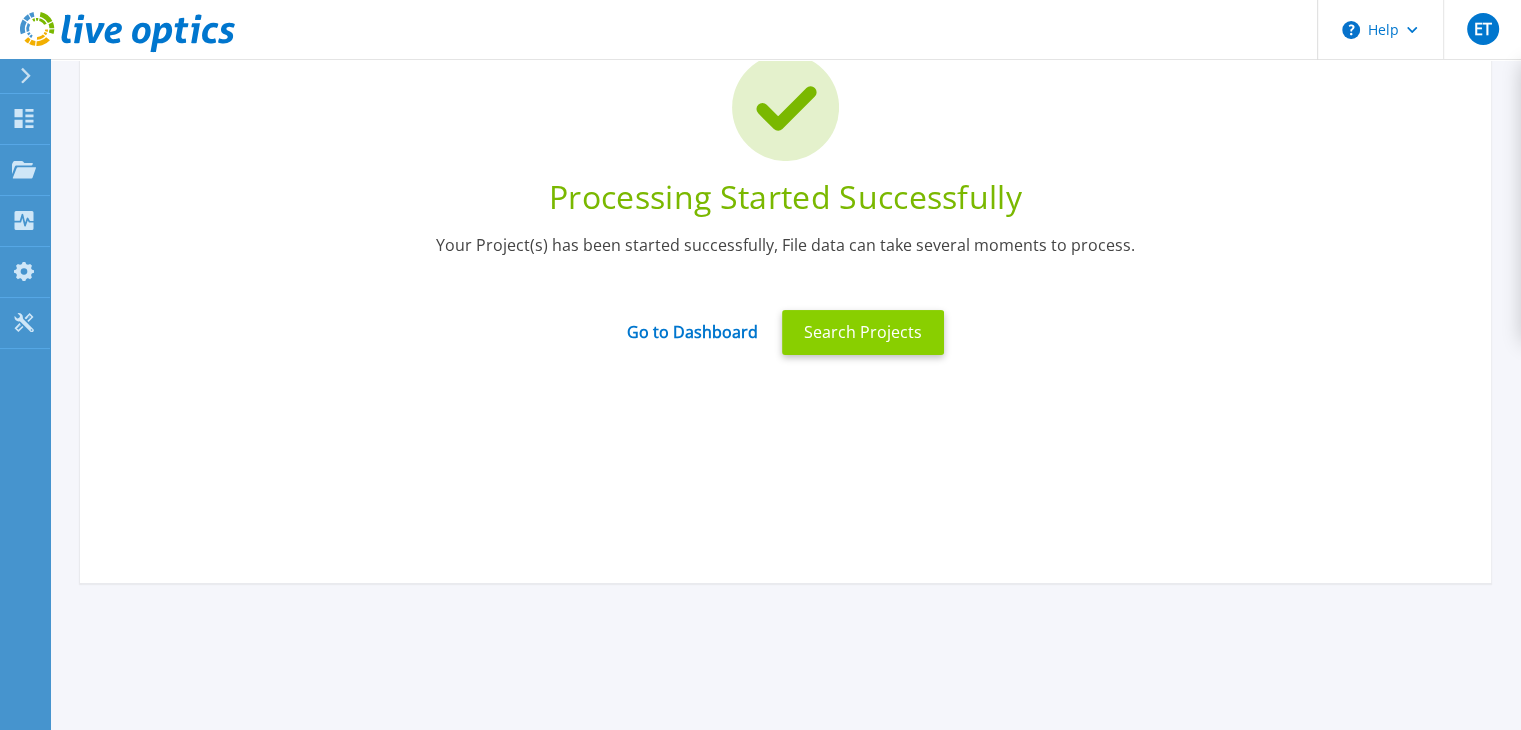 click on "Search Projects" at bounding box center (863, 332) 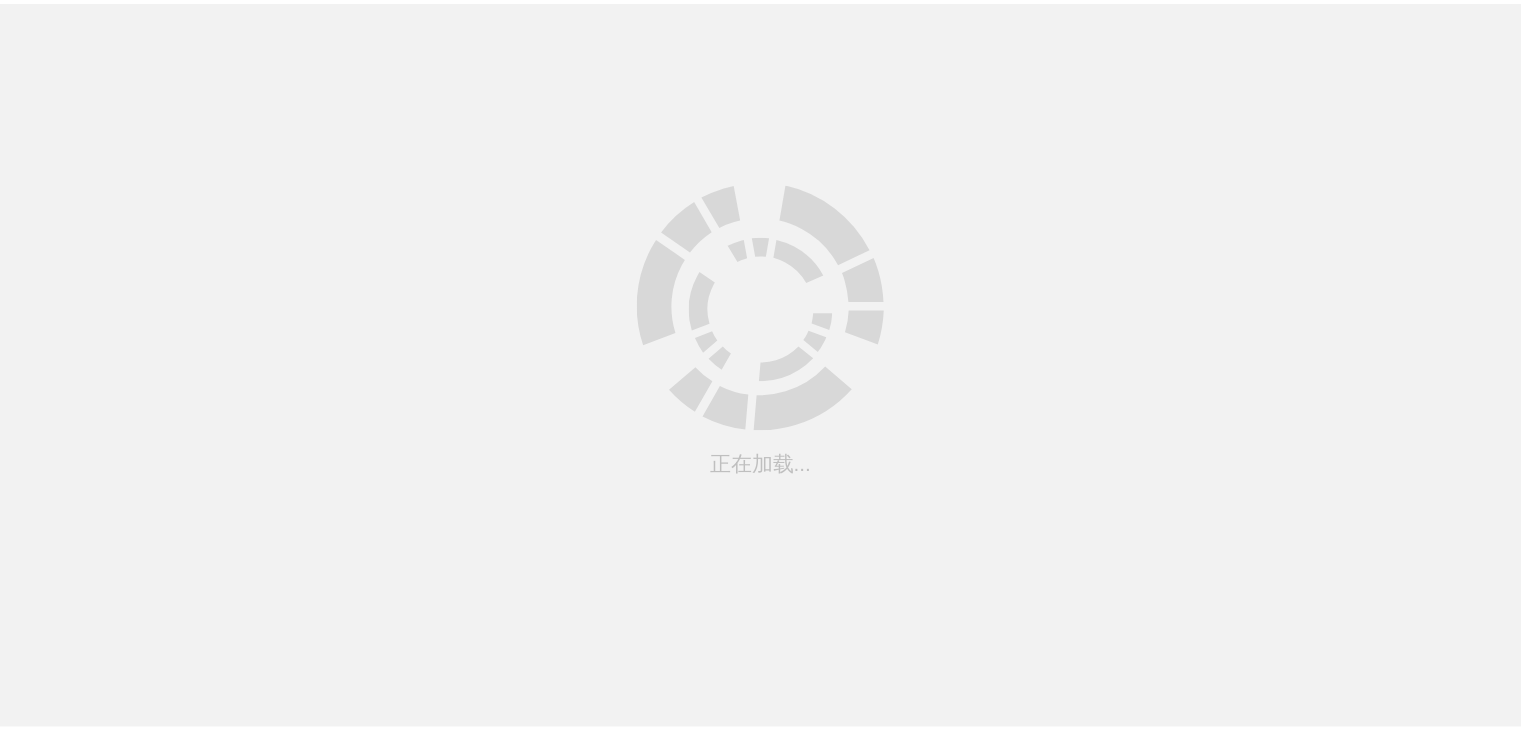 scroll, scrollTop: 0, scrollLeft: 0, axis: both 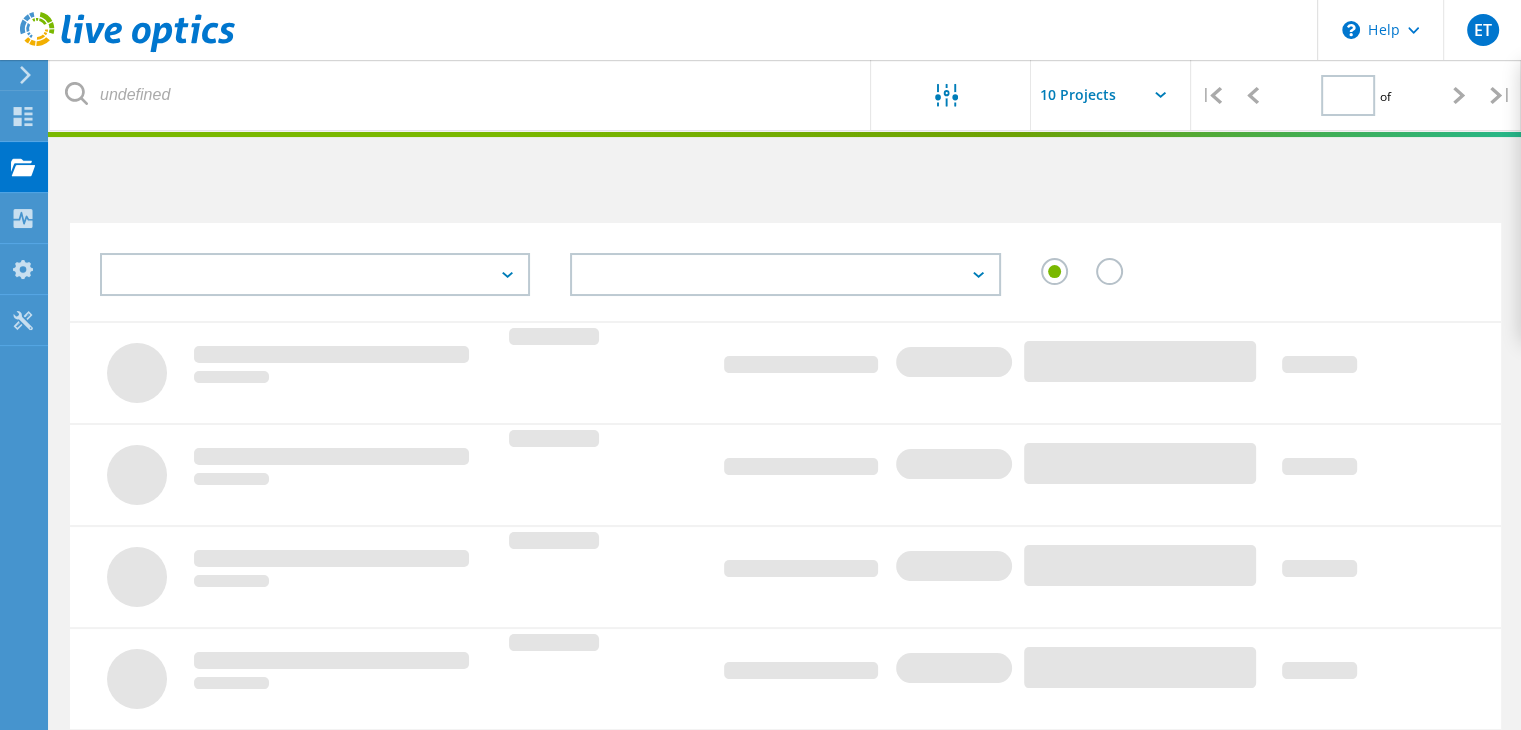 type on "1" 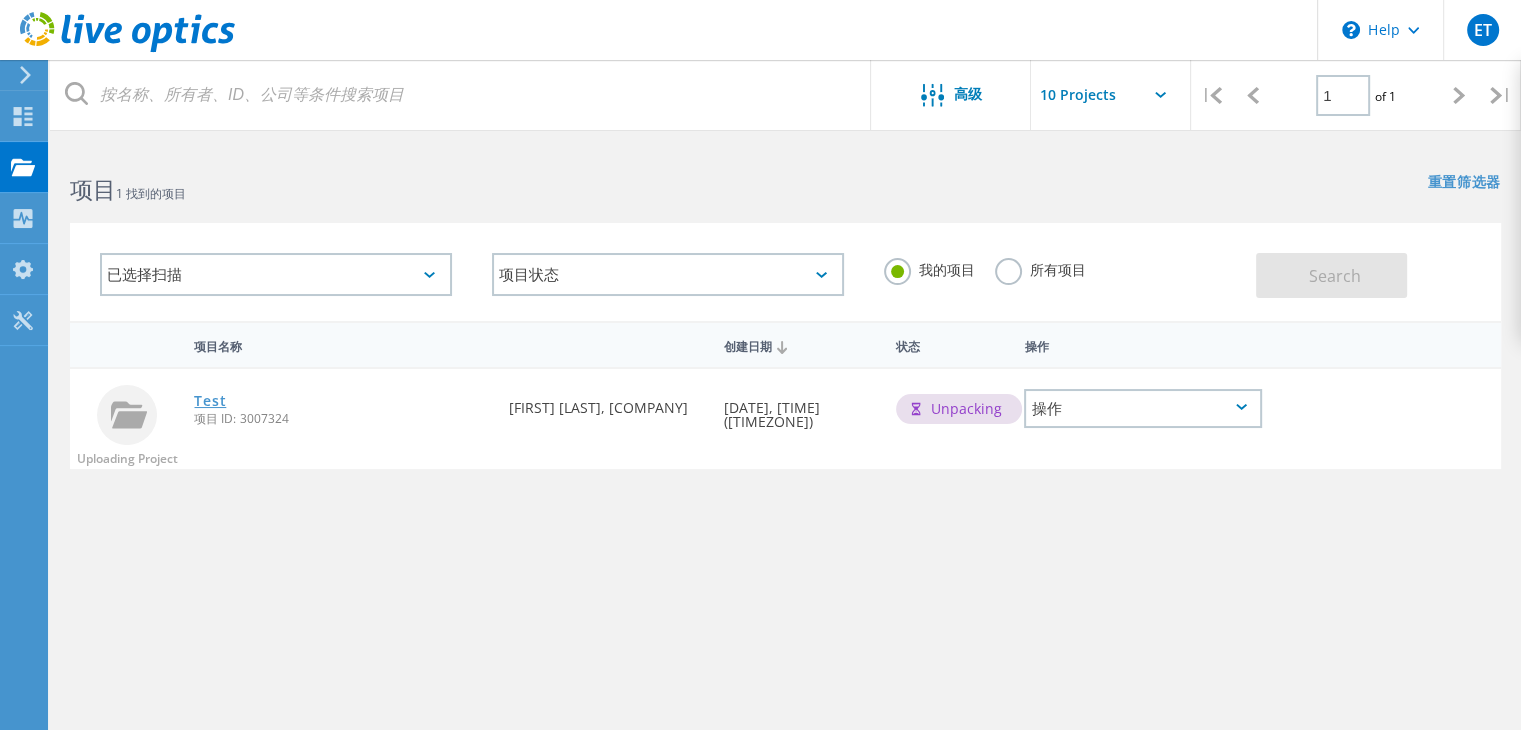 click on "Test" 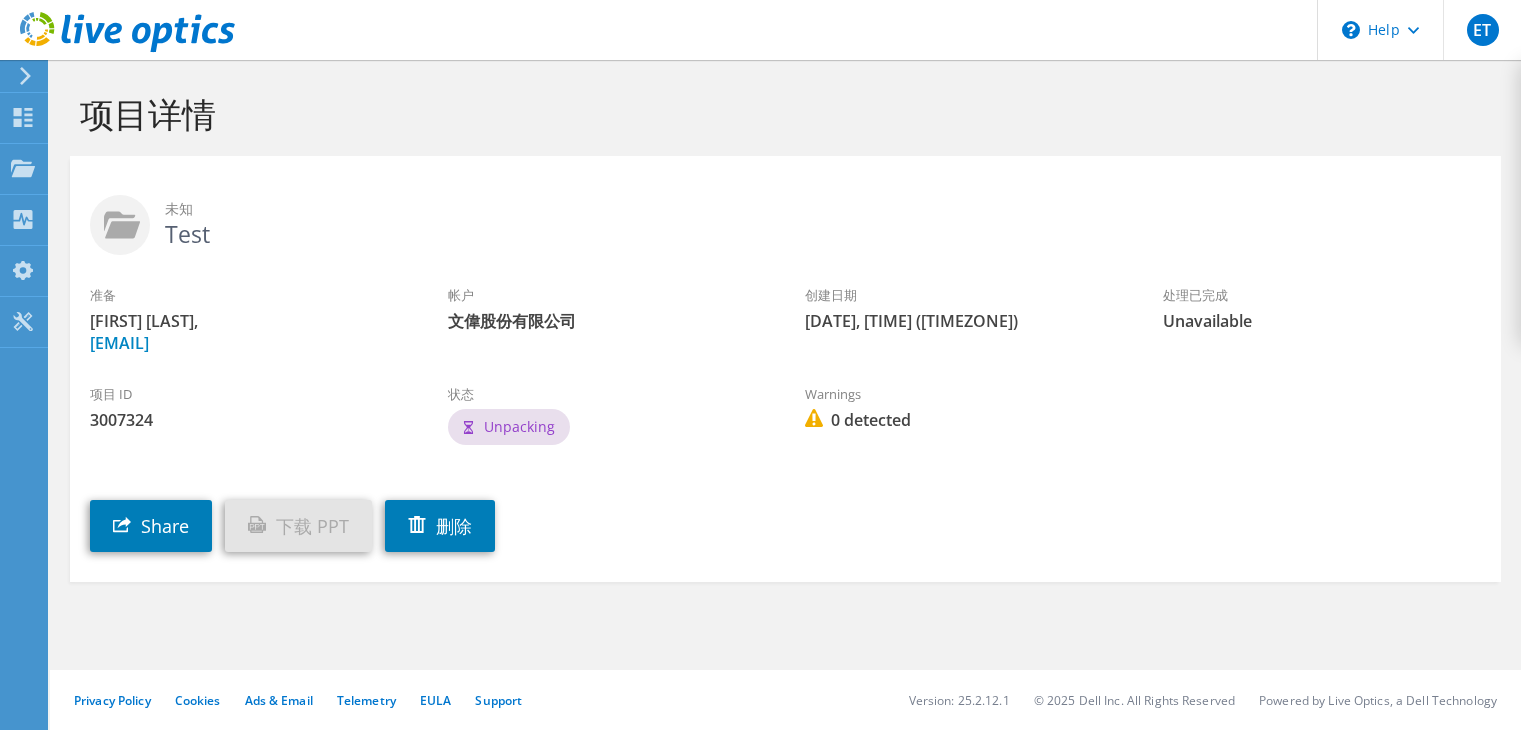 scroll, scrollTop: 0, scrollLeft: 0, axis: both 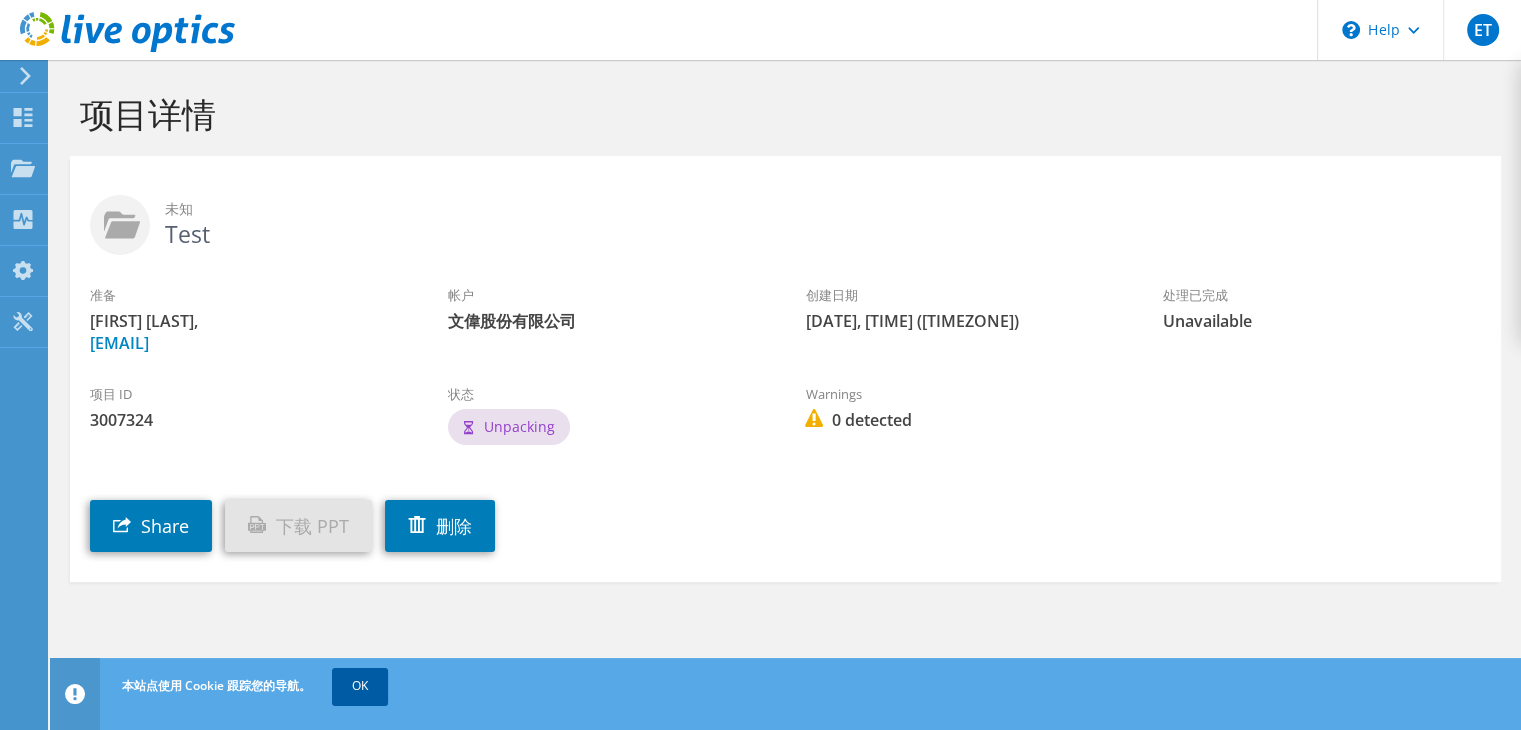 click on "OK" at bounding box center (360, 686) 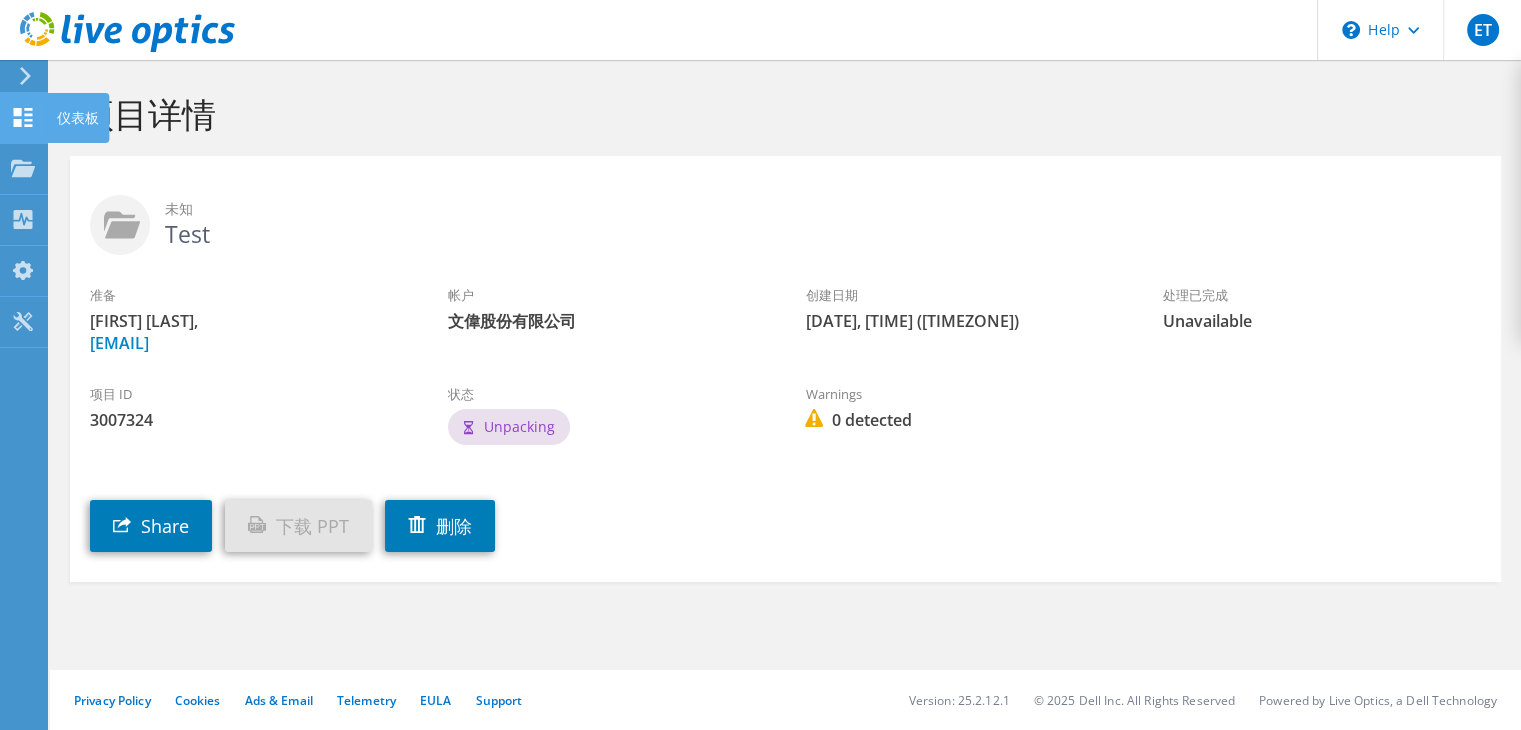 click 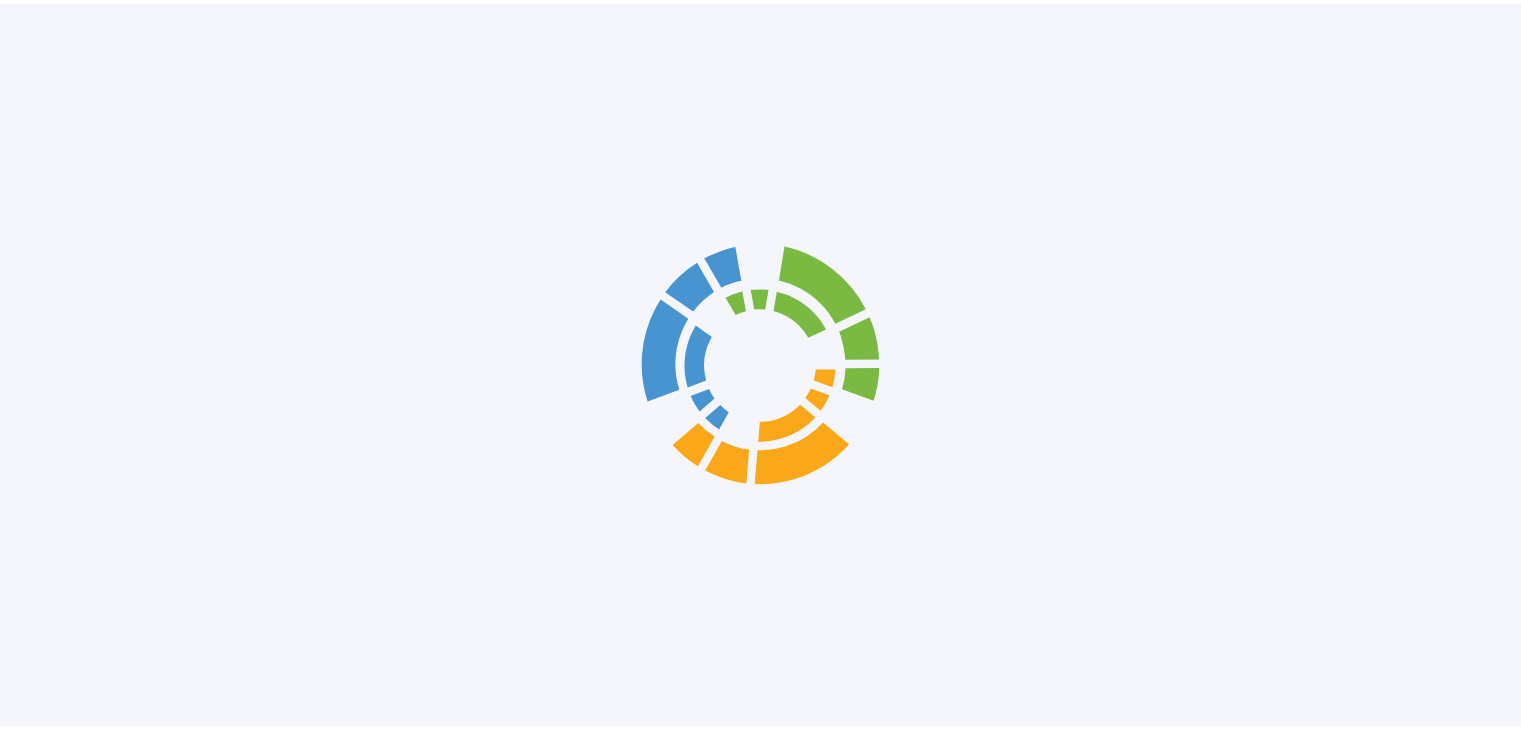 scroll, scrollTop: 0, scrollLeft: 0, axis: both 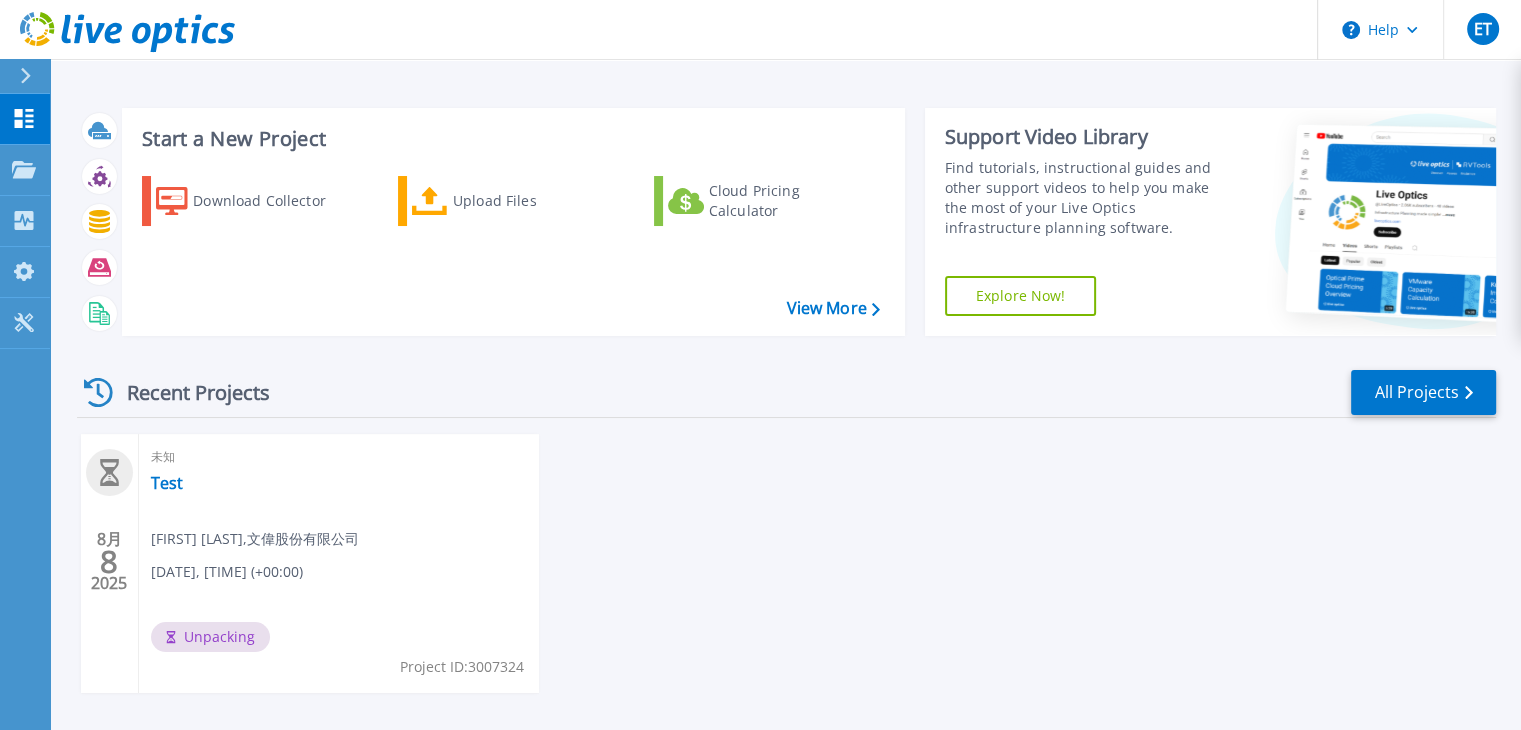 click on "8月   8   2025 未知 Test Eason Tsai ,  文偉股份有限公司 08/08/2025, 07:31 (+00:00) Unpacking Project ID:  3007324" at bounding box center [778, 583] 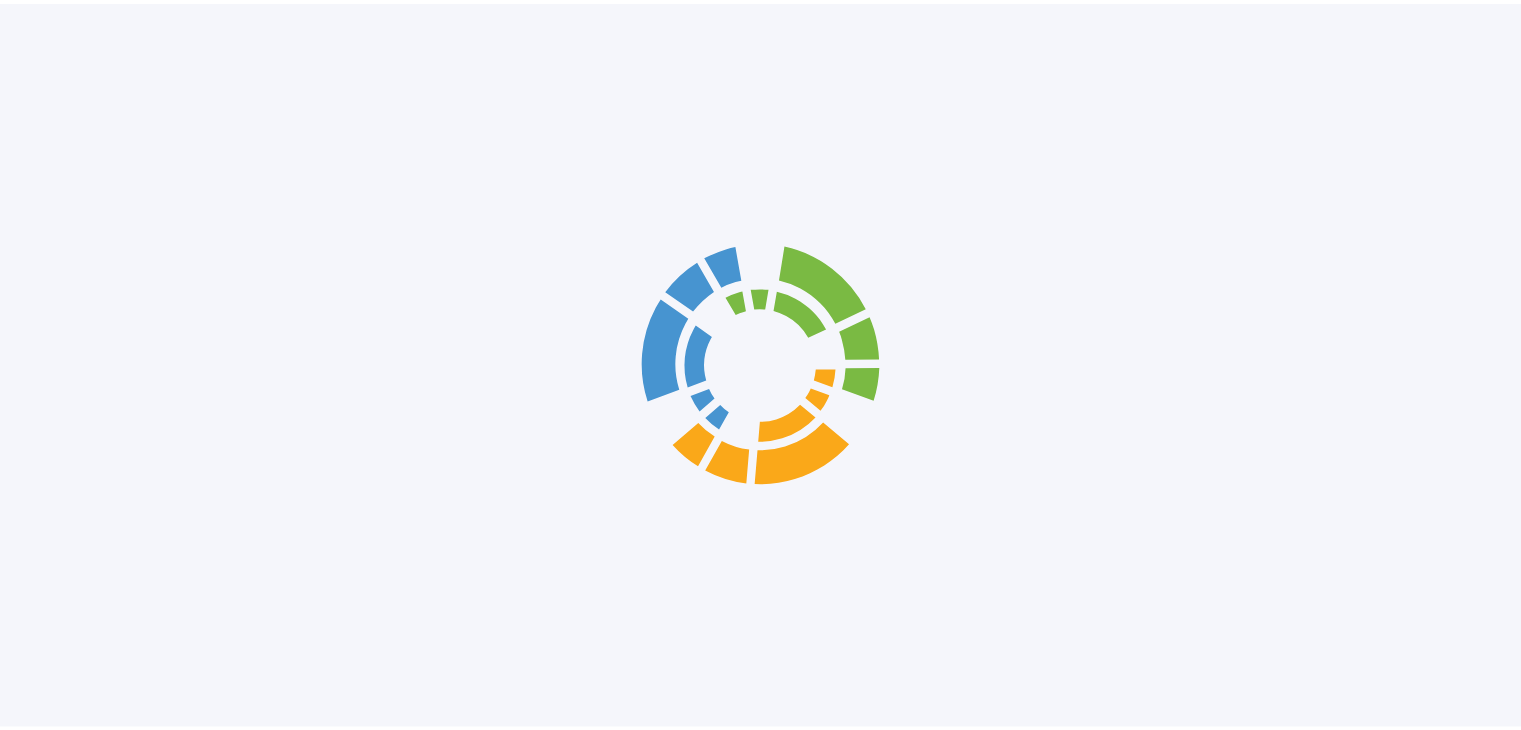scroll, scrollTop: 0, scrollLeft: 0, axis: both 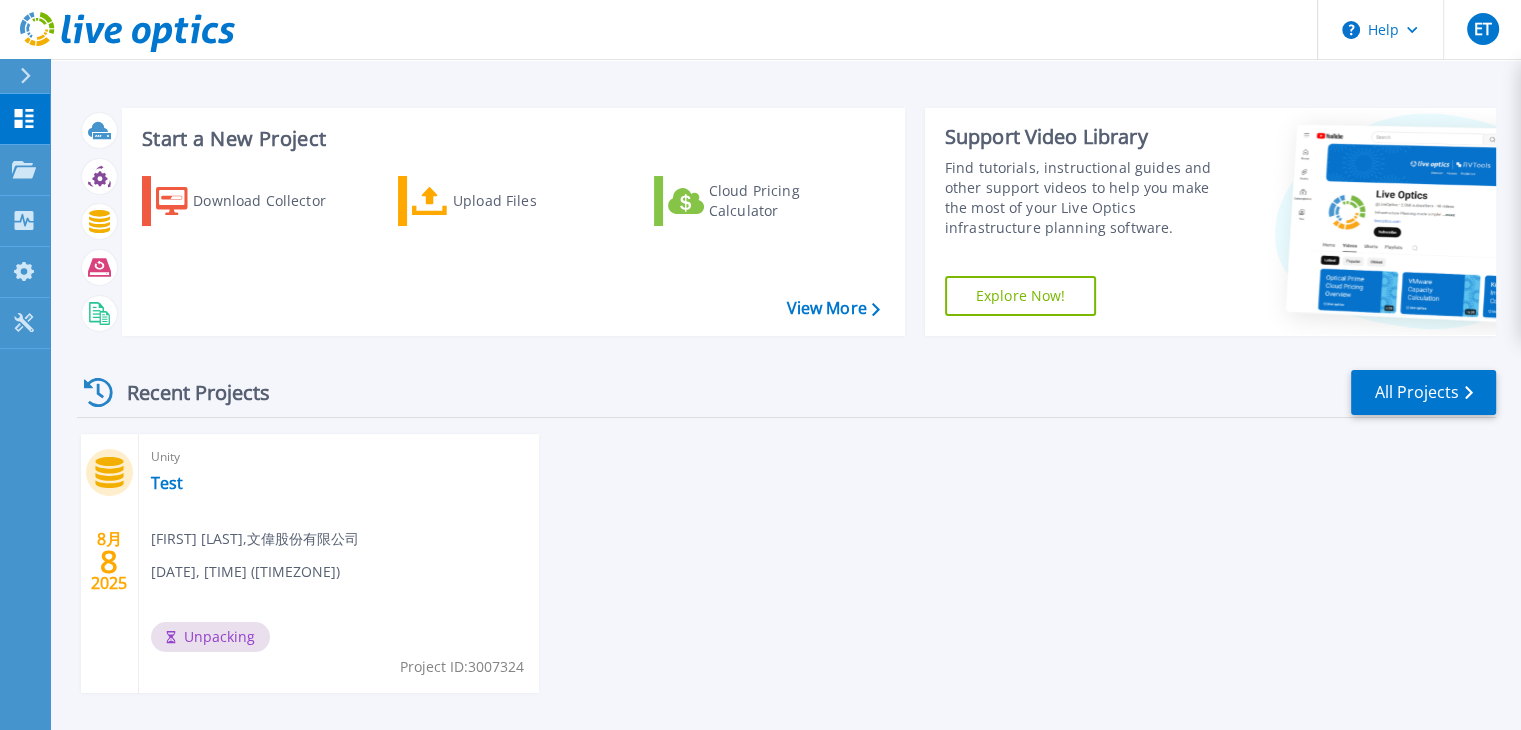 click 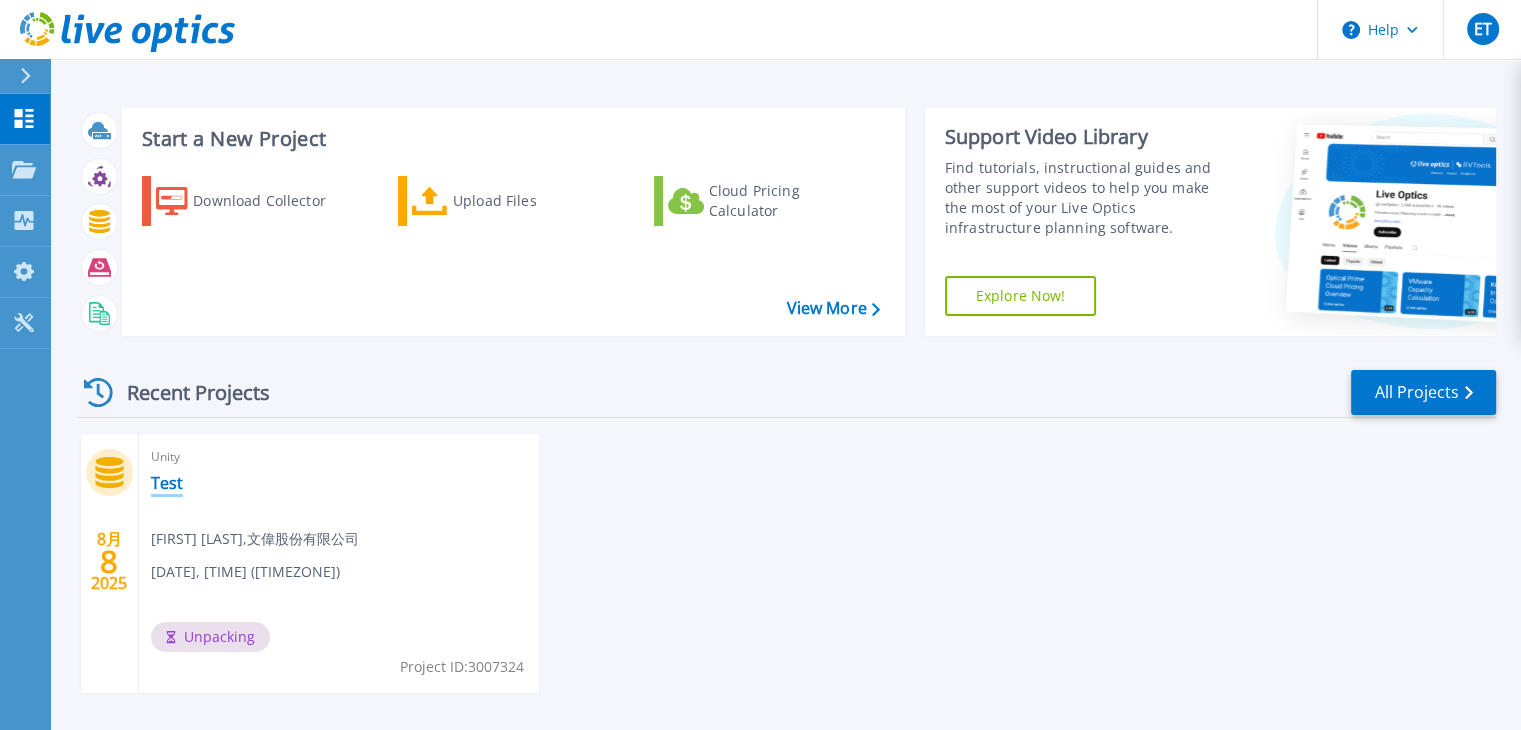 click on "Test" at bounding box center (167, 483) 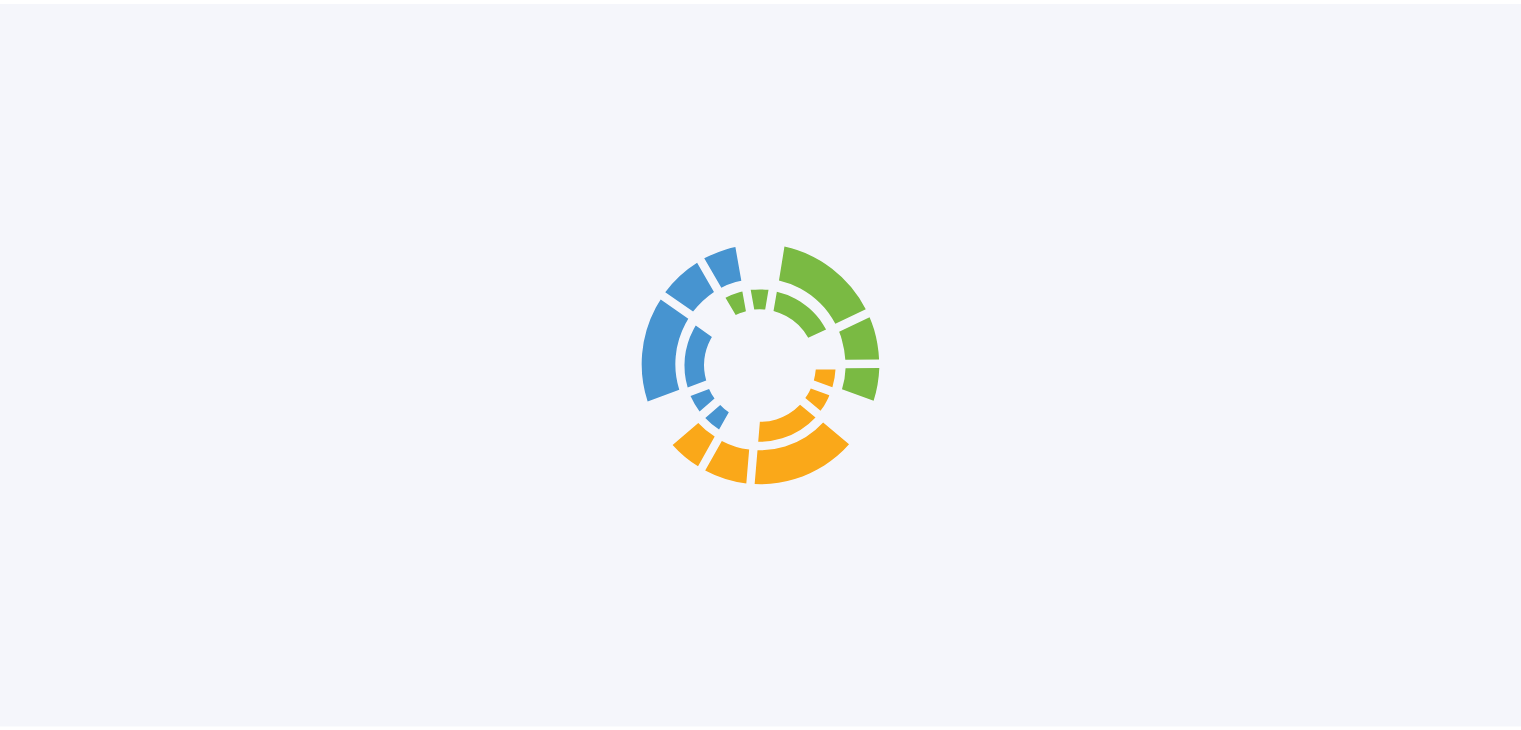 scroll, scrollTop: 0, scrollLeft: 0, axis: both 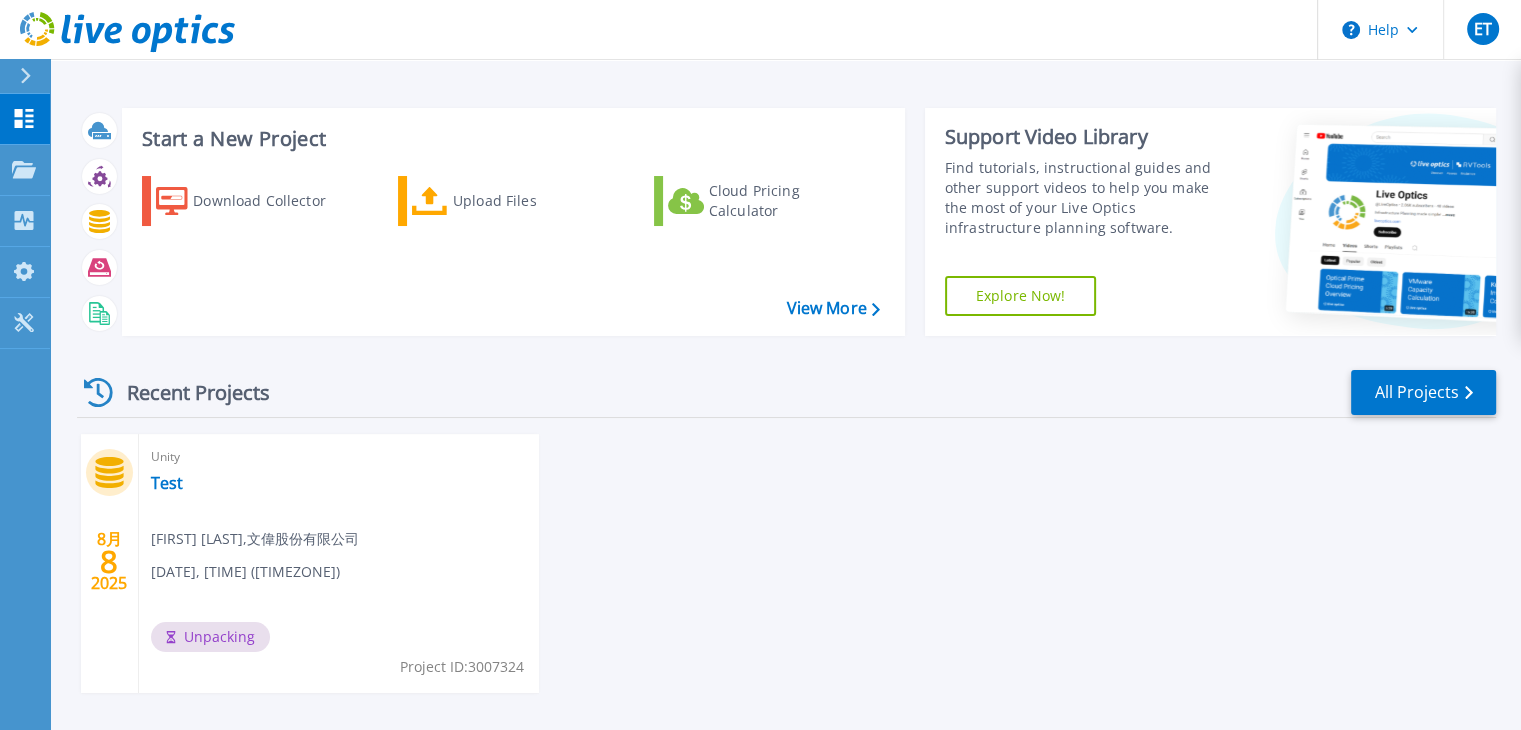 click on "[MONTH] [DAY] [YEAR] [PRODUCT] [FIRST] [LAST] , [COMPANY] [DATE], [TIME] ([TIMEZONE]) [PHRASE] [PRODUCT] [ID]: [NUMBER]" at bounding box center (778, 583) 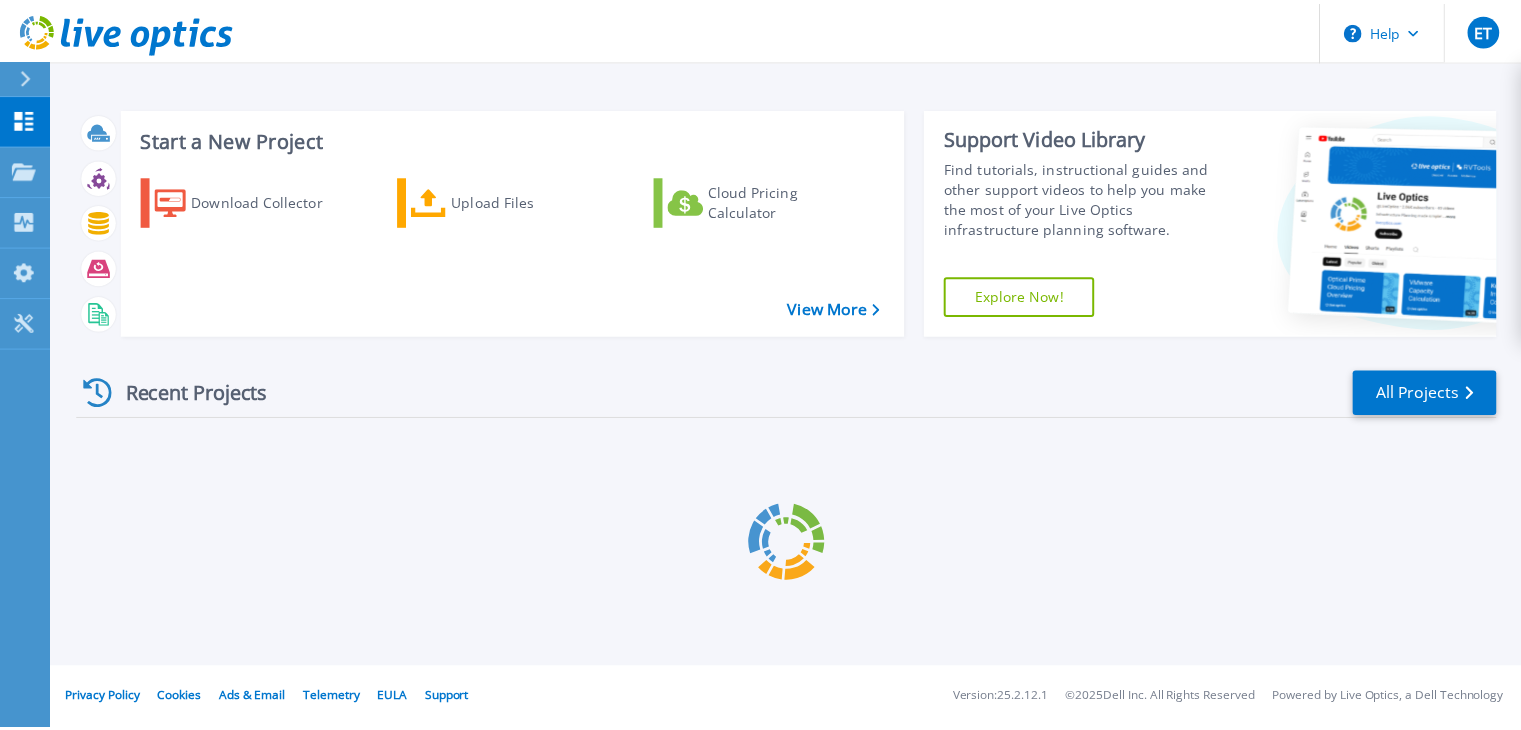 scroll, scrollTop: 0, scrollLeft: 0, axis: both 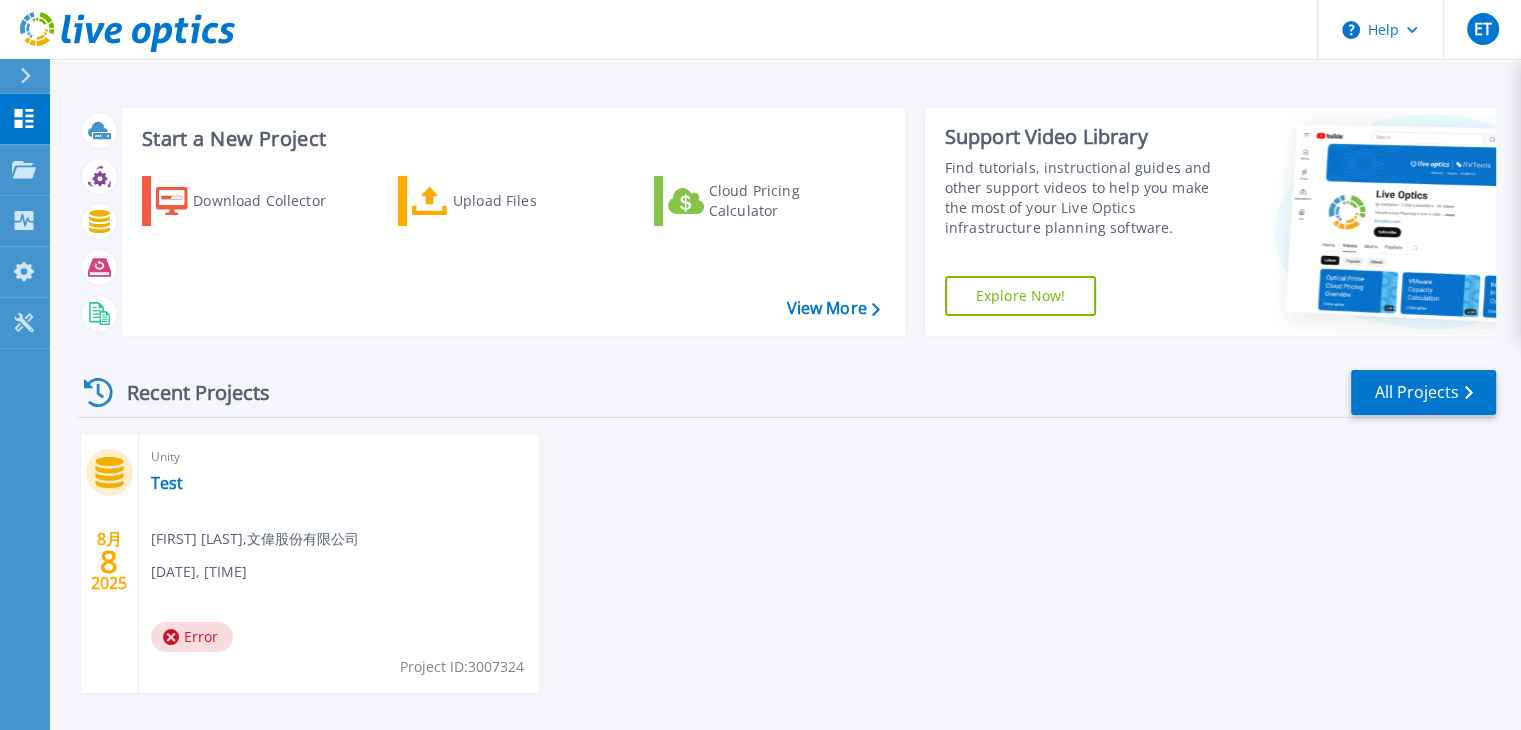 click on "Error" at bounding box center (192, 637) 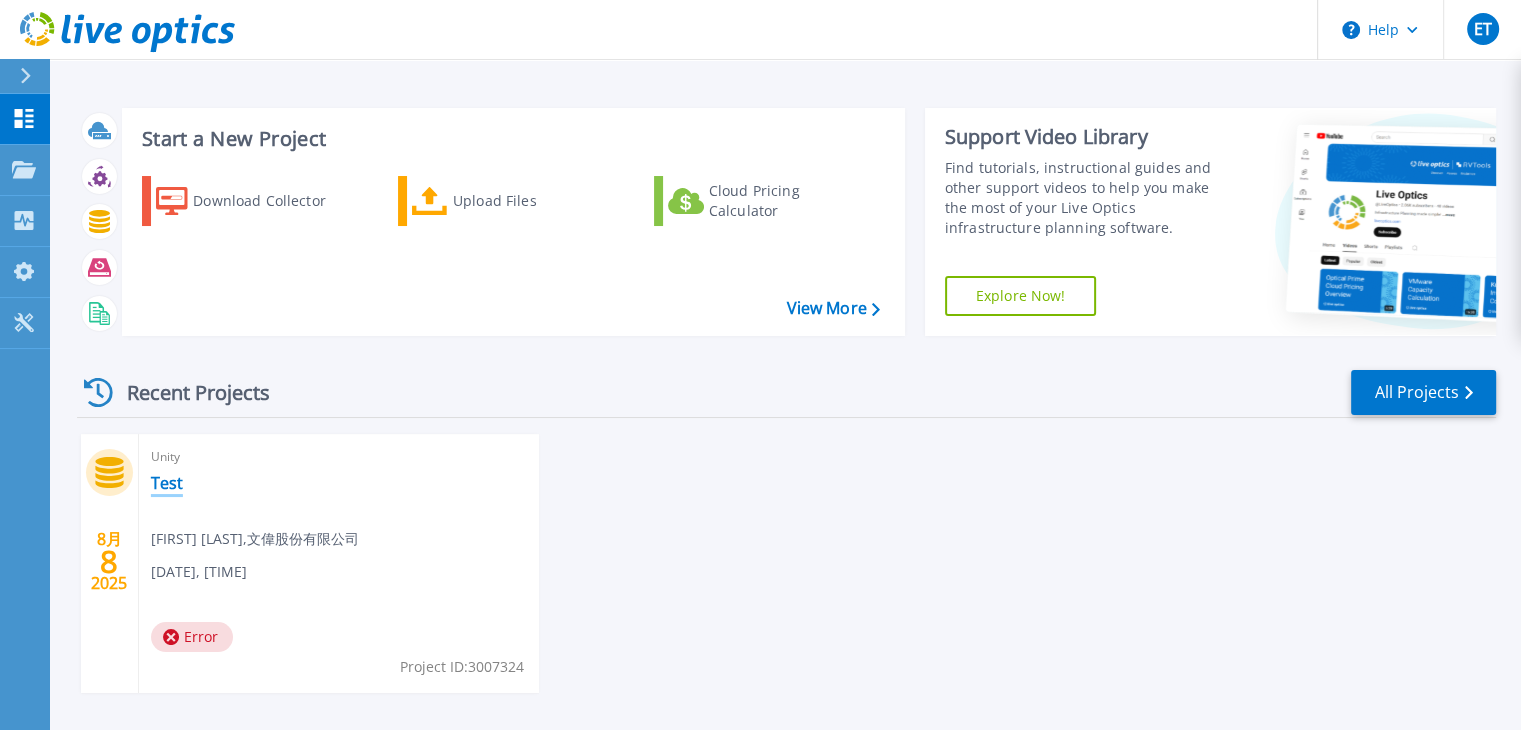 click on "Test" at bounding box center [167, 483] 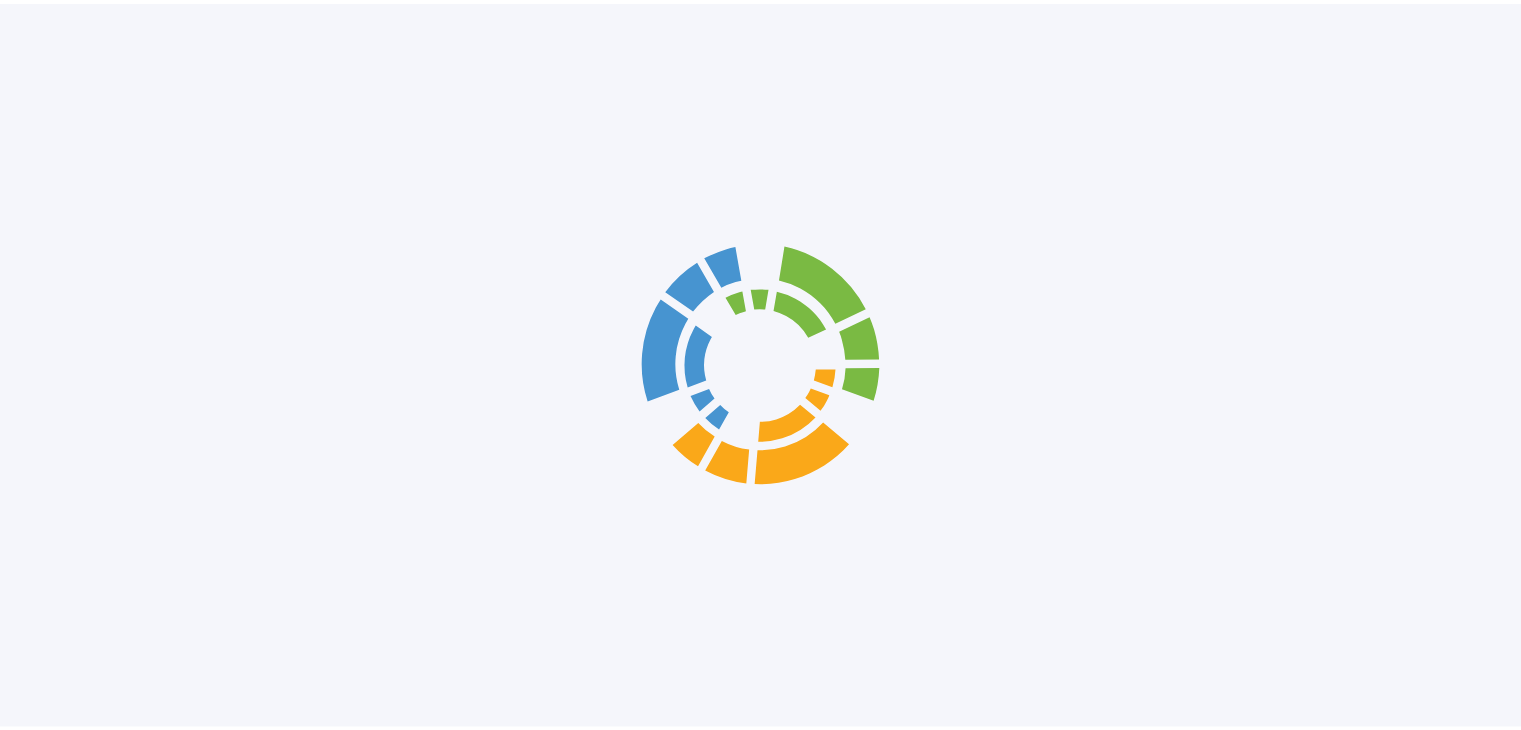 scroll, scrollTop: 0, scrollLeft: 0, axis: both 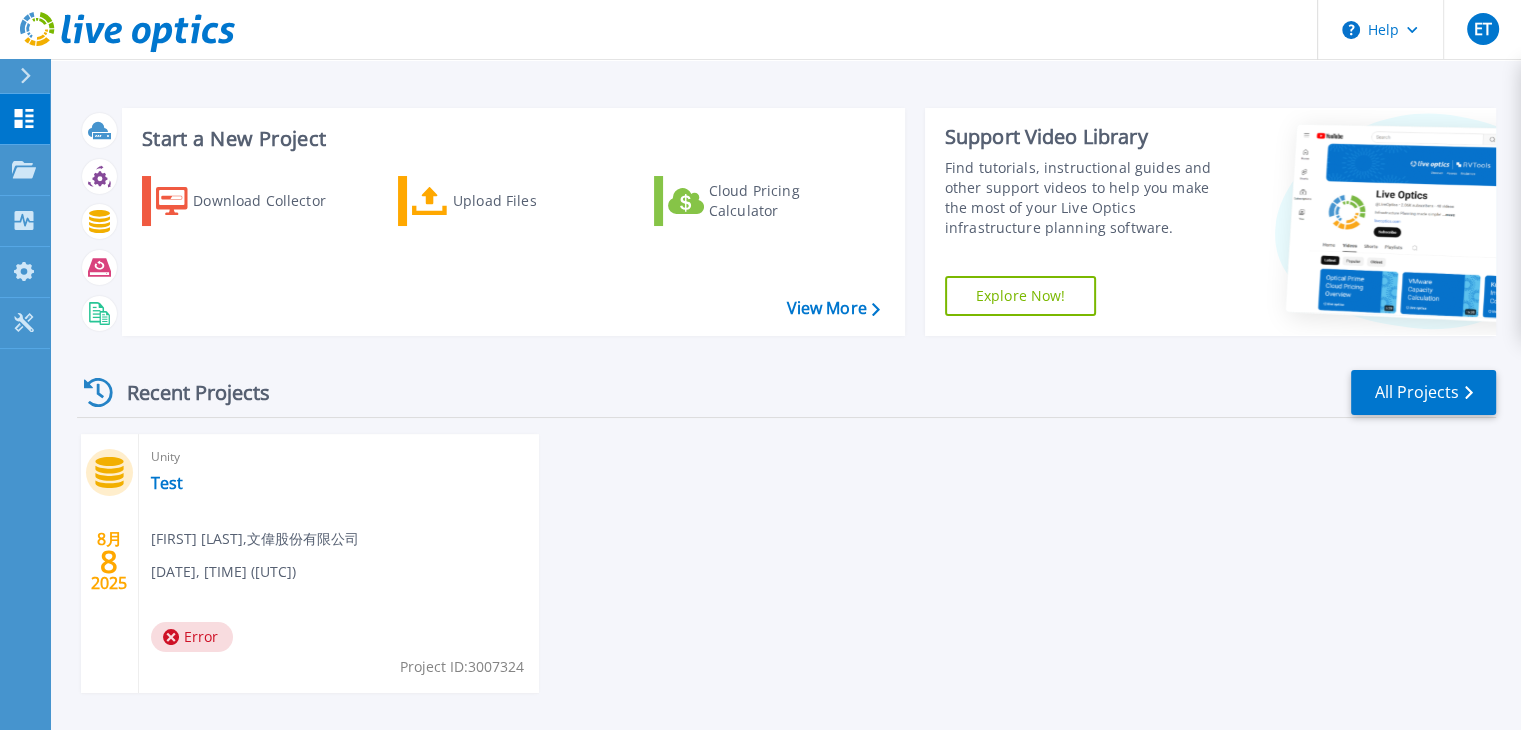 click on "Unity Test [FIRST] [LAST] ,  文偉股份有限公司 [DATE], [TIME] ([UTC]) Error Project ID:  3007324" at bounding box center [339, 563] 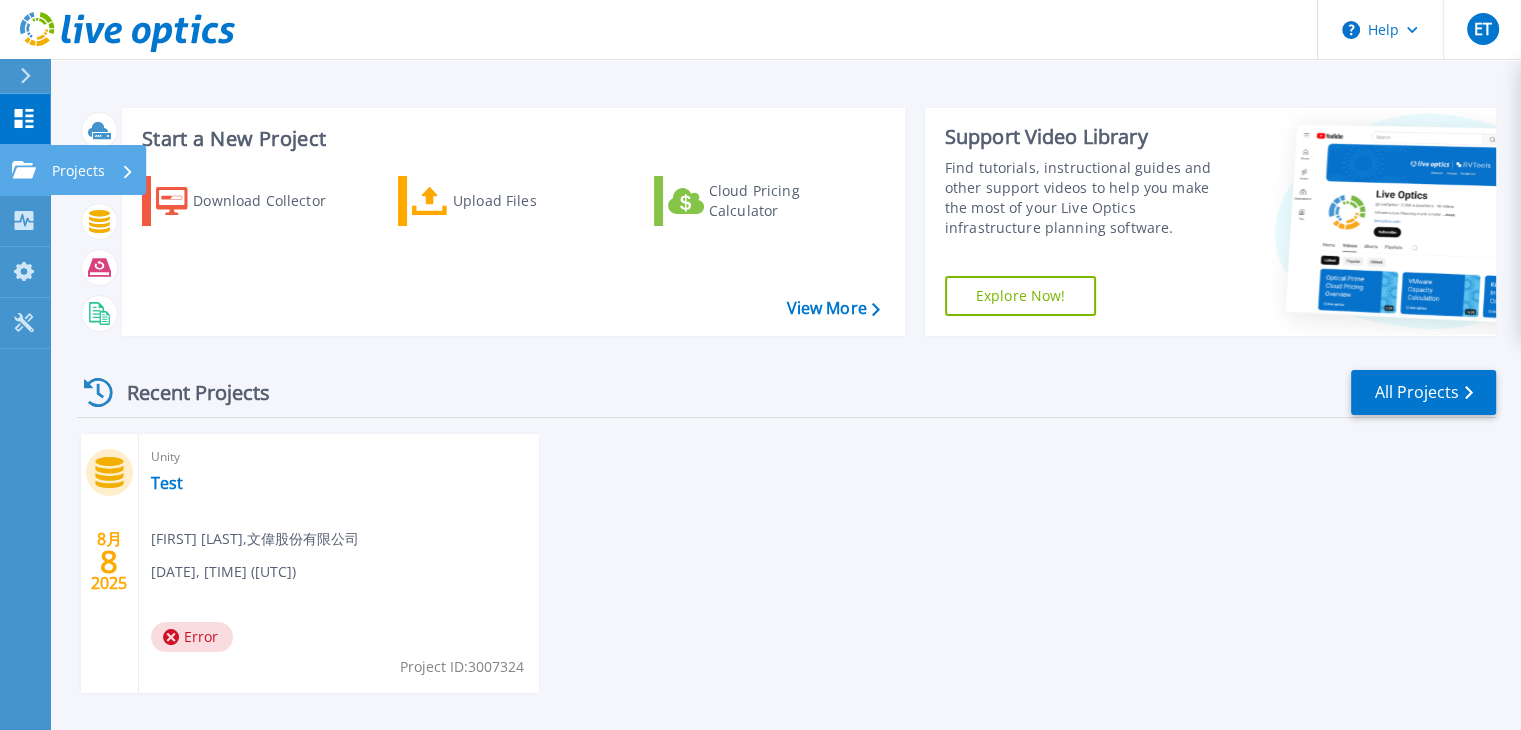click on "Projects" at bounding box center [78, 171] 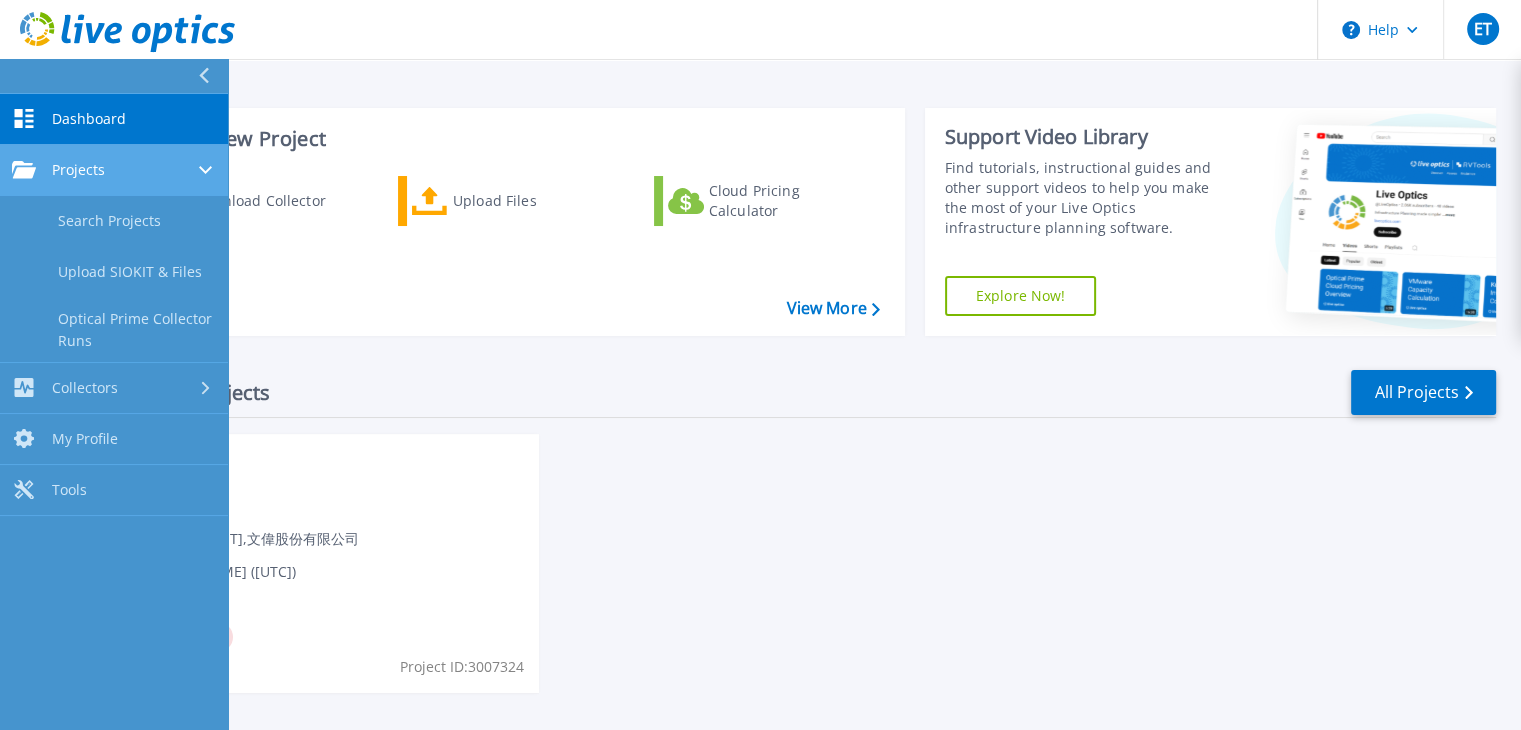click on "Projects Projects" at bounding box center (114, 170) 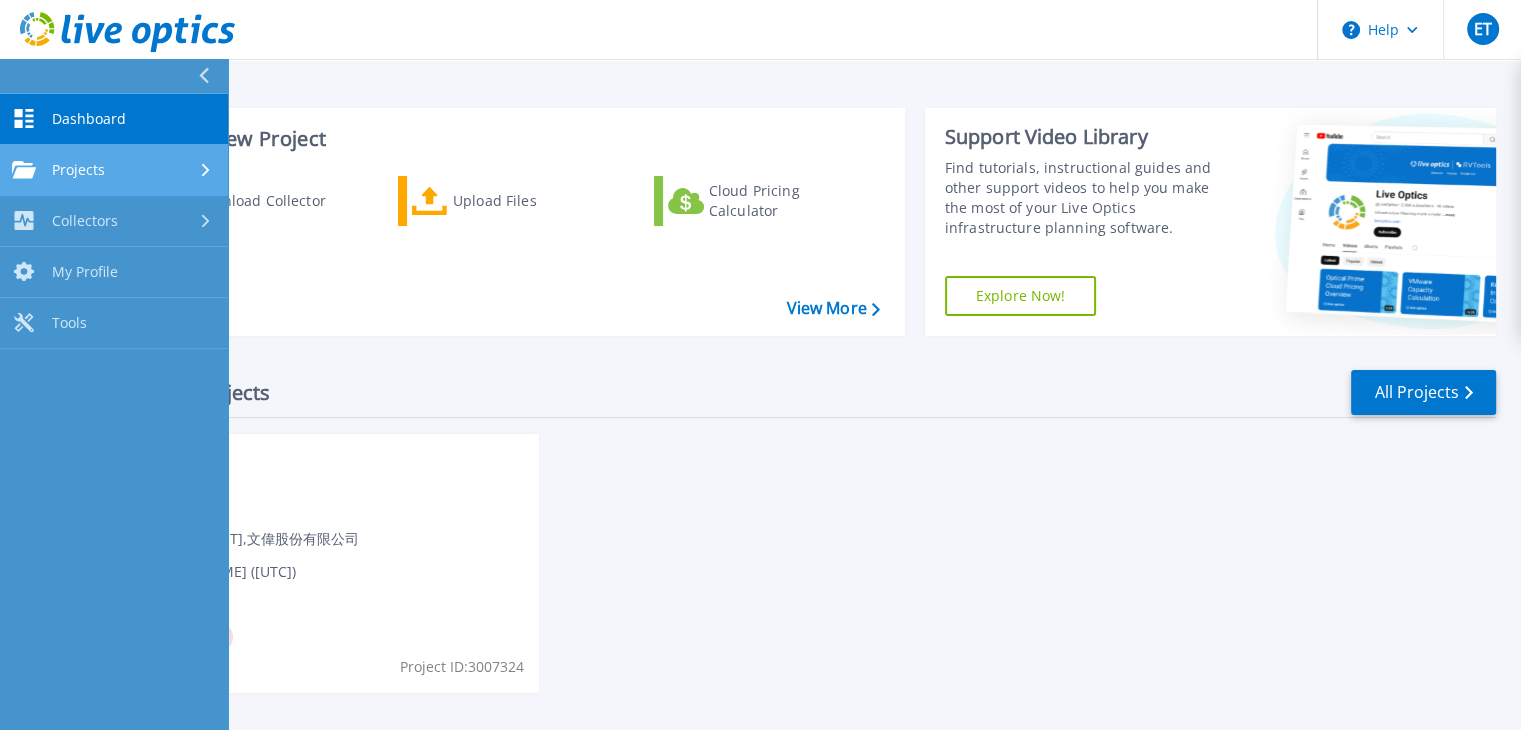 click on "Projects" at bounding box center (78, 170) 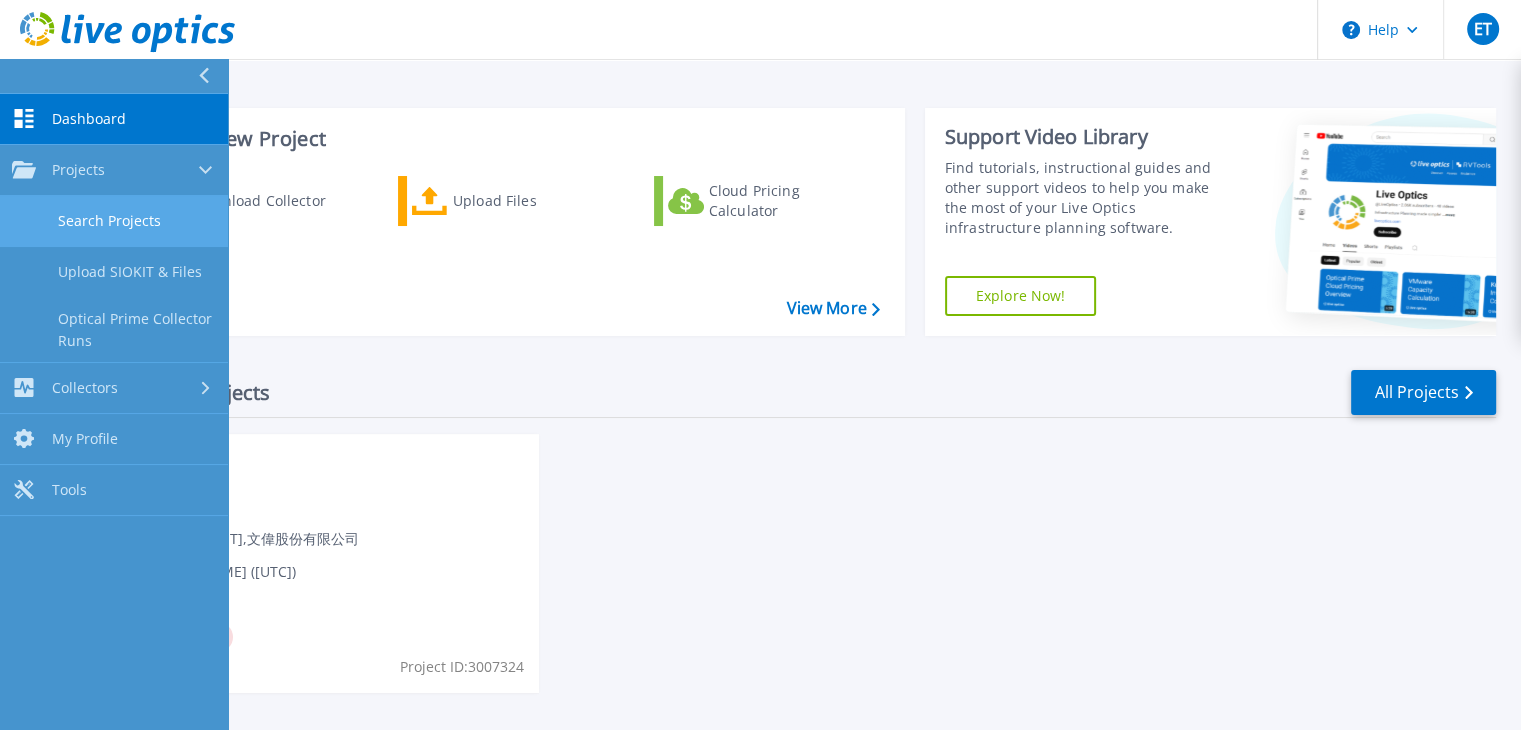 click on "Search Projects" at bounding box center [114, 221] 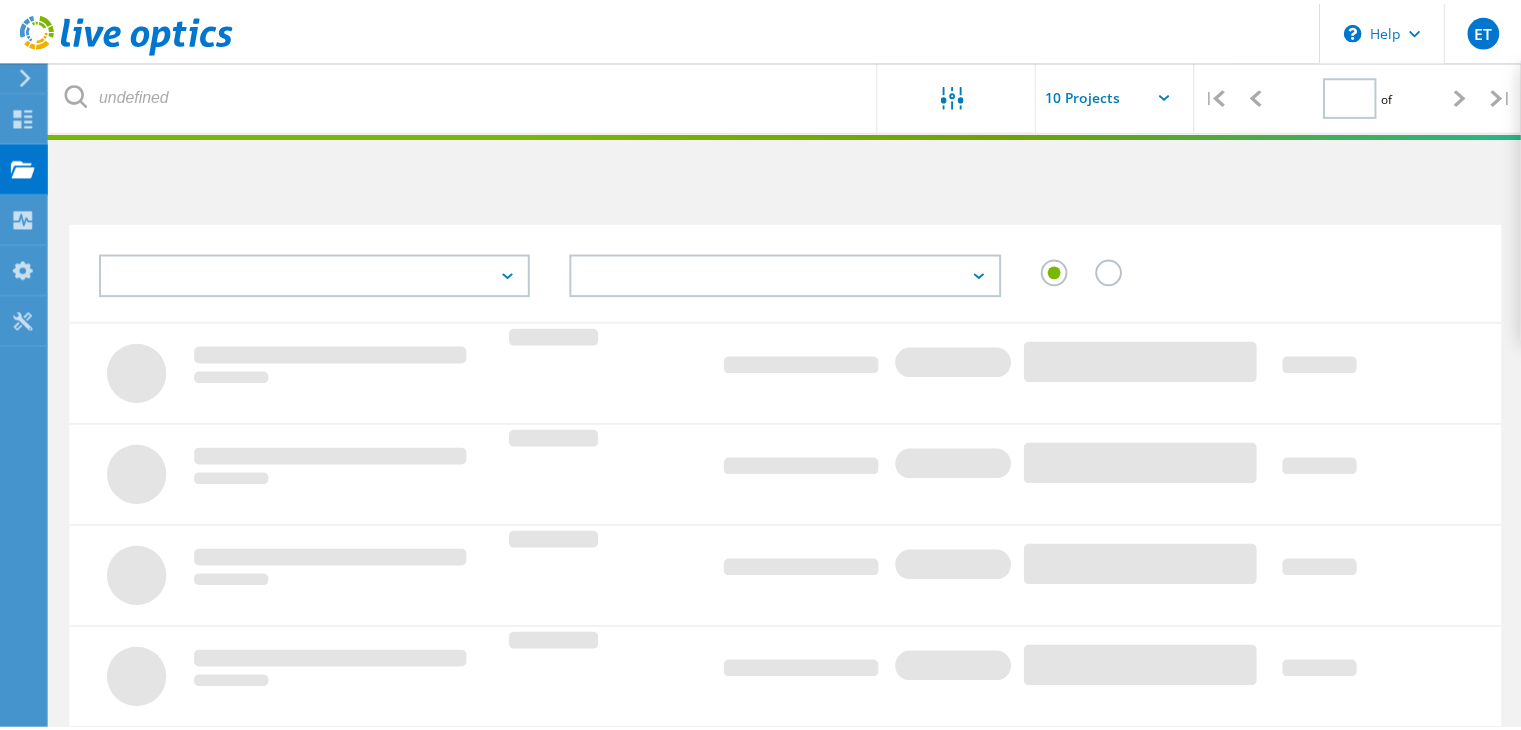 scroll, scrollTop: 0, scrollLeft: 0, axis: both 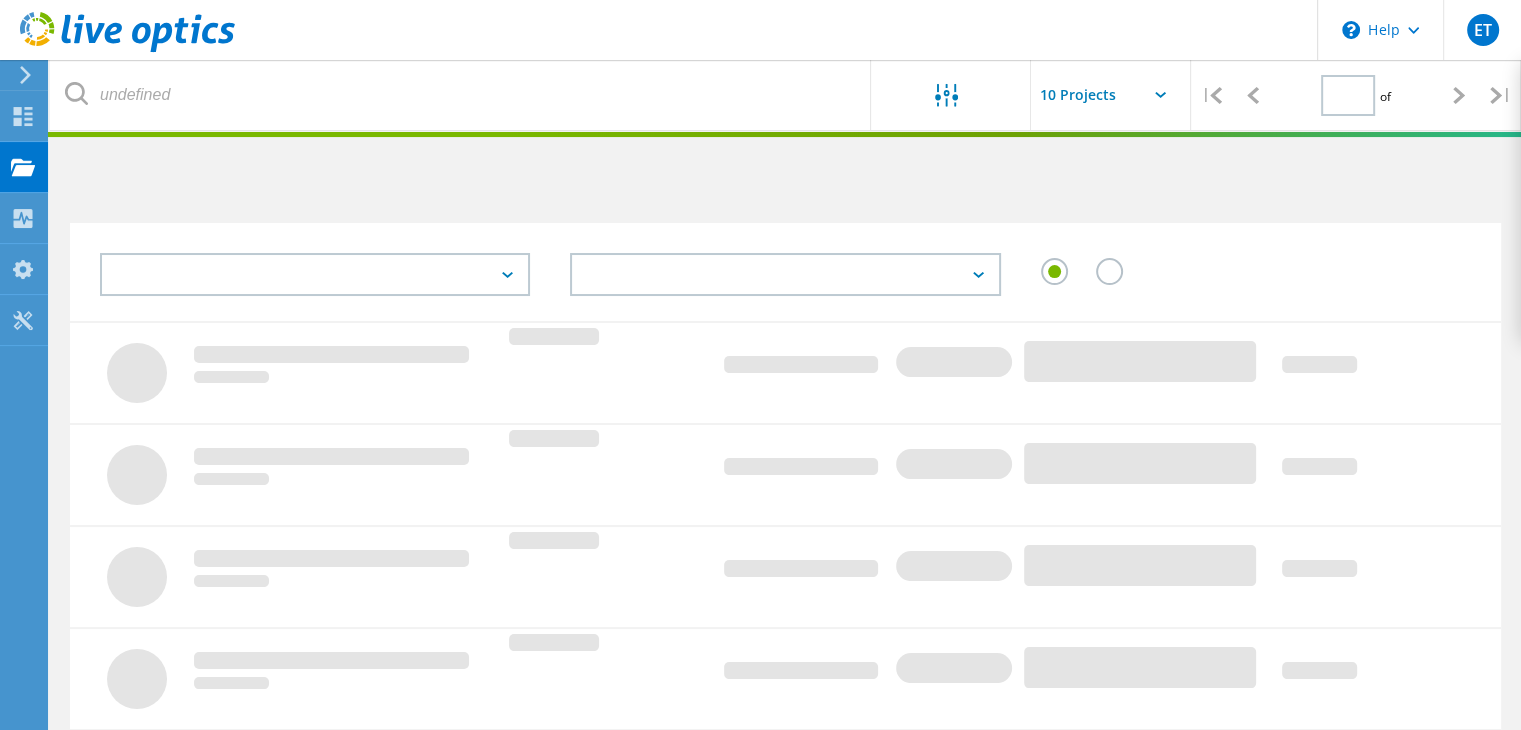 type on "1" 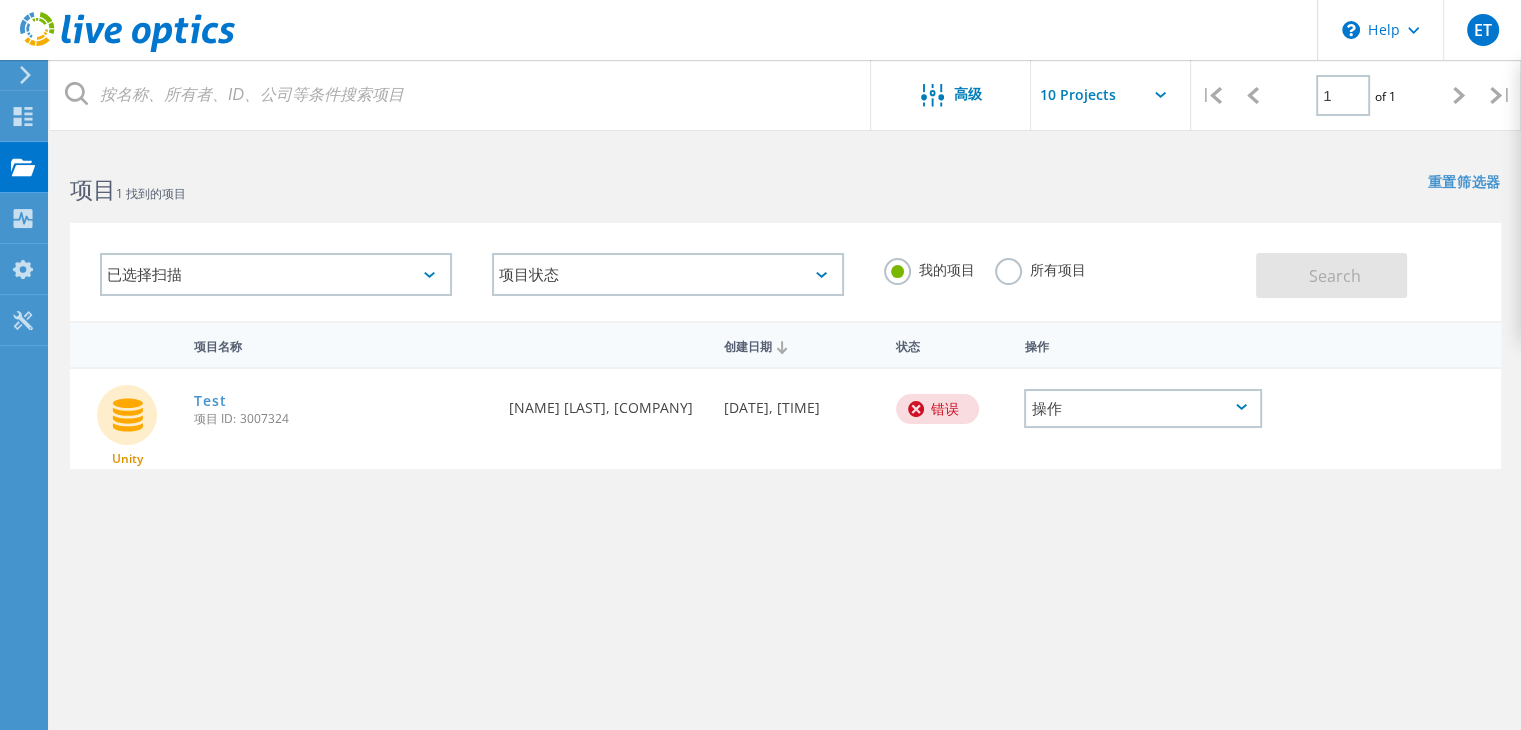 click on "操作" 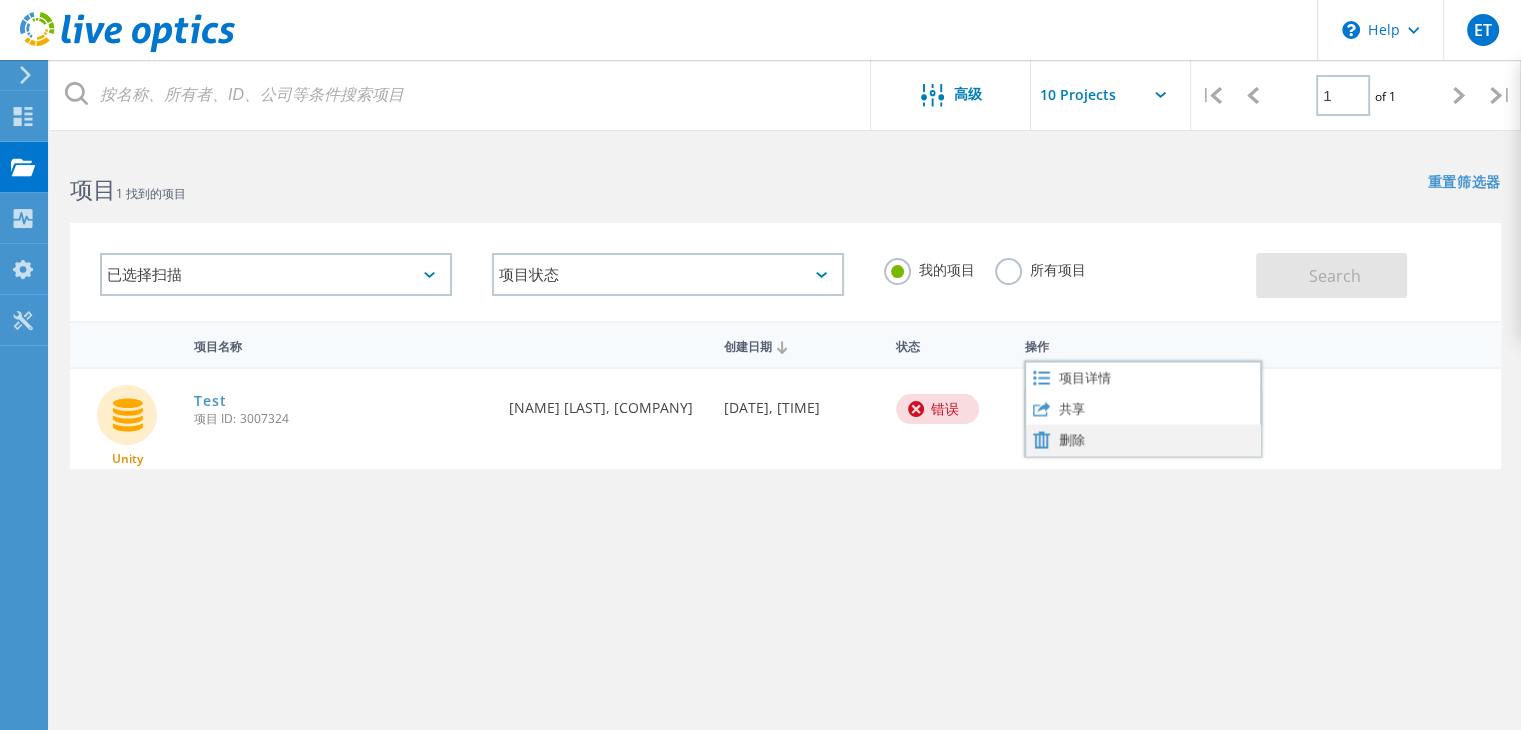 click on "删除" 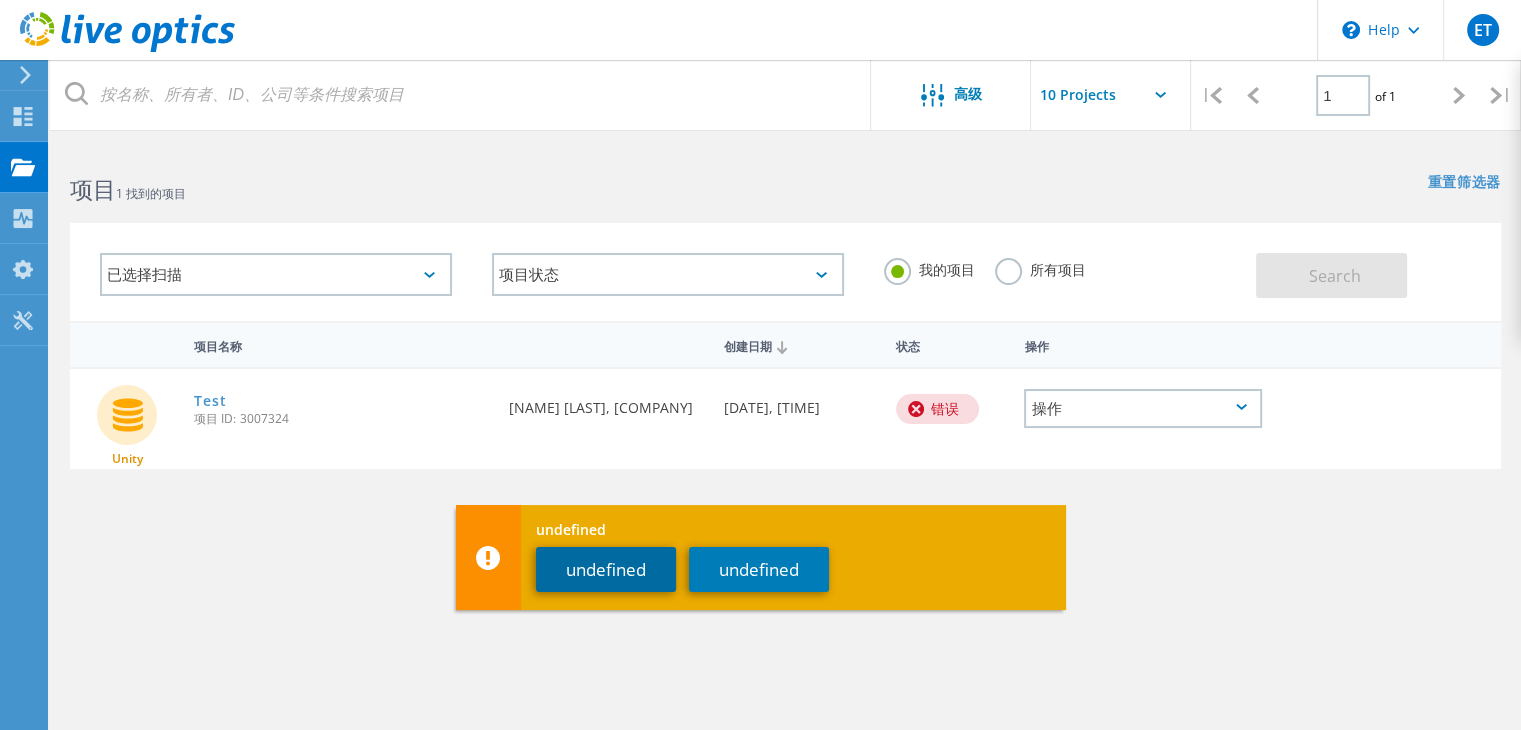 click on "undefined" at bounding box center [606, 569] 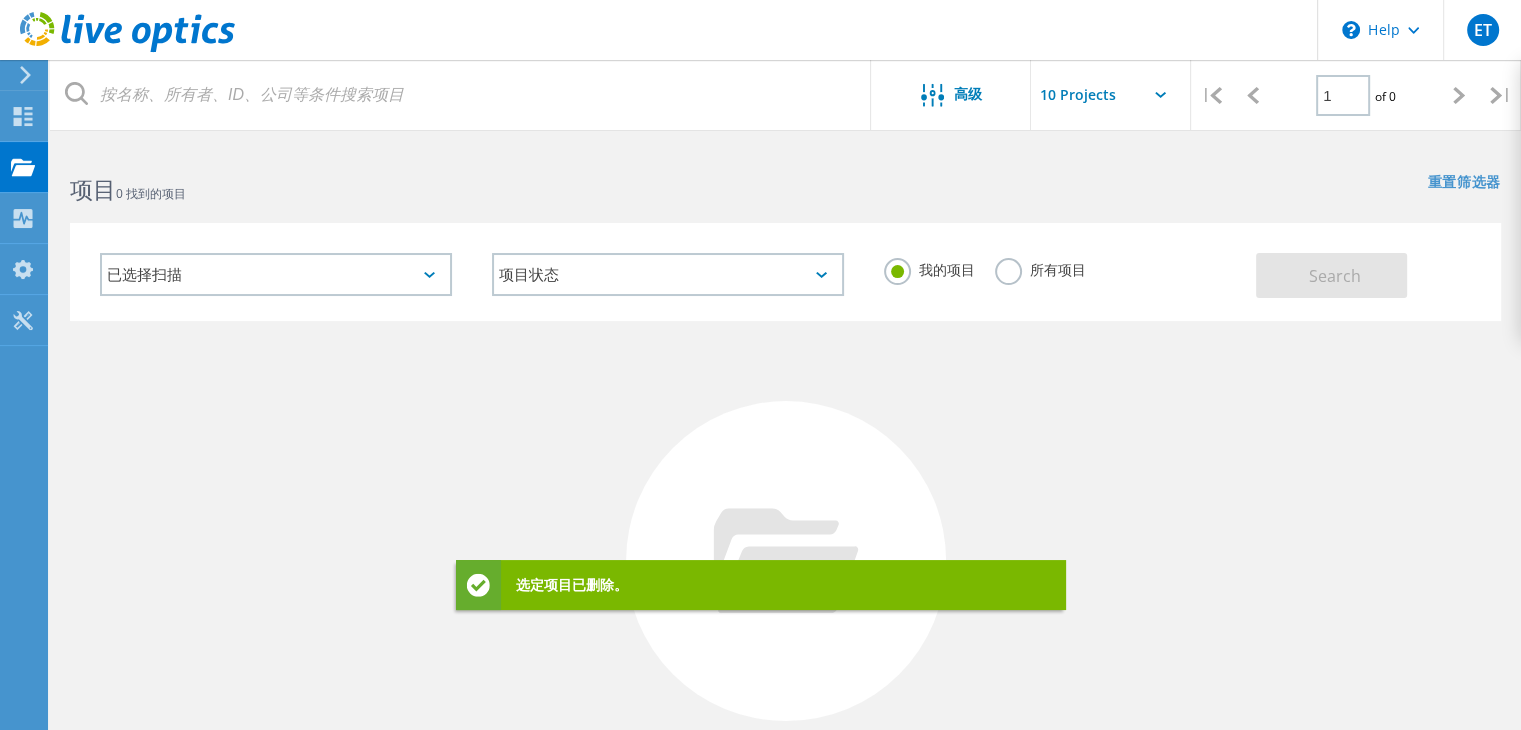 click 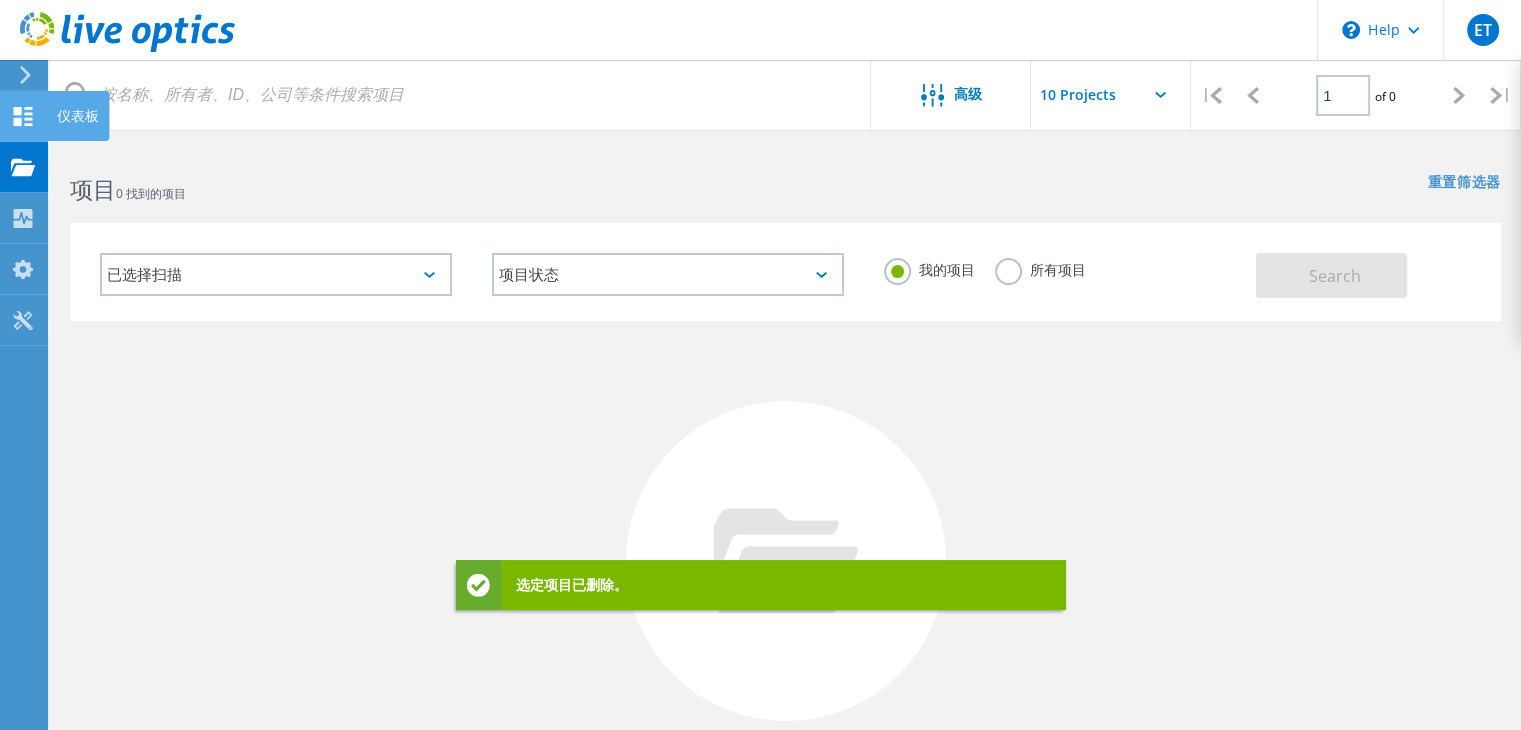 click on "仪表板" at bounding box center [78, 116] 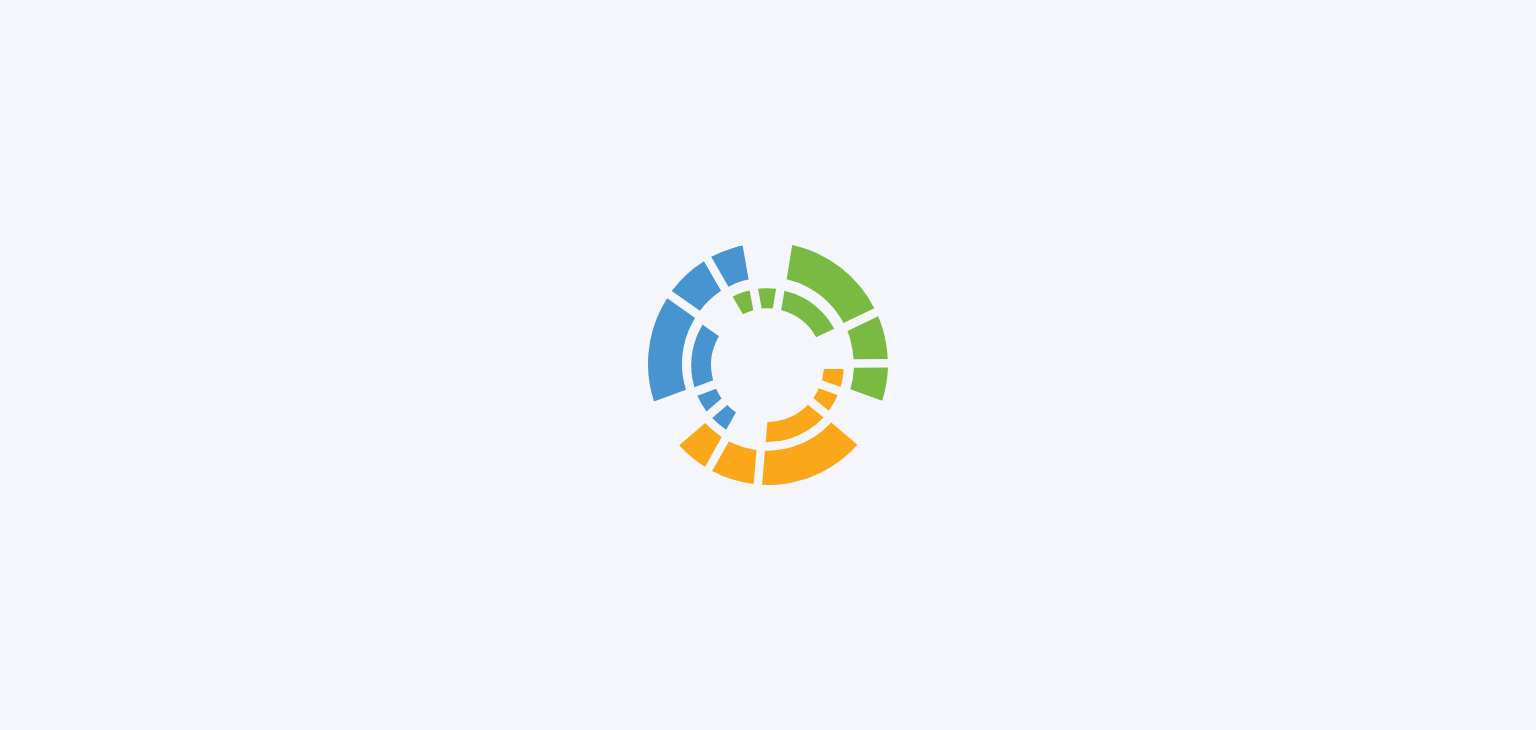 scroll, scrollTop: 0, scrollLeft: 0, axis: both 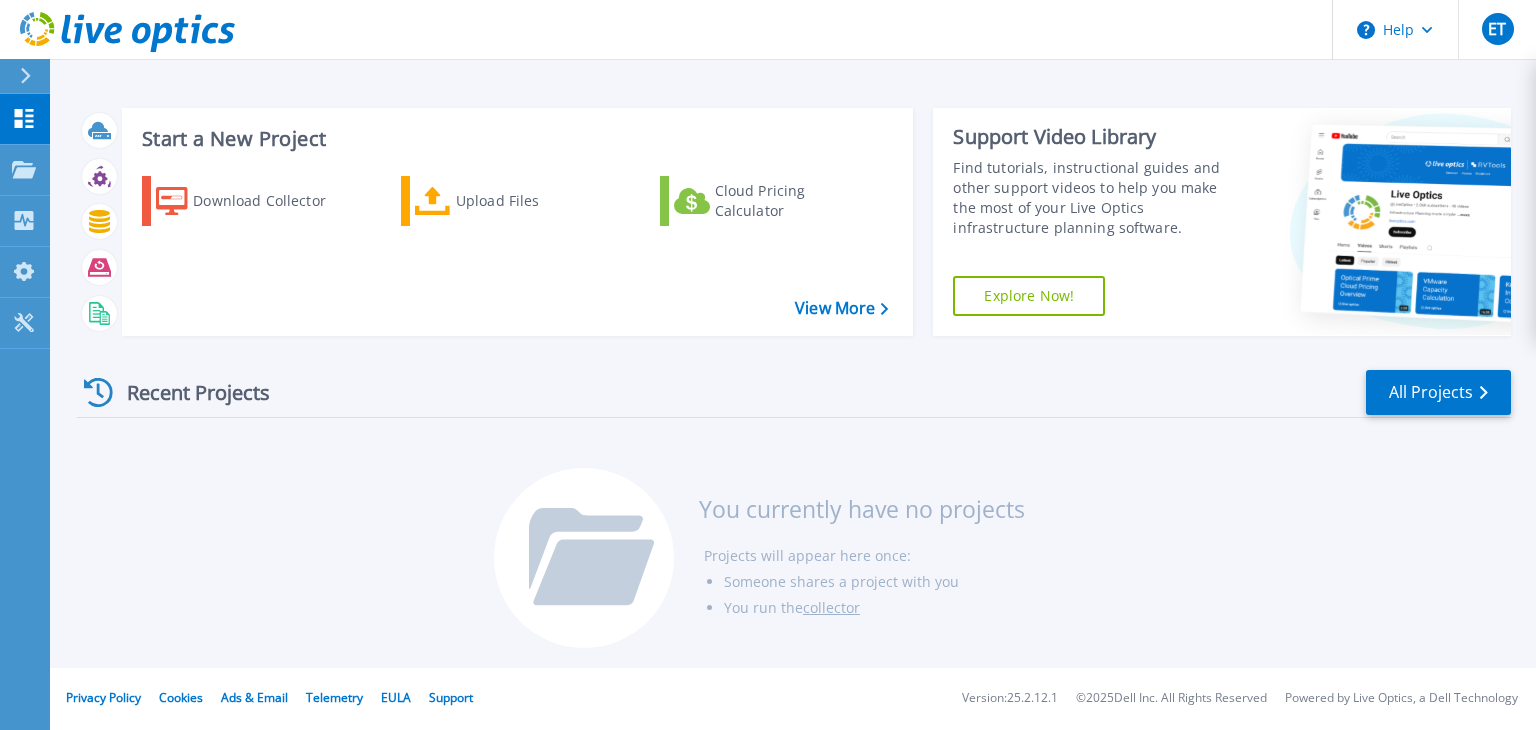 click on "Recent Projects All Projects" at bounding box center [794, 393] 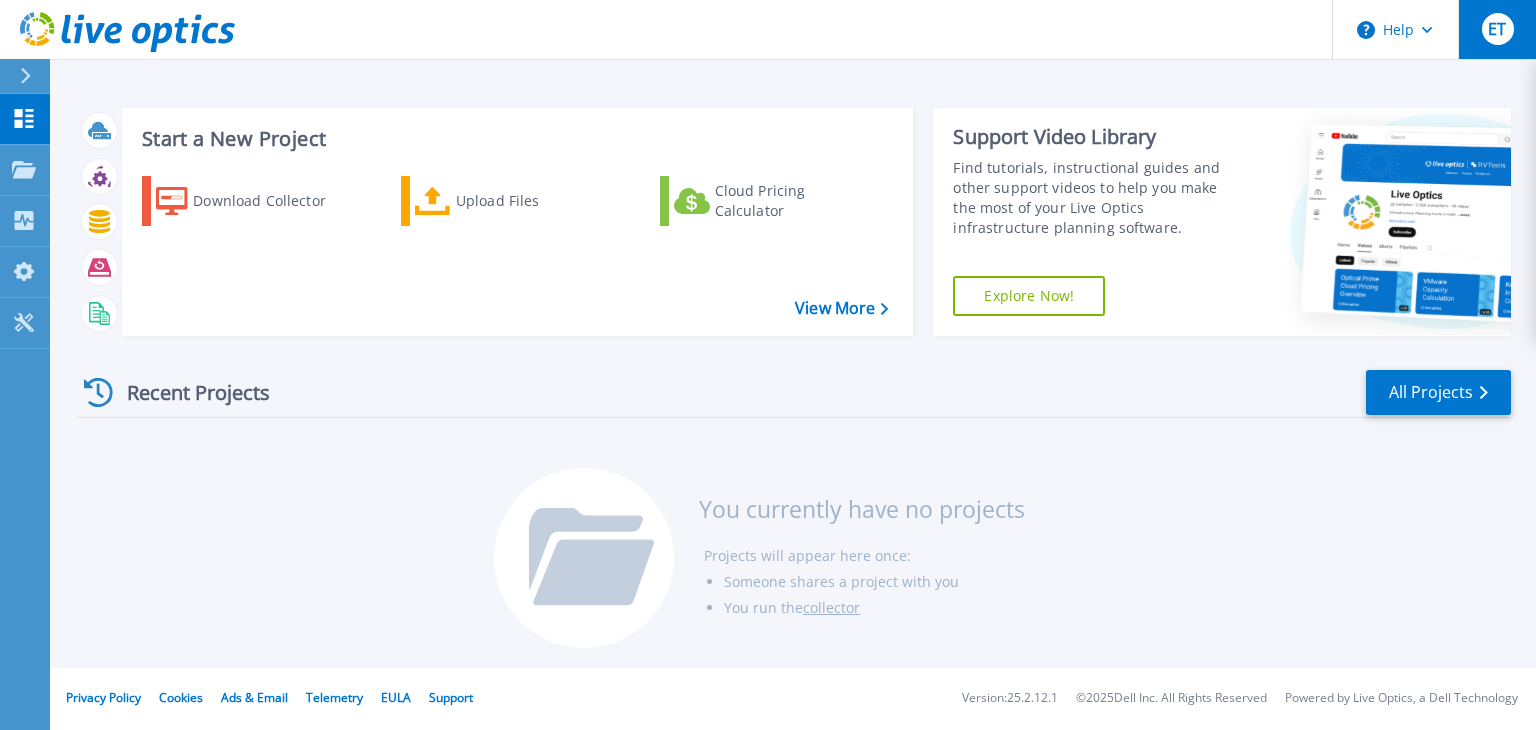 click on "ET" at bounding box center (1498, 29) 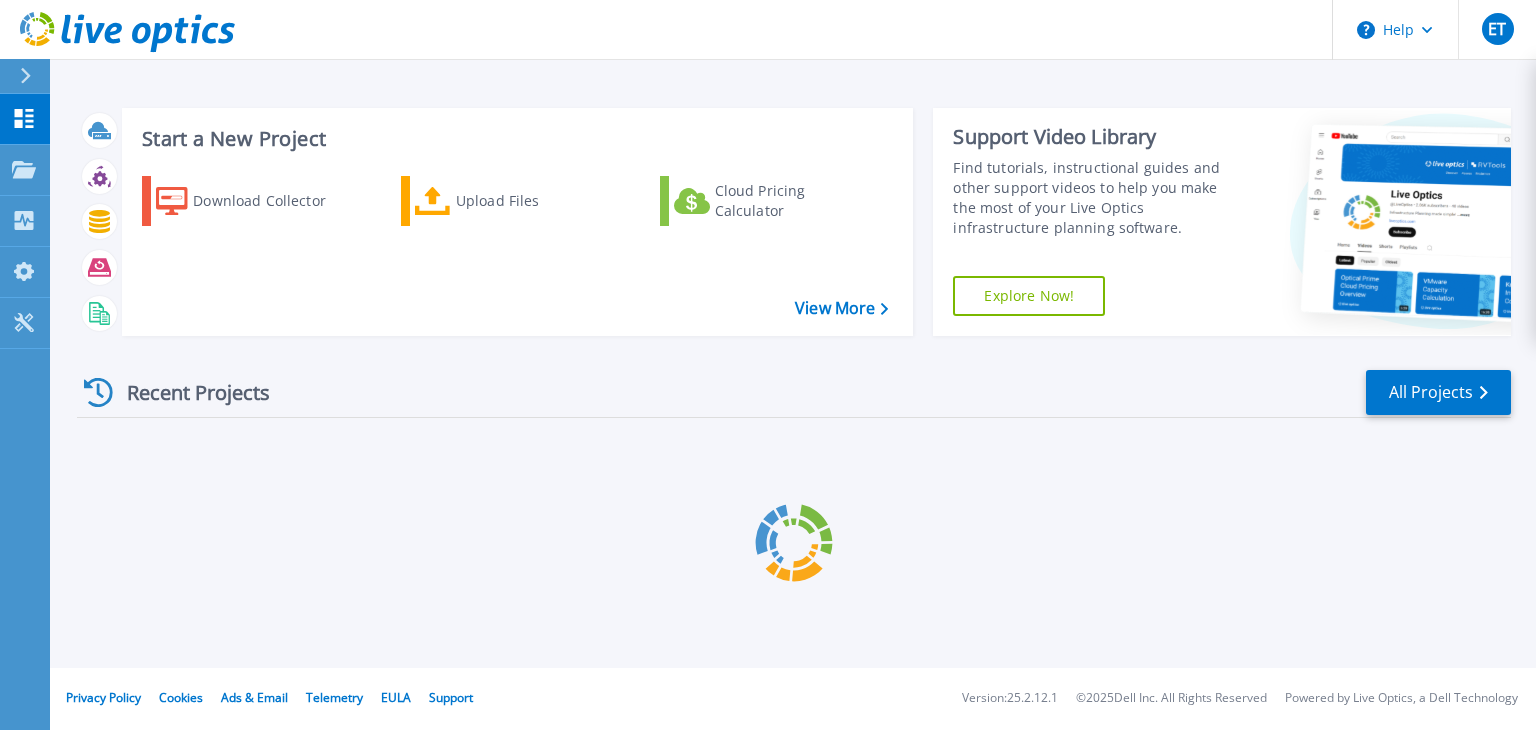 scroll, scrollTop: 0, scrollLeft: 0, axis: both 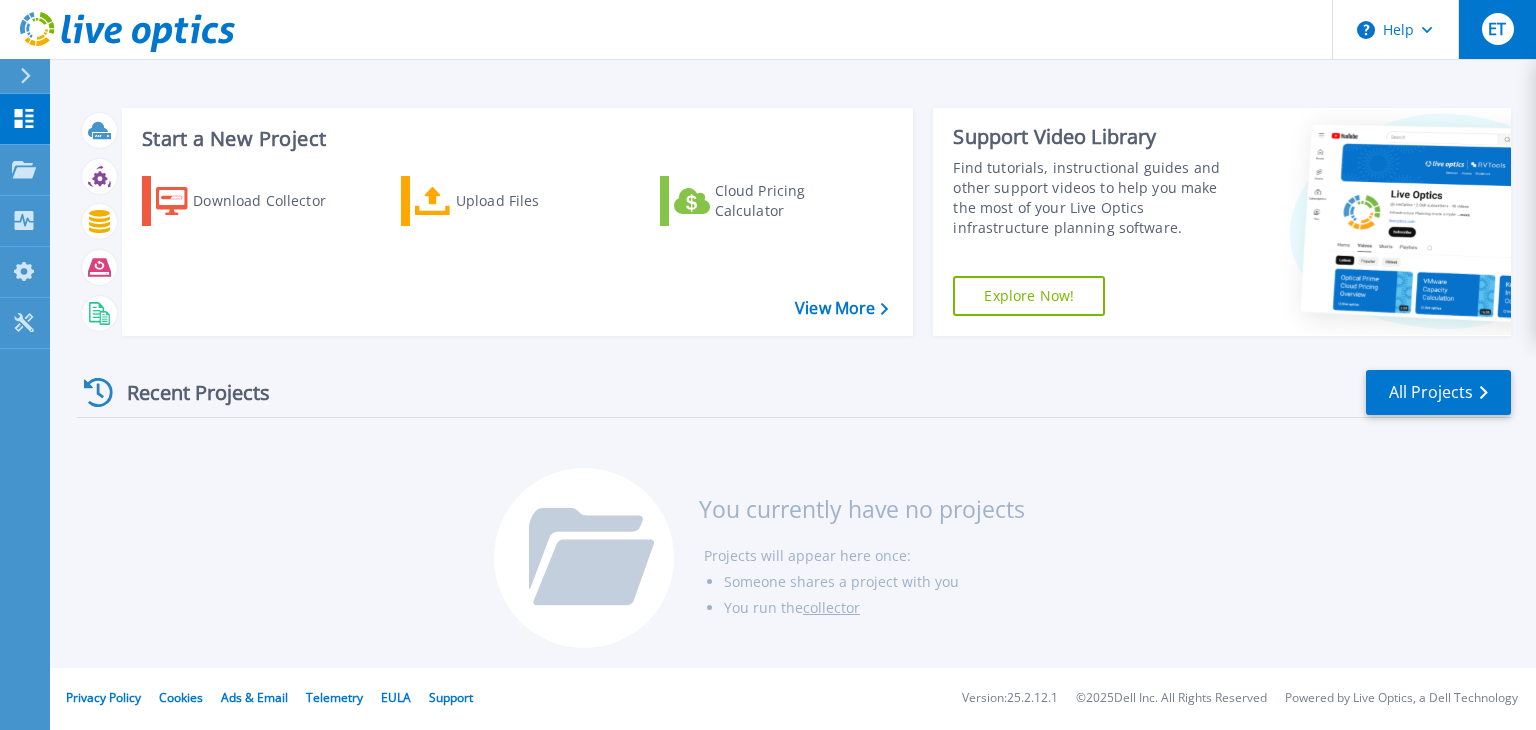 click on "ET" at bounding box center (1497, 29) 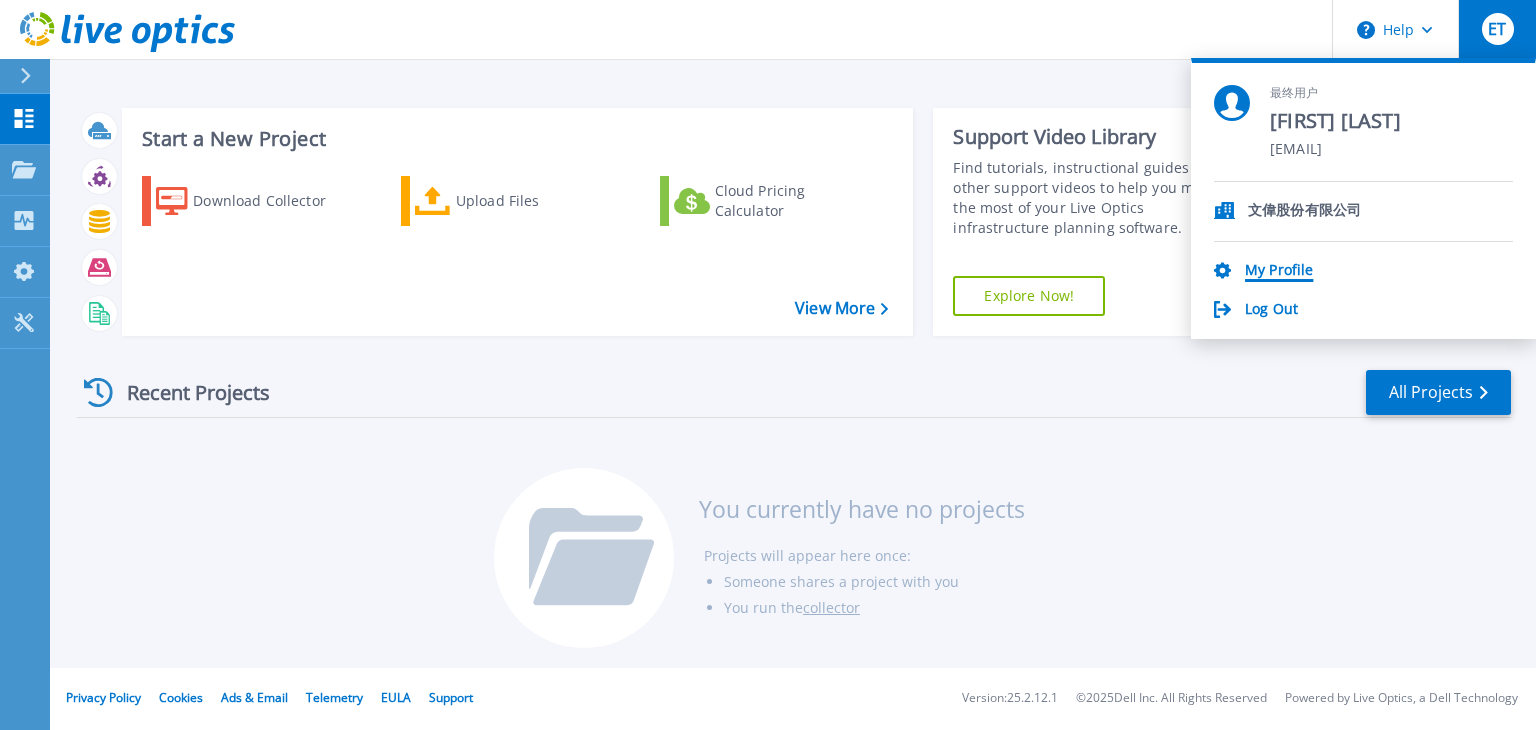 click on "My Profile" at bounding box center (1279, 271) 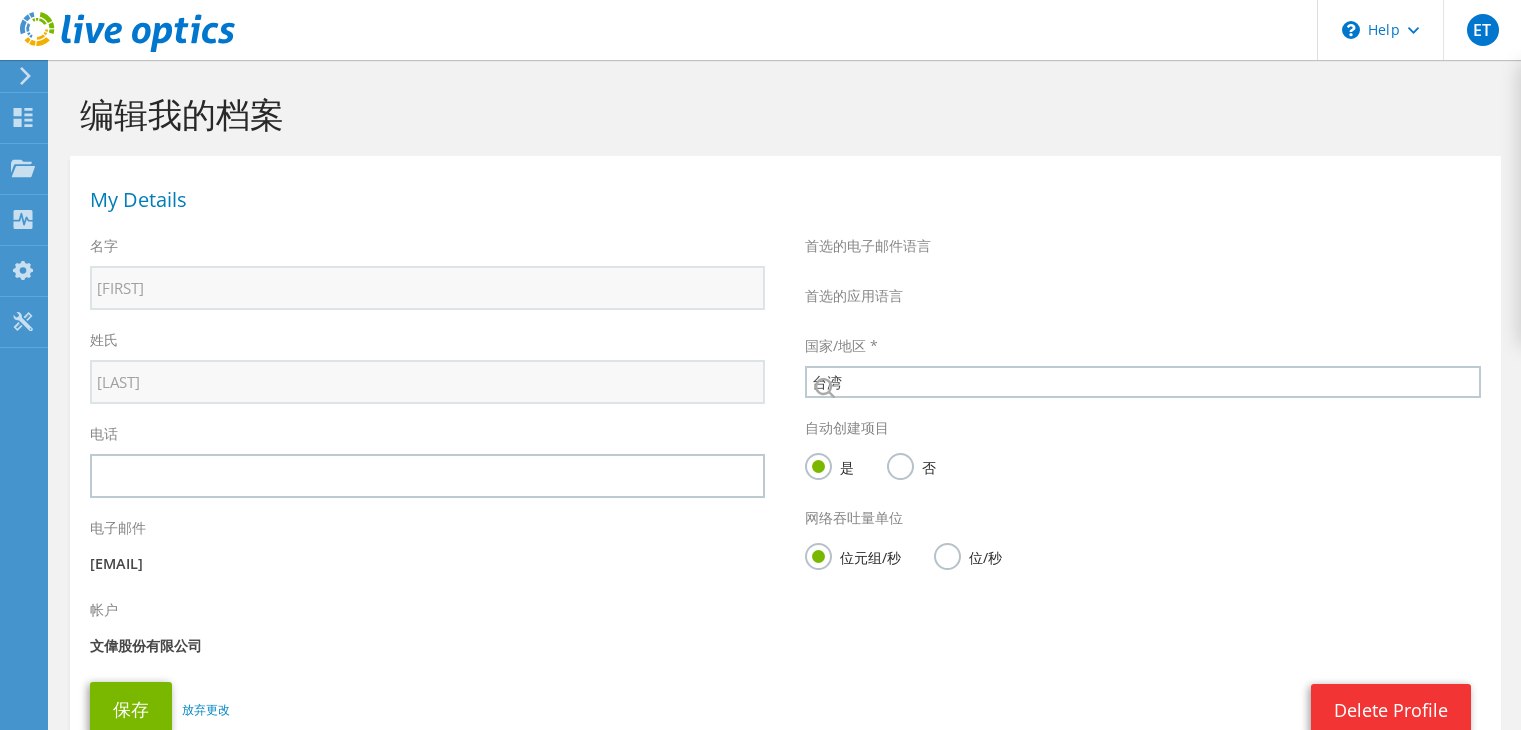 select on "220" 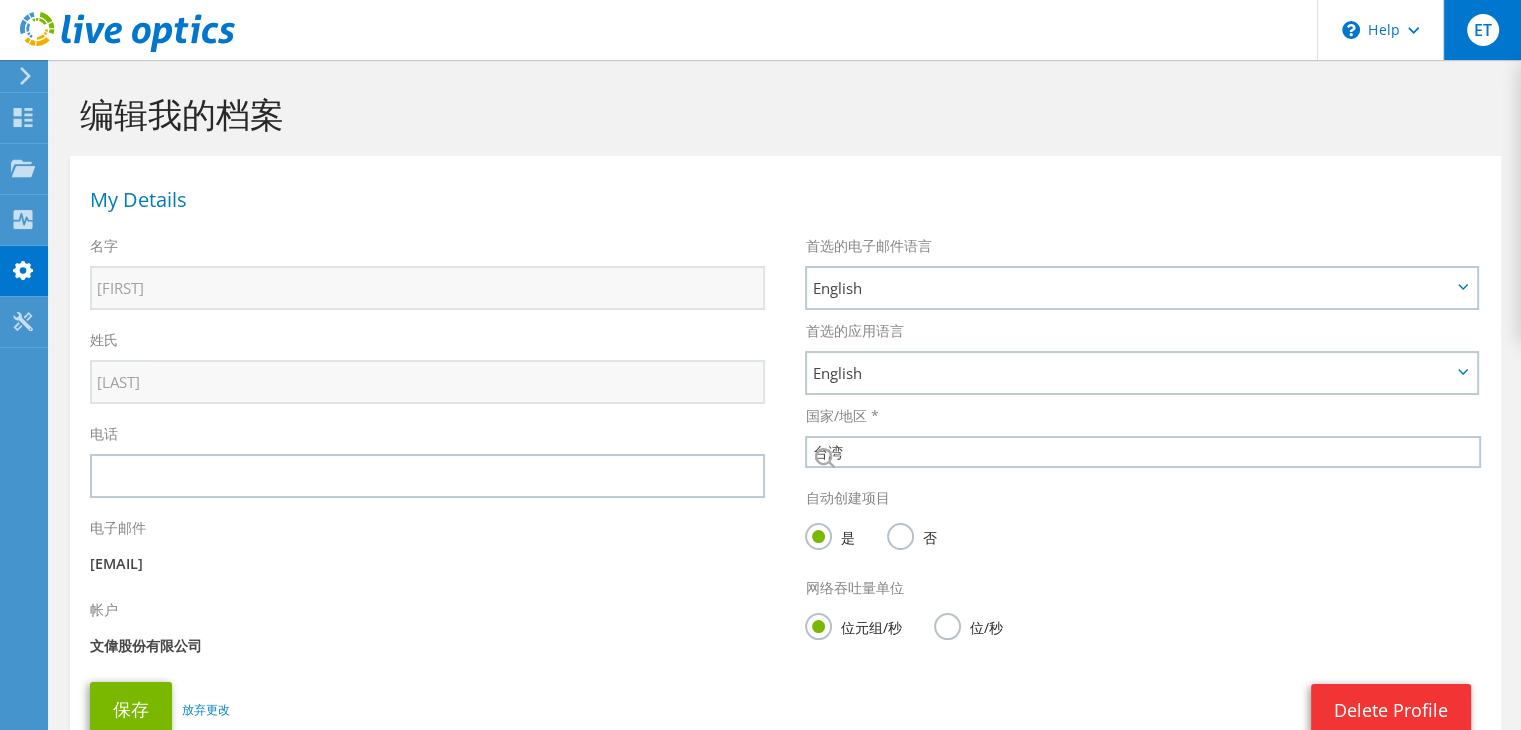 click on "ET" at bounding box center (1483, 30) 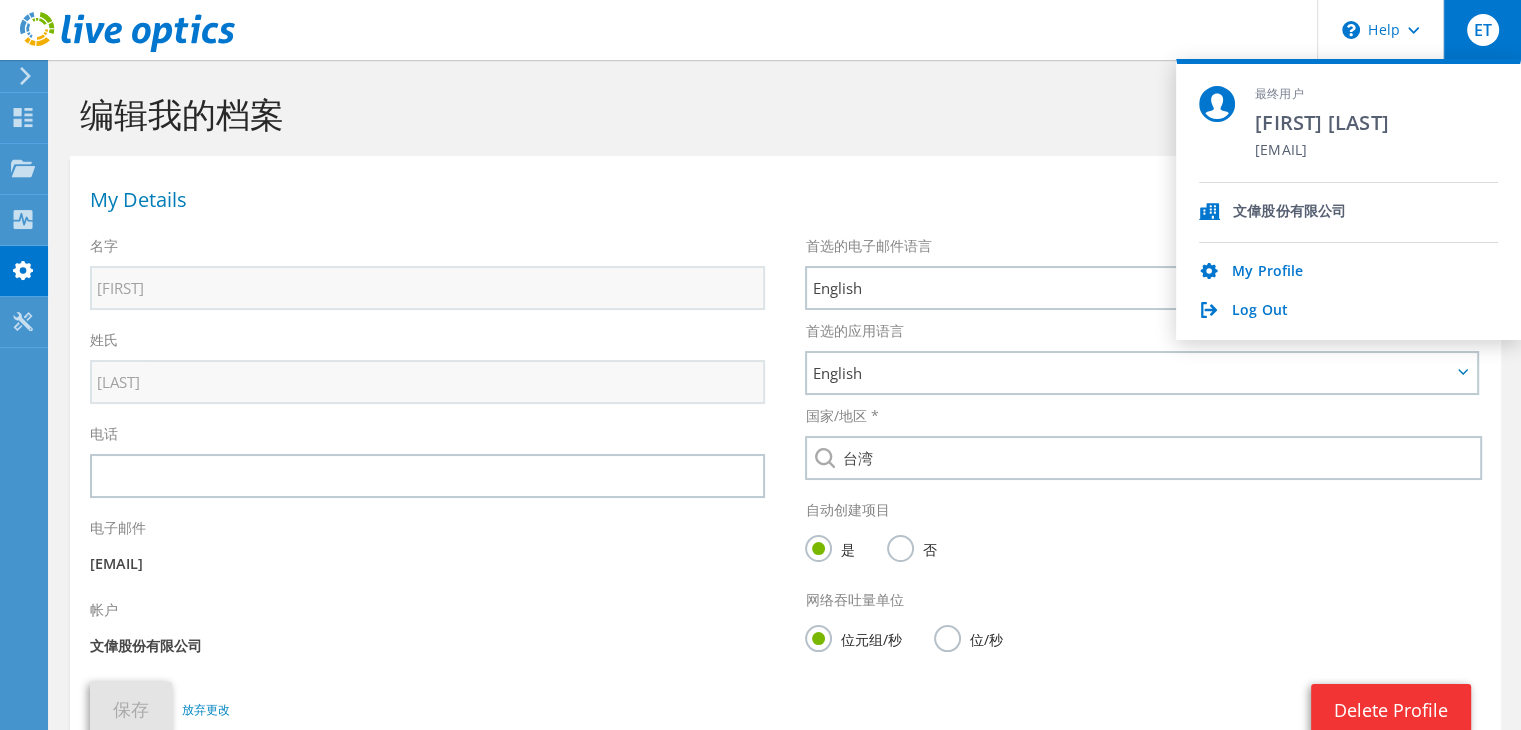 click on "编辑我的档案" at bounding box center (780, 114) 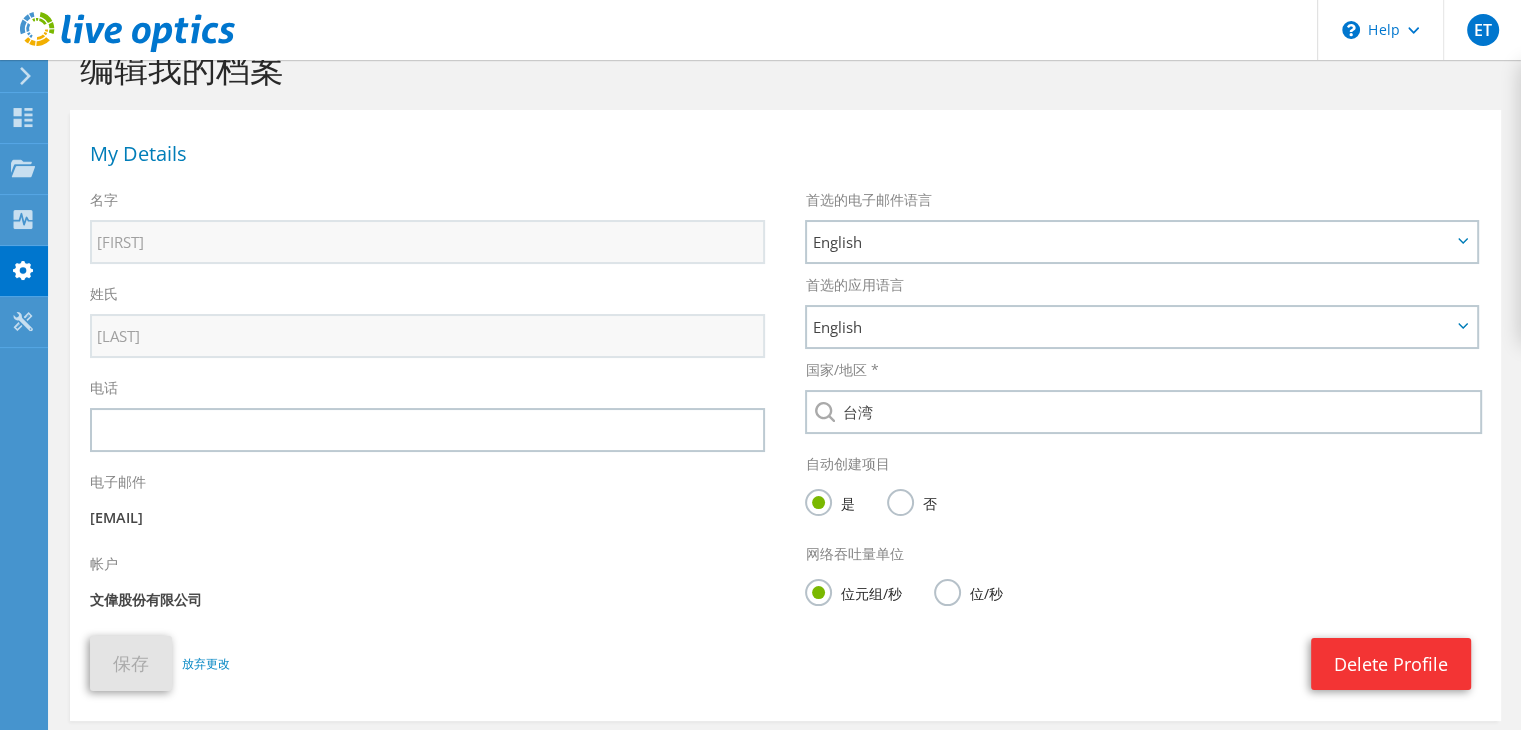 scroll, scrollTop: 0, scrollLeft: 0, axis: both 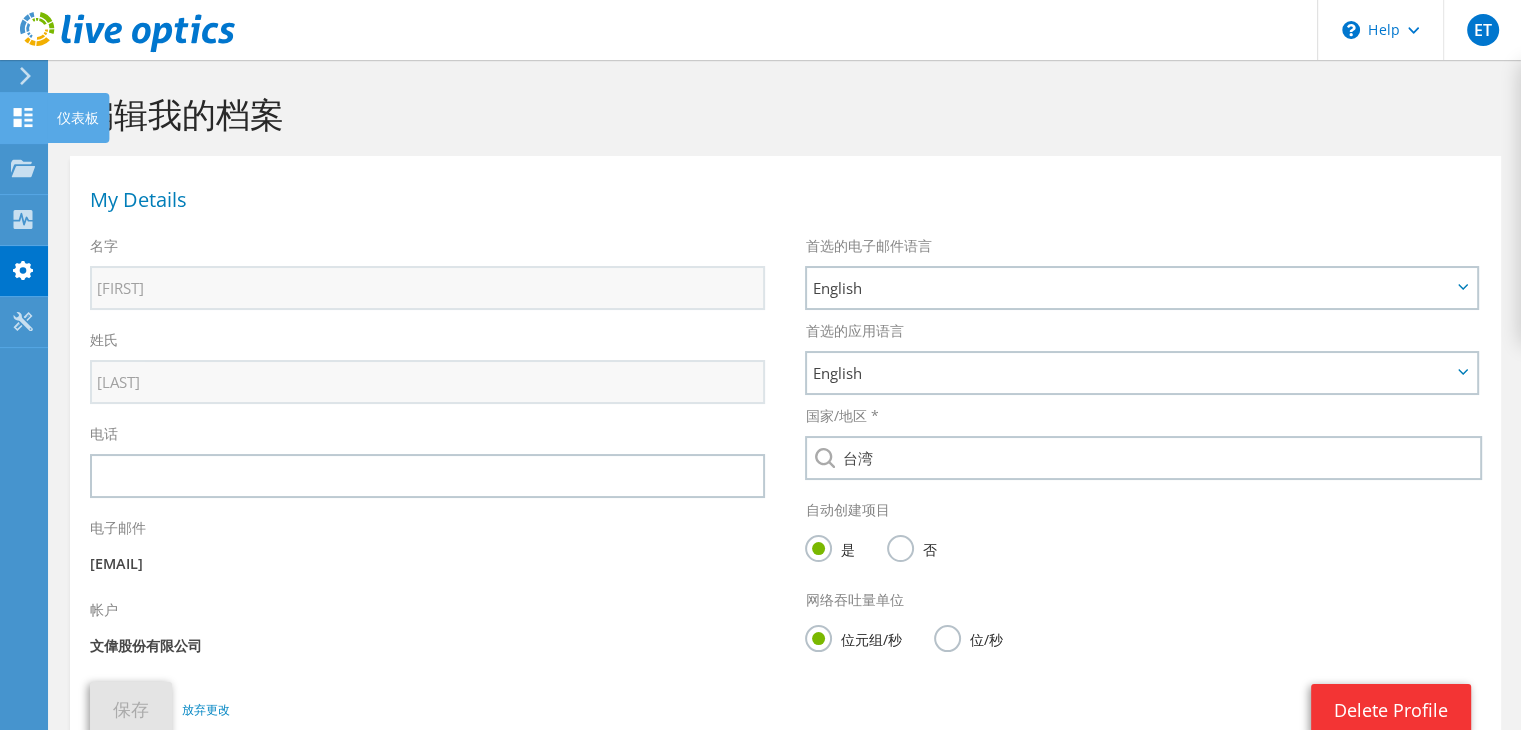click on "仪表板" at bounding box center [78, 118] 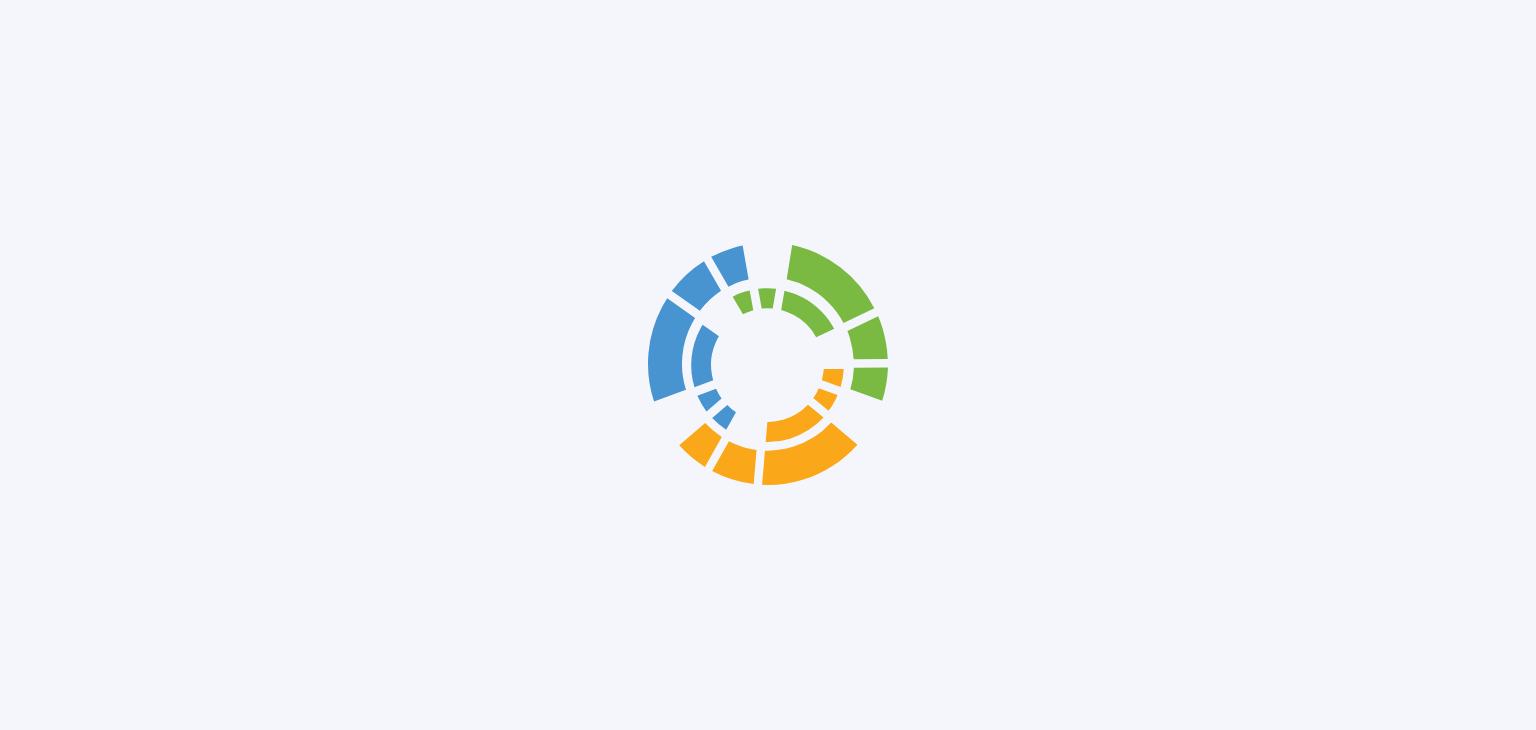 scroll, scrollTop: 0, scrollLeft: 0, axis: both 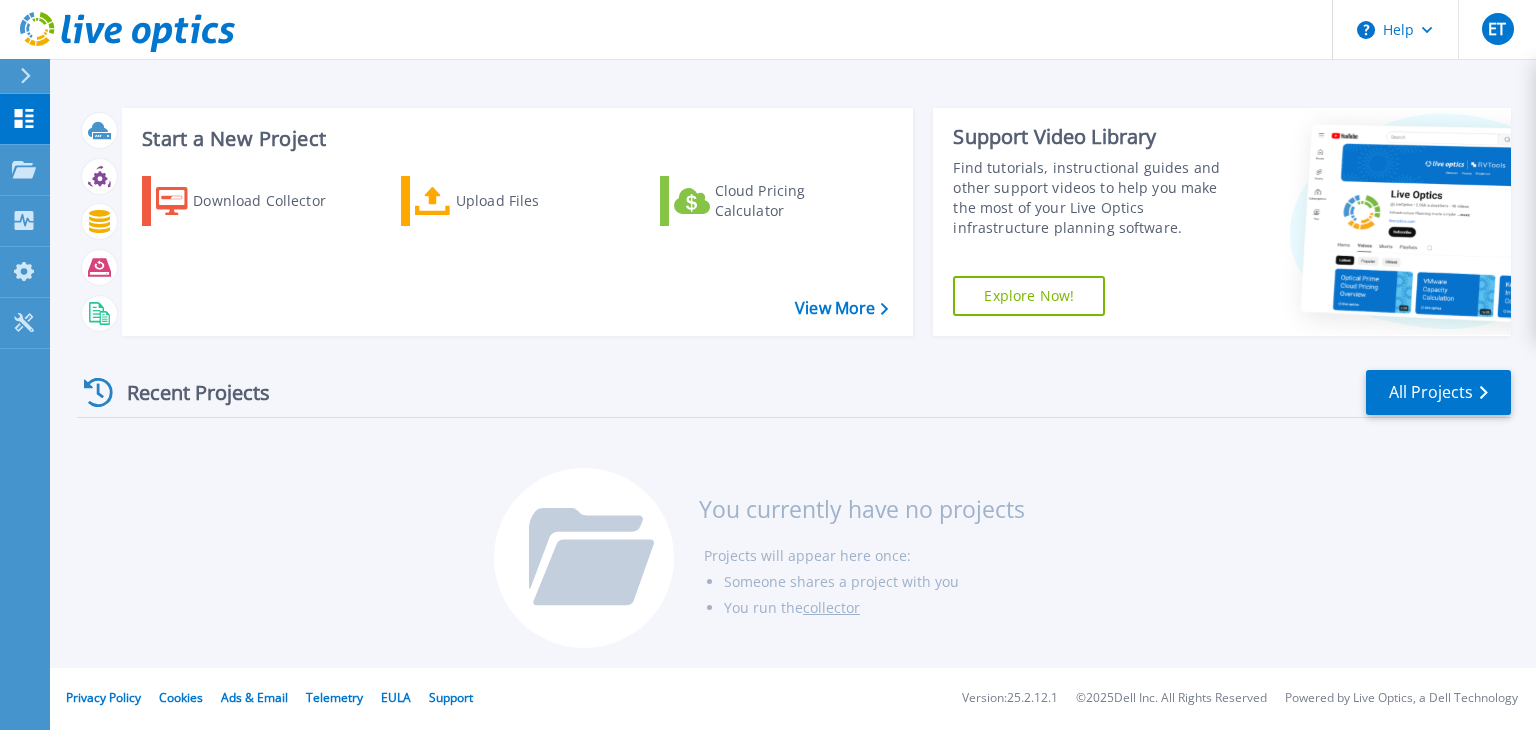 click on "Recent Projects All Projects You currently have no projects Projects will appear here once: Someone shares a project with you You run the  collector" at bounding box center (794, 510) 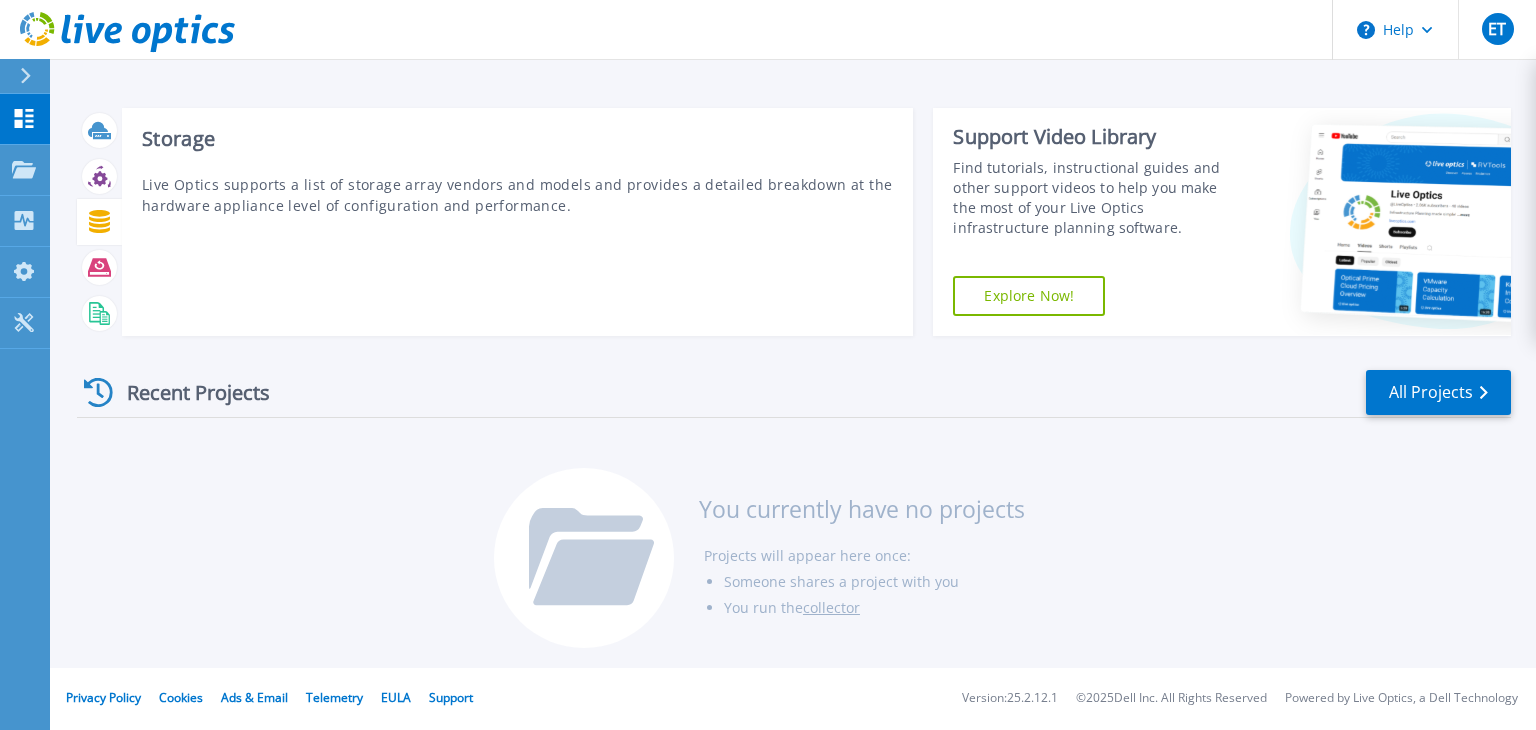 click 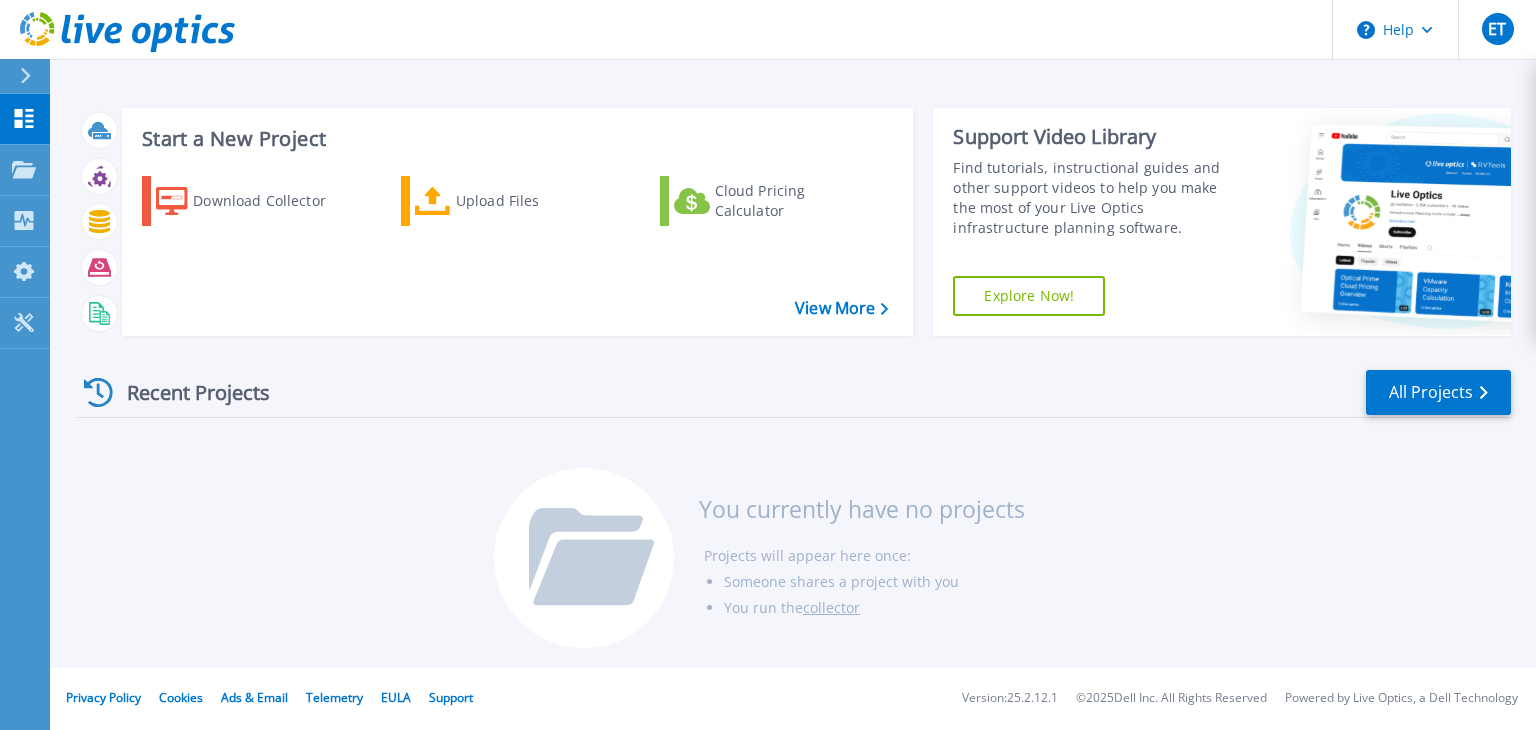 click on "Download Collector     Upload Files     Cloud Pricing Calculator" at bounding box center (515, 243) 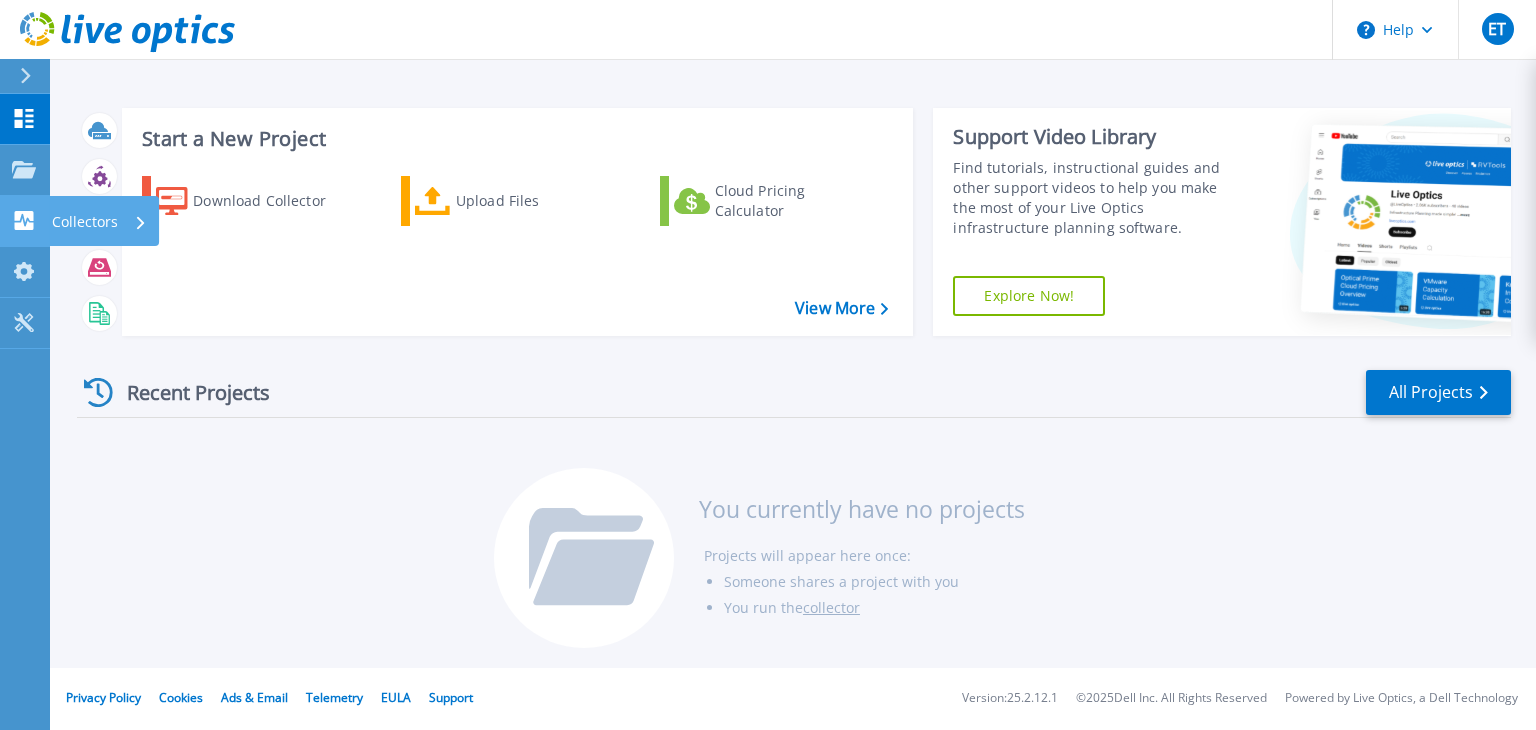 click on "Collectors" at bounding box center [85, 222] 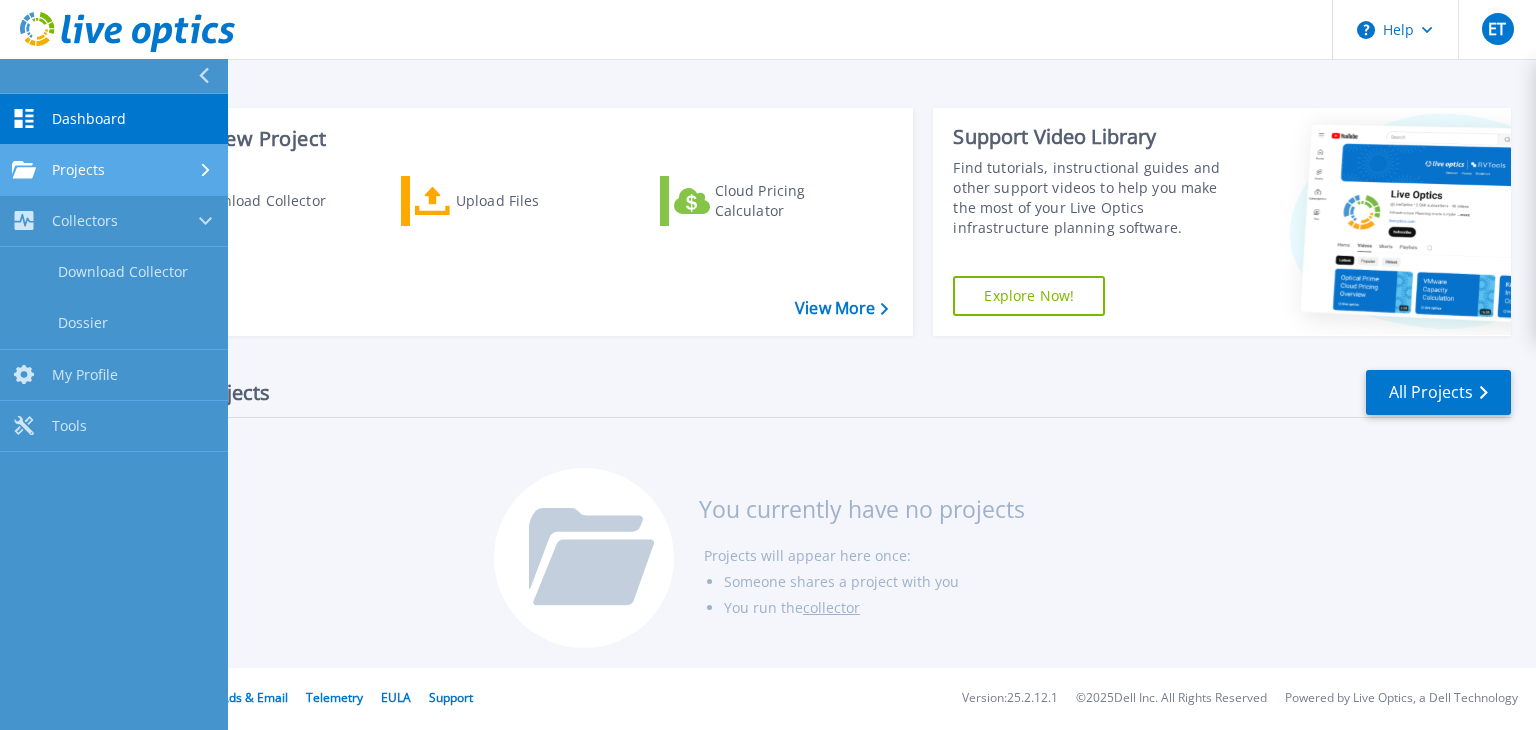 click on "Projects" at bounding box center (114, 170) 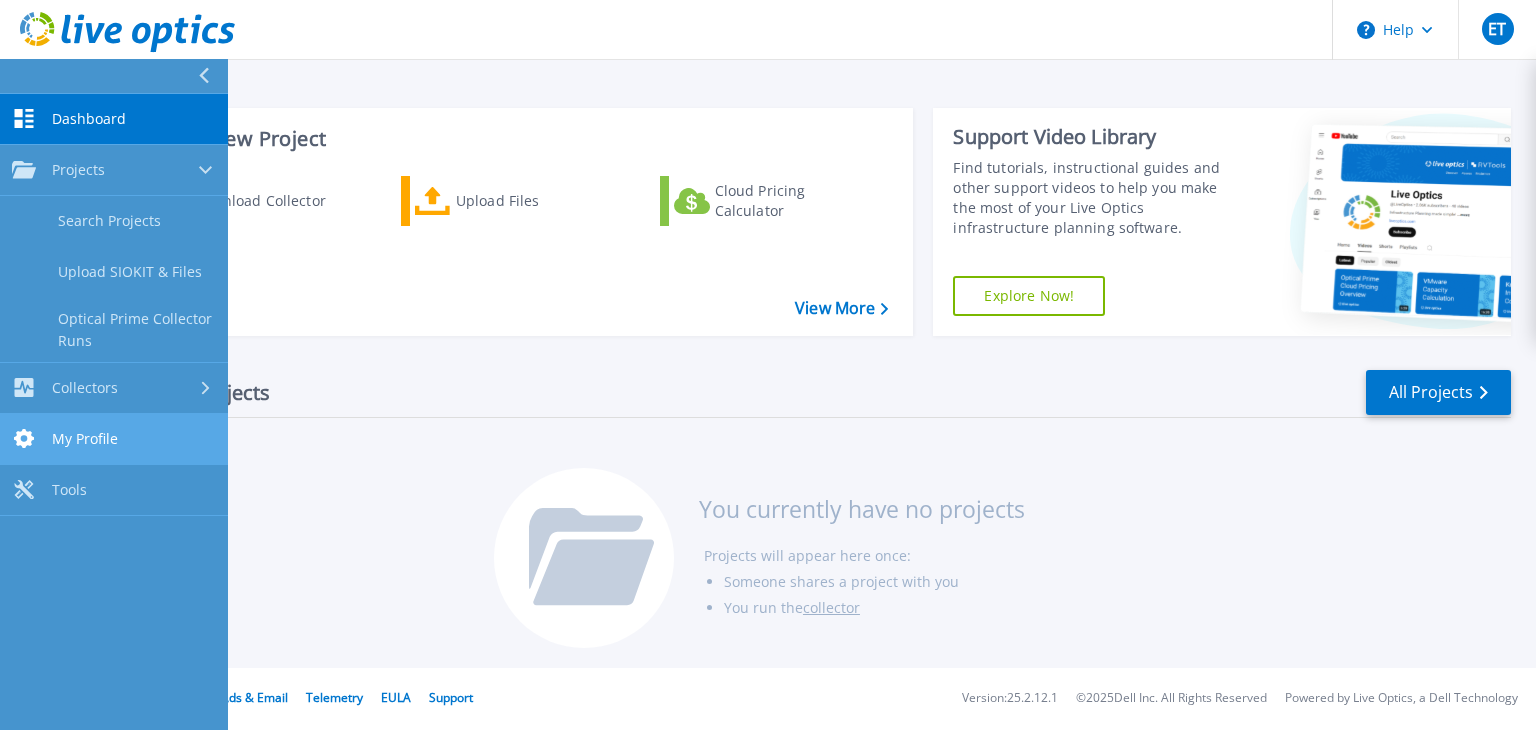 click on "My Profile My Profile" at bounding box center [114, 439] 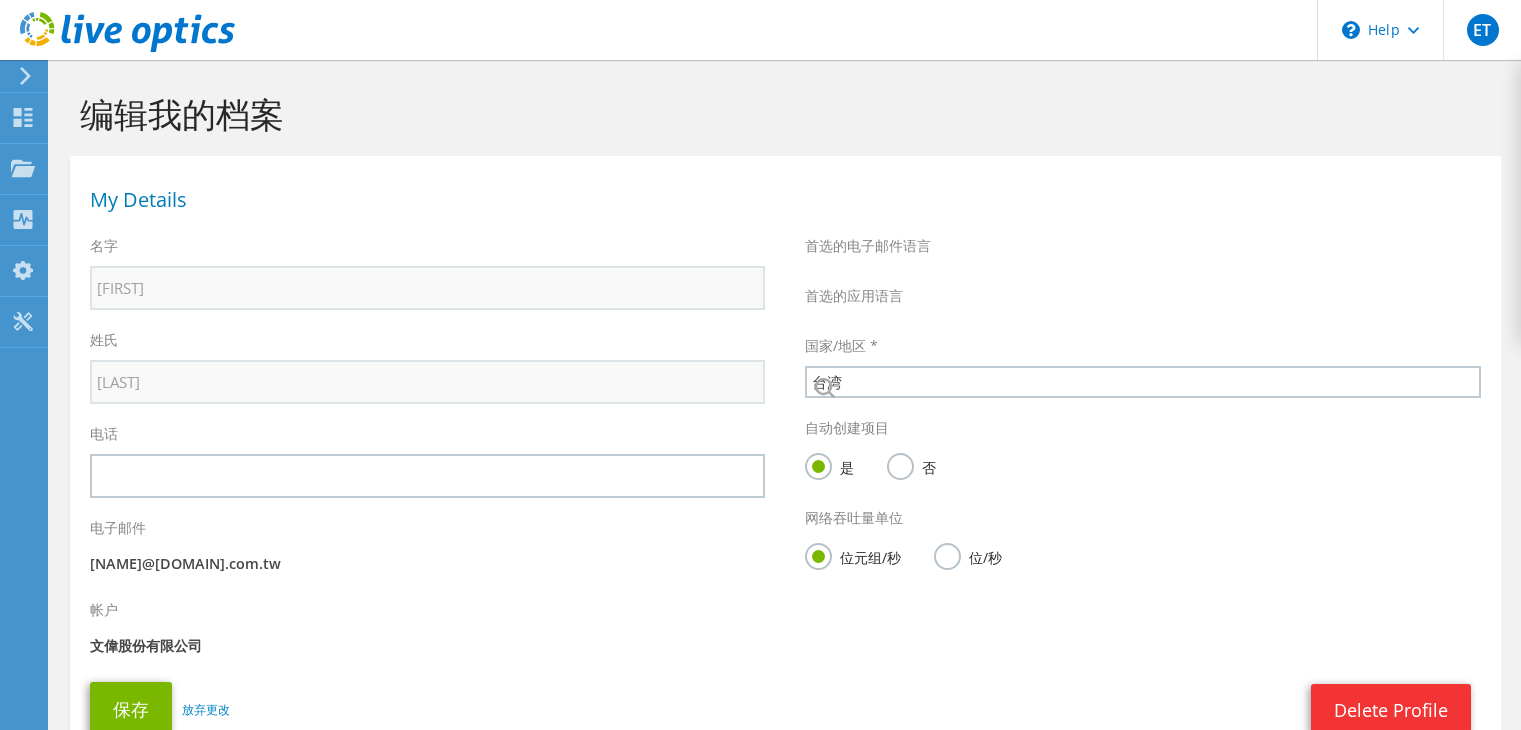 select on "220" 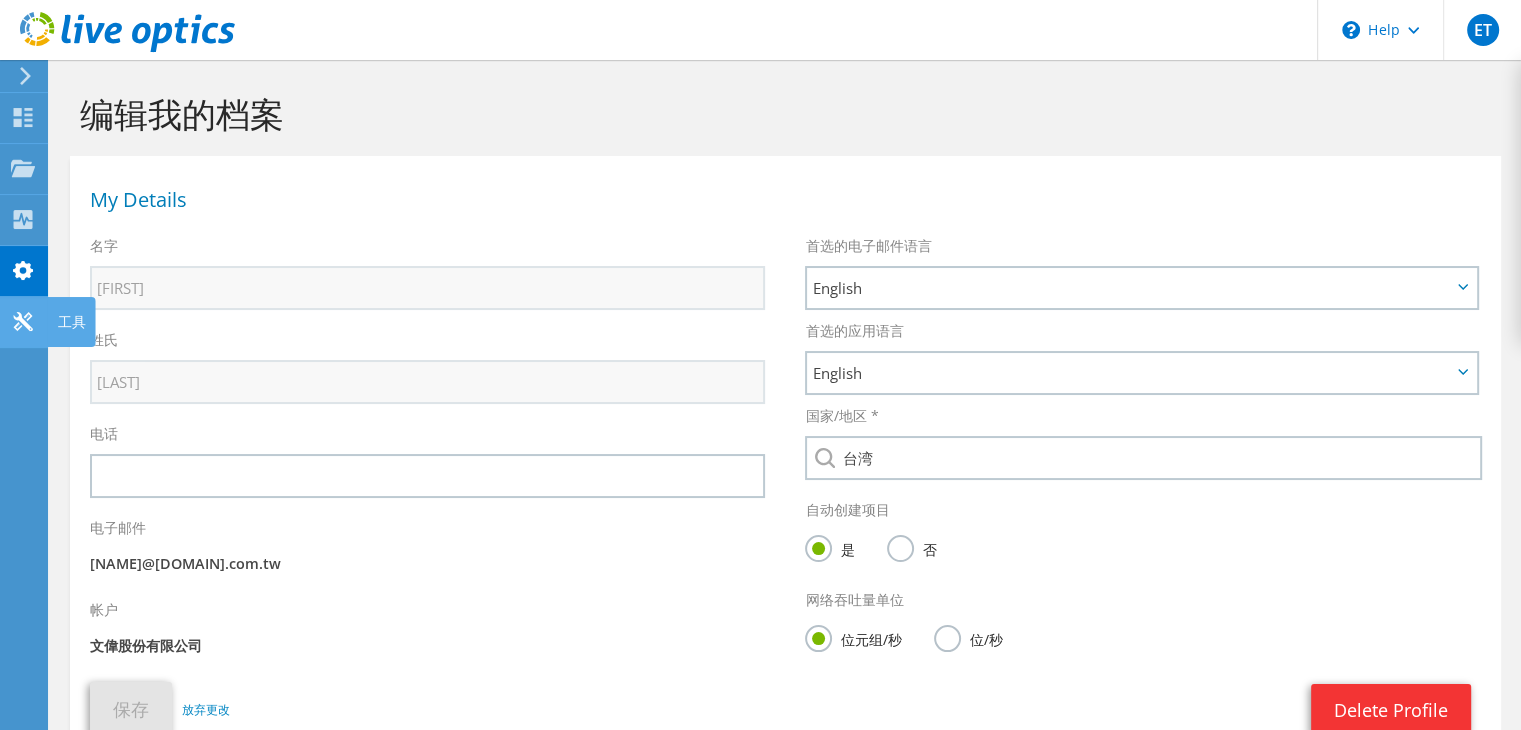 click on "工具" at bounding box center (72, 322) 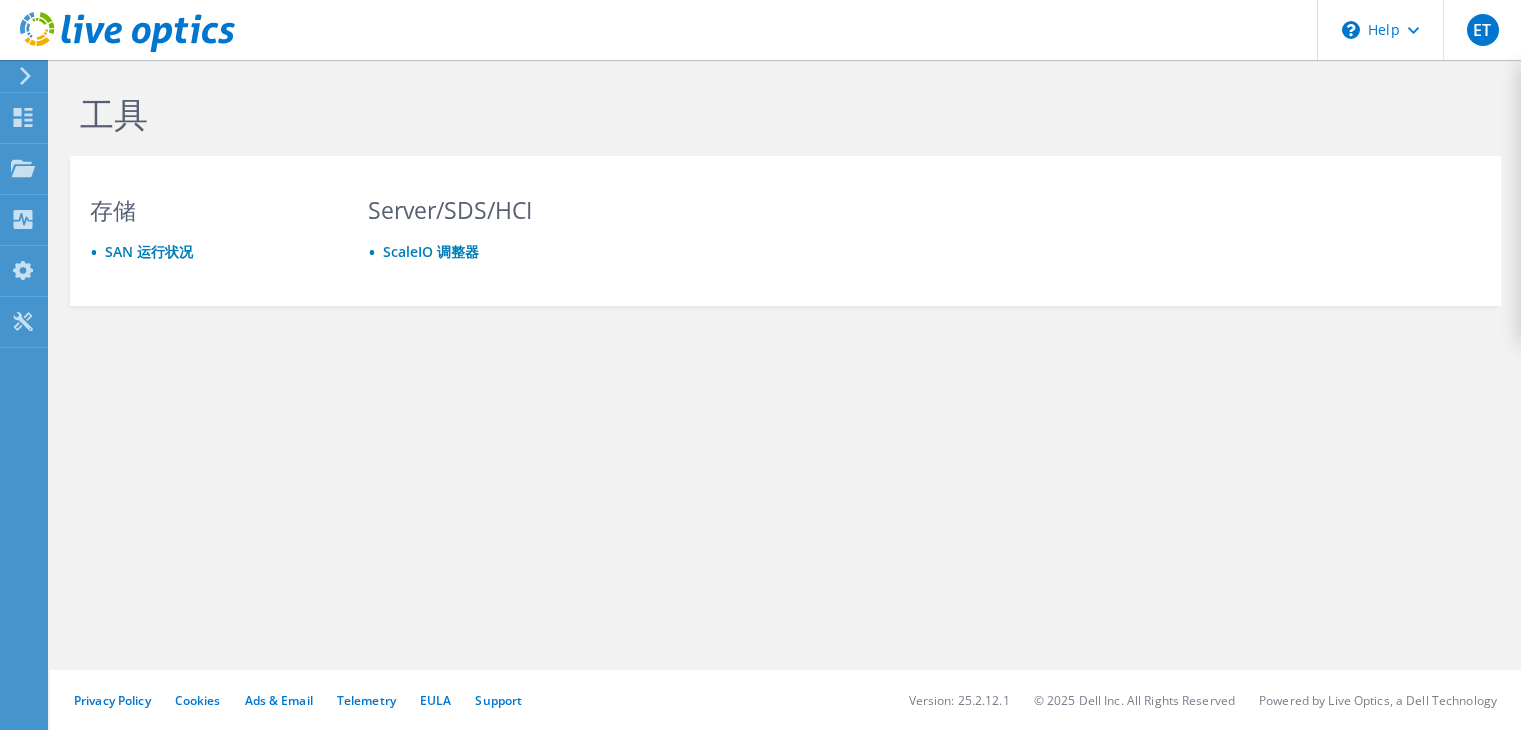 scroll, scrollTop: 0, scrollLeft: 0, axis: both 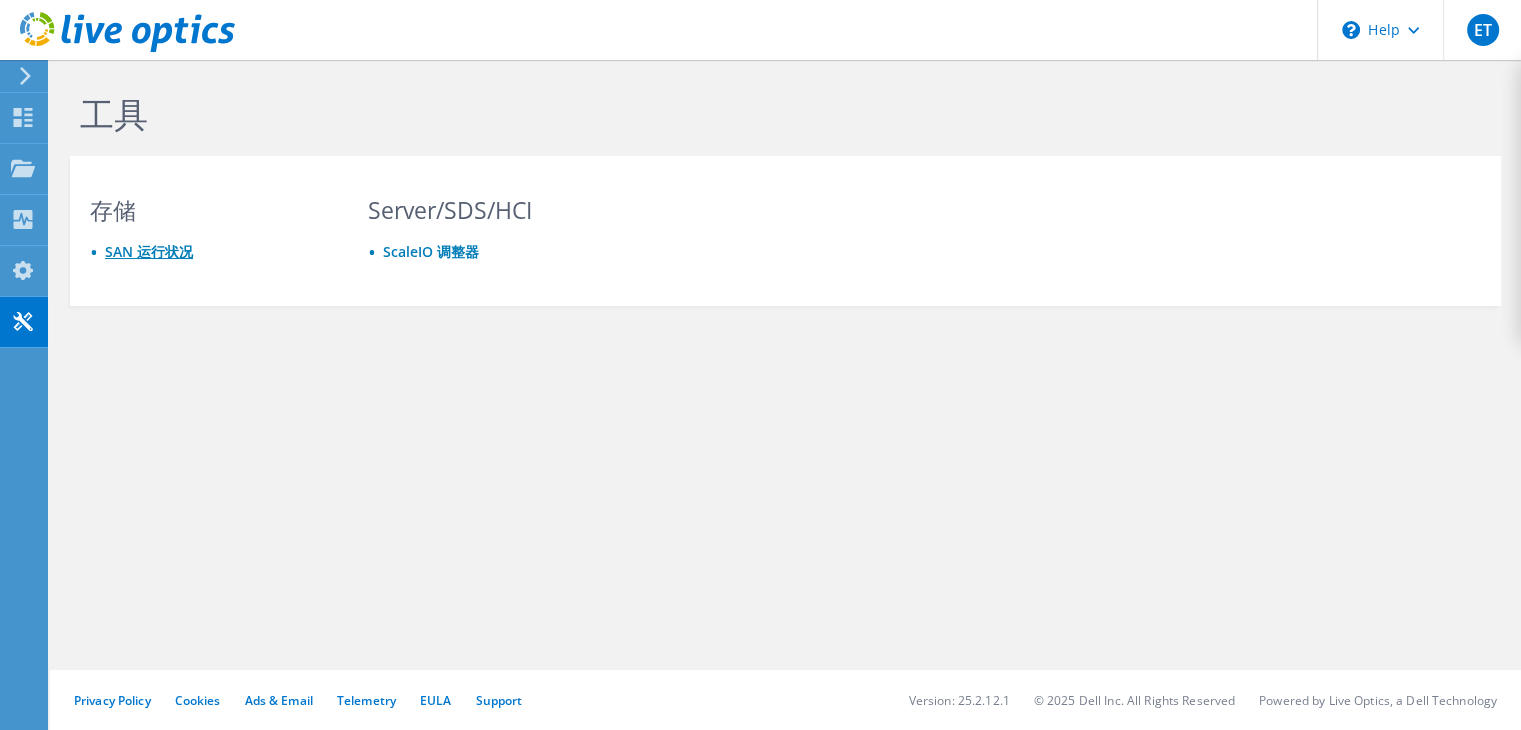 click on "SAN 运行状况" at bounding box center [149, 251] 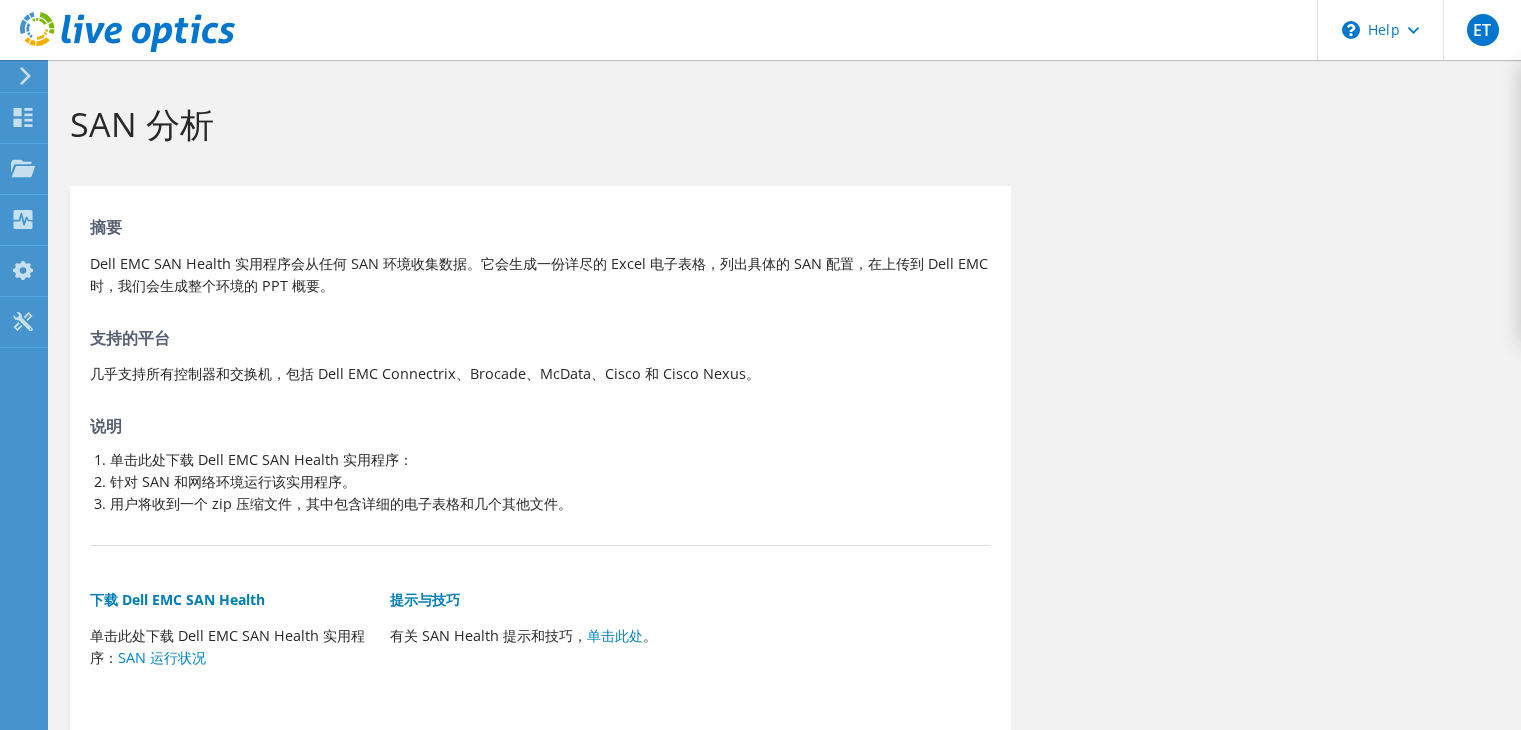 scroll, scrollTop: 0, scrollLeft: 0, axis: both 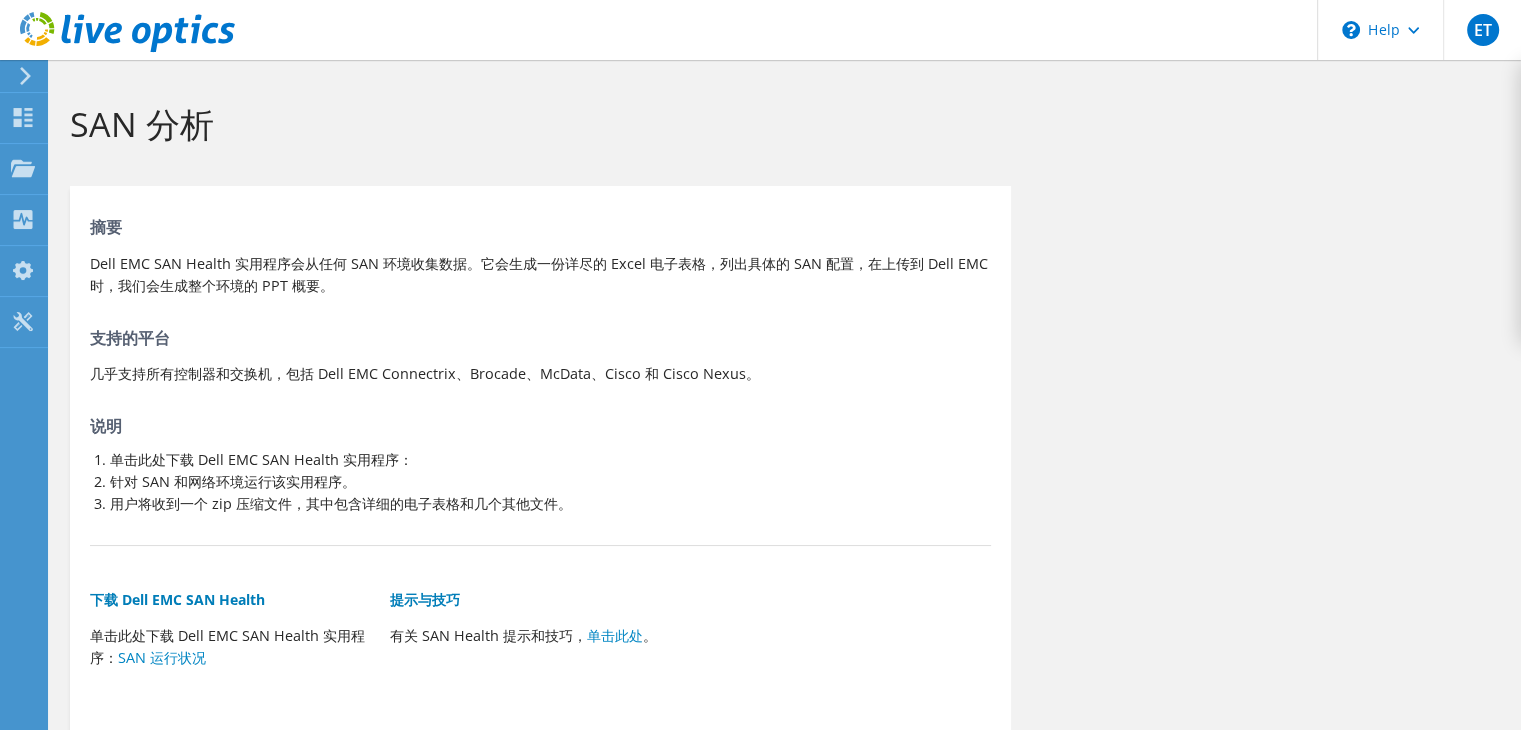 drag, startPoint x: 93, startPoint y: 263, endPoint x: 347, endPoint y: 275, distance: 254.28331 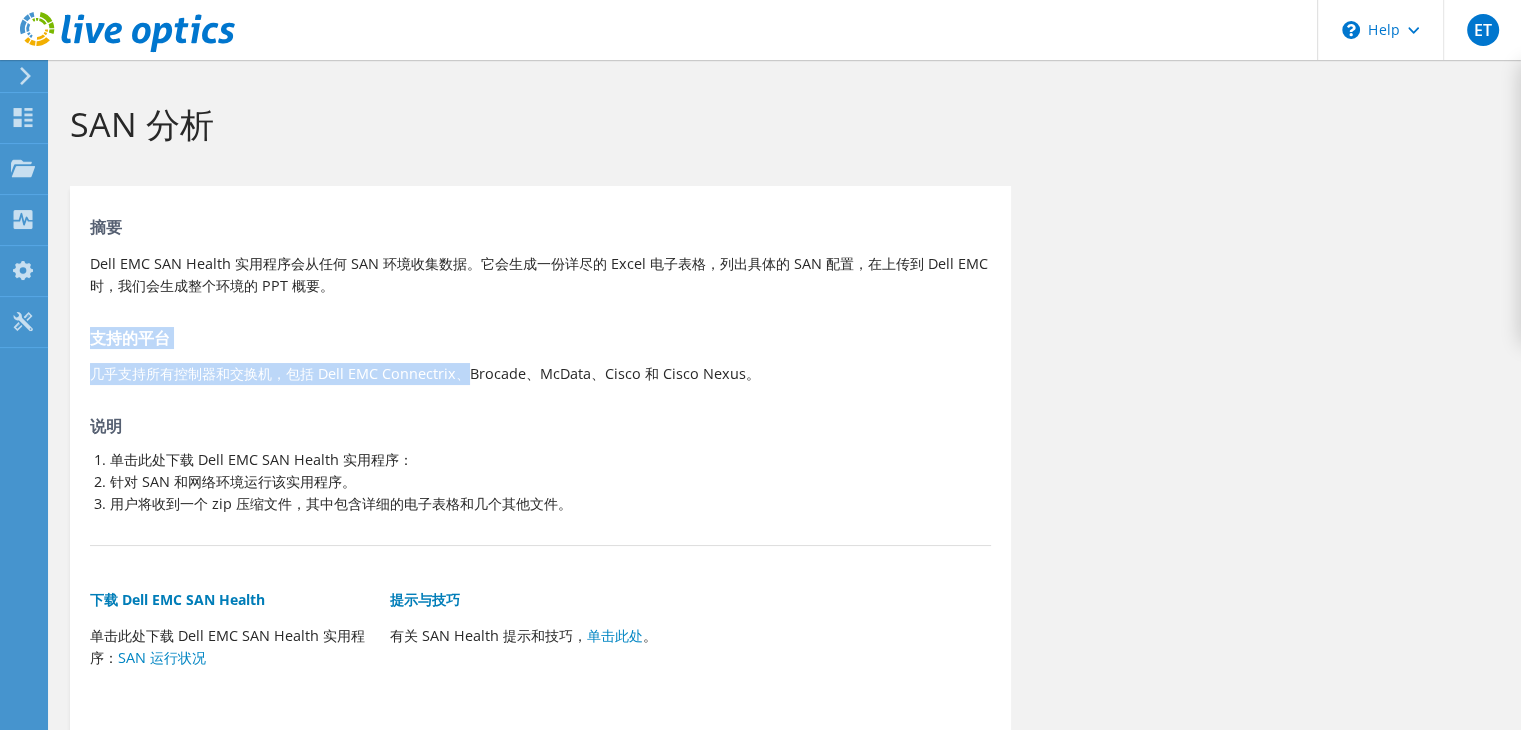drag, startPoint x: 92, startPoint y: 335, endPoint x: 205, endPoint y: 373, distance: 119.218285 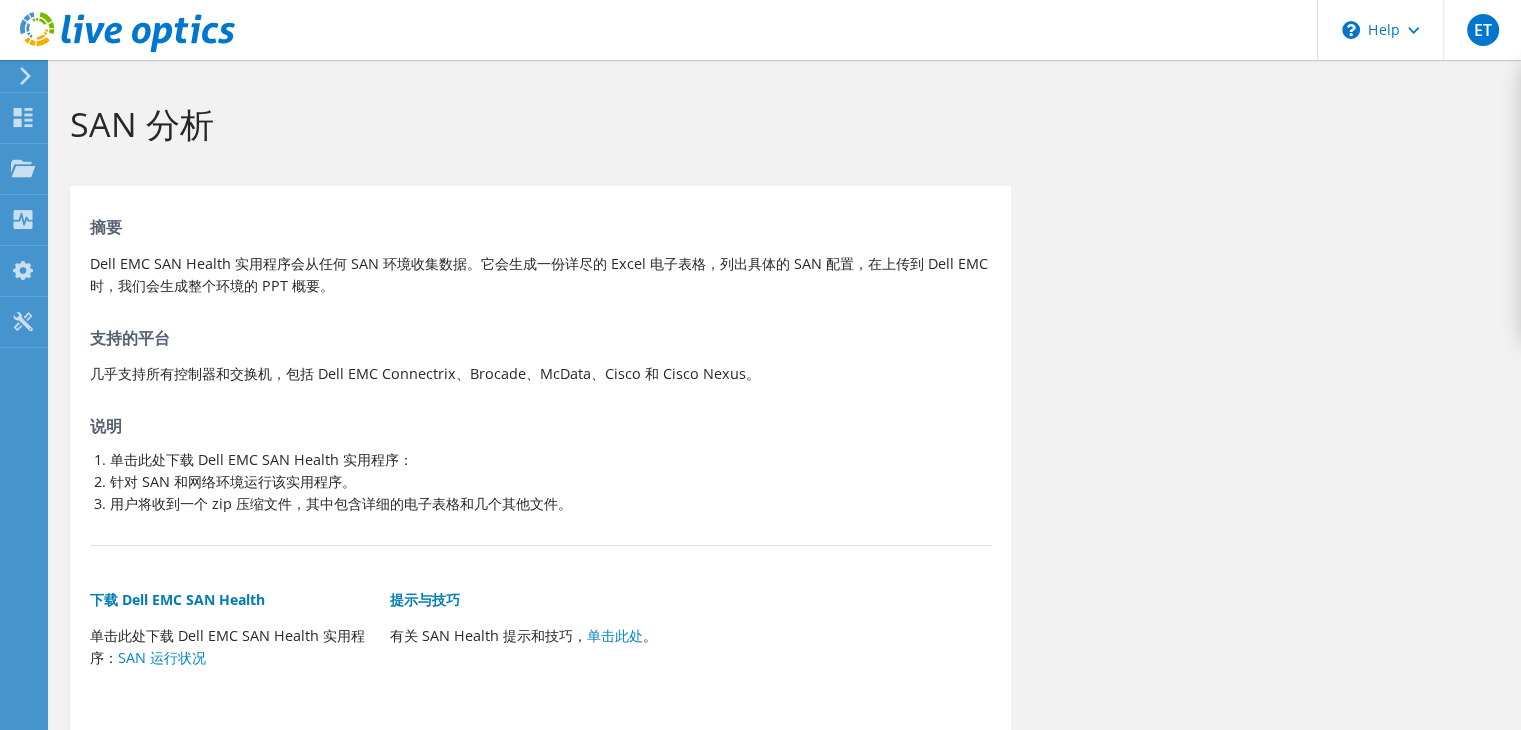 click on "摘要
Dell EMC SAN Health 实用程序会从任何 SAN 环境收集数据。它会生成一份详尽的 Excel 电子表格，列出具体的 SAN 配置，在上传到 Dell EMC 时，我们会生成整个环境的 PPT 概要。
支持的平台
几乎支持所有控制器和交换机，包括 Dell EMC Connectrix、Brocade、McData、Cisco 和 Cisco Nexus。
说明
单击此处下载 Dell EMC SAN Health 实用程序：
针对 SAN 和网络环境运行该实用程序。
用户将收到一个 zip 压缩文件，其中包含详细的电子表格和几个其他文件。
提示与技巧" at bounding box center (540, 460) 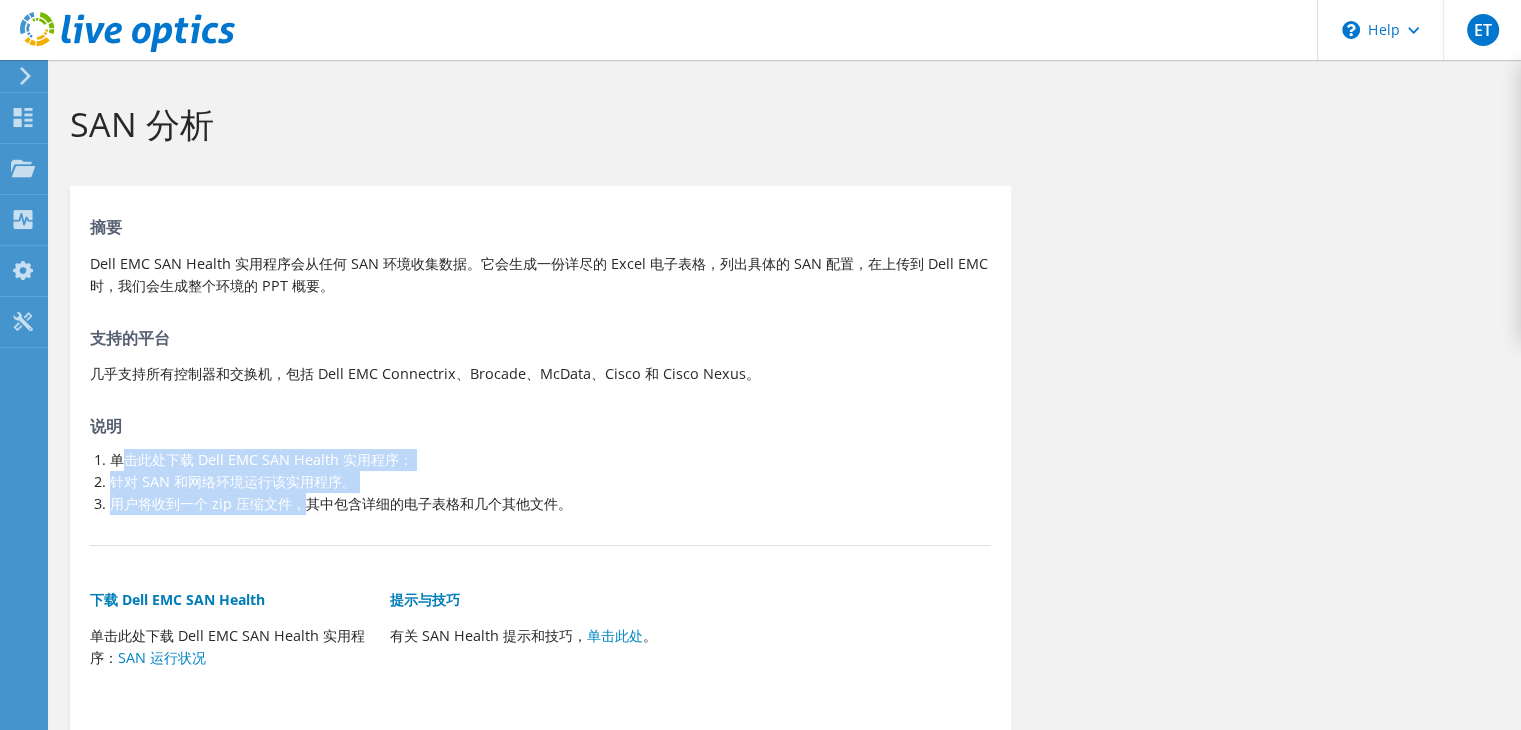 drag, startPoint x: 126, startPoint y: 459, endPoint x: 309, endPoint y: 494, distance: 186.31694 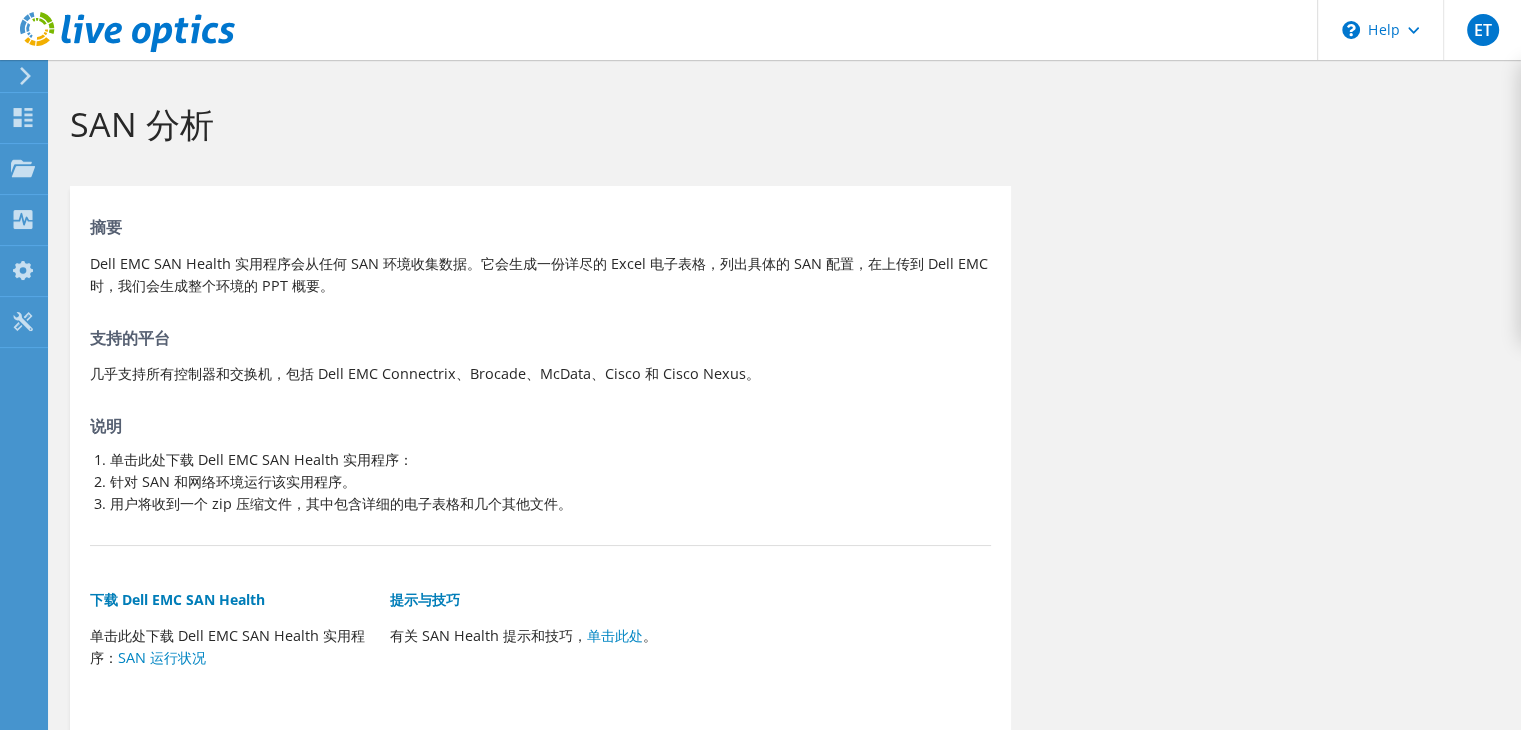click on "用户将收到一个 zip 压缩文件，其中包含详细的电子表格和几个其他文件。" at bounding box center [550, 504] 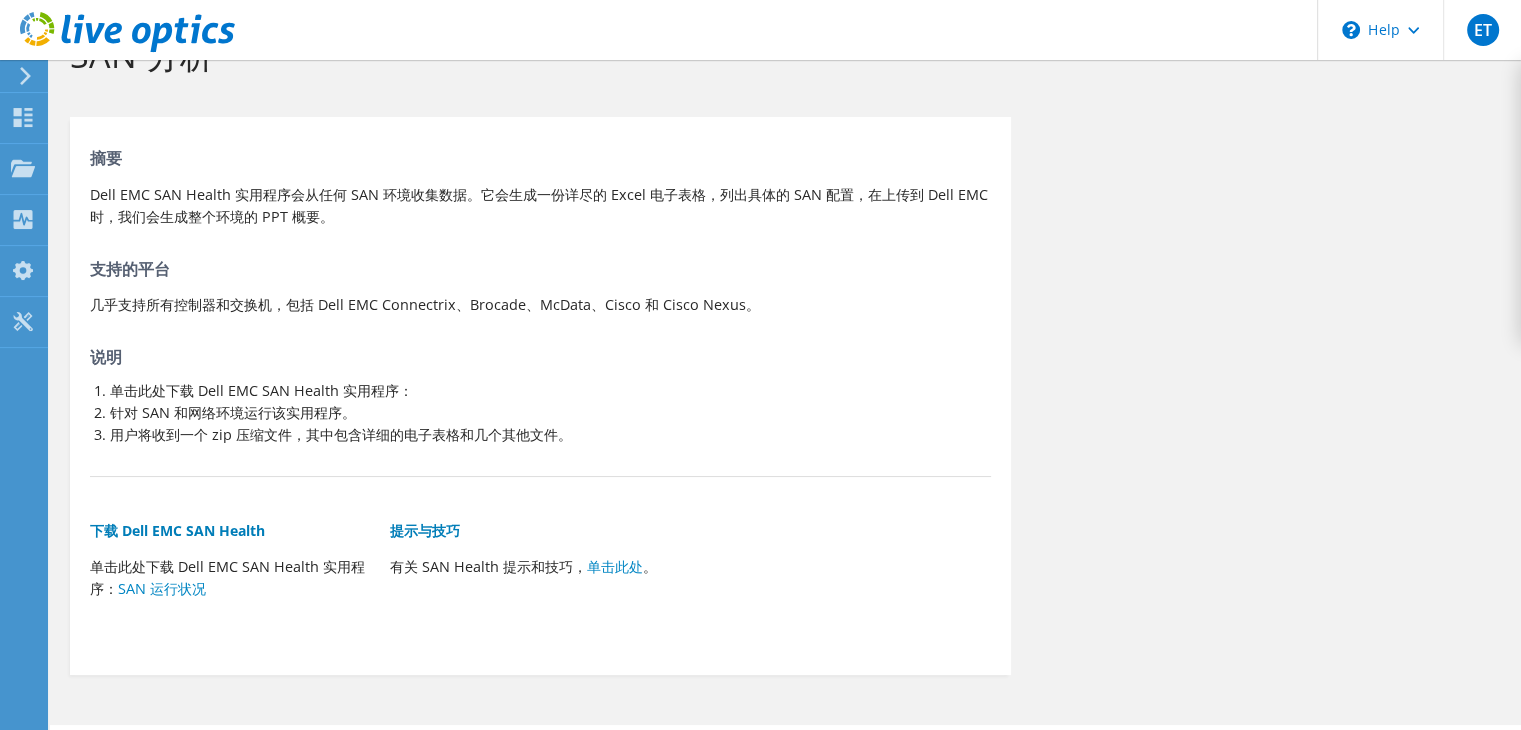 scroll, scrollTop: 124, scrollLeft: 0, axis: vertical 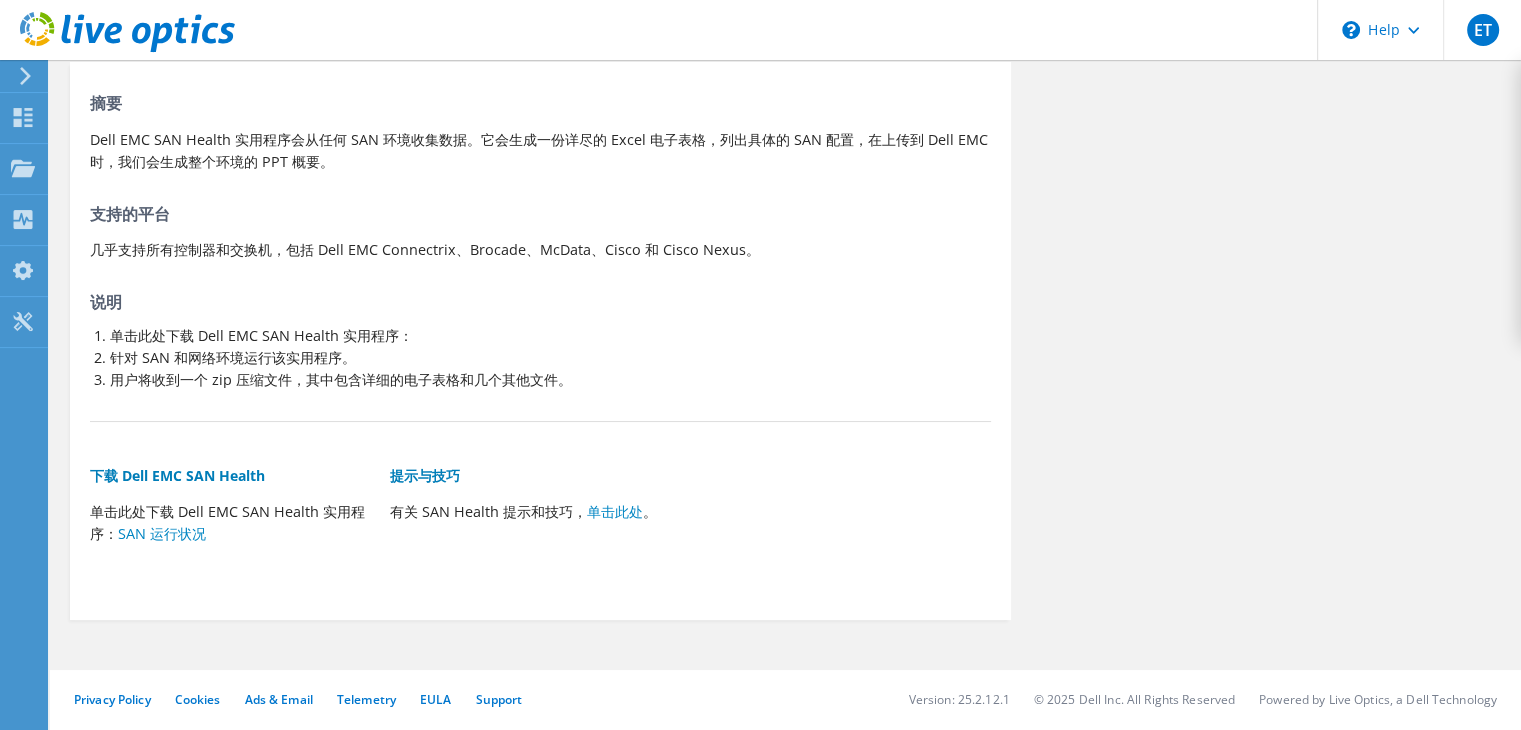 click on "下载 Dell EMC SAN Health" at bounding box center (230, 476) 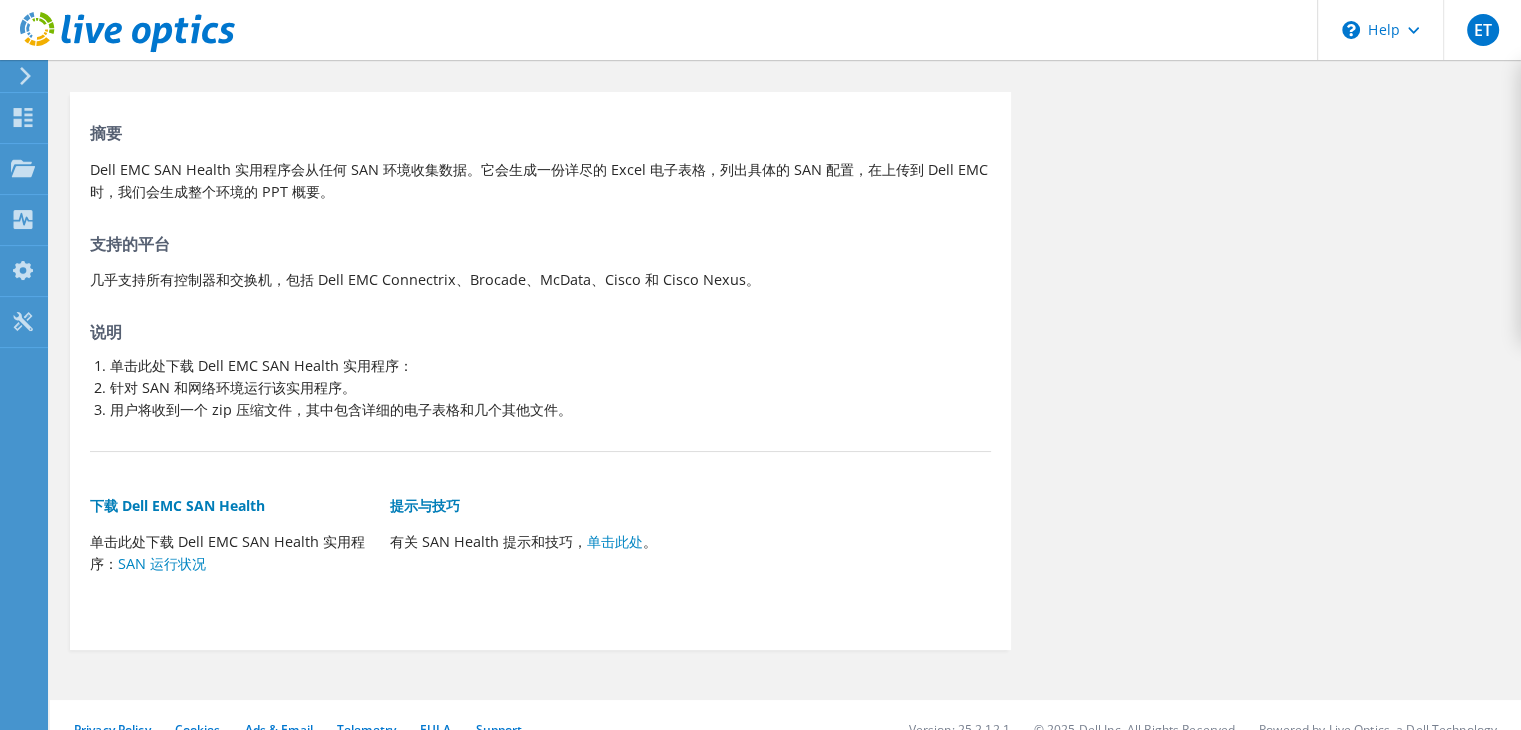 click on "摘要
Dell EMC SAN Health 实用程序会从任何 SAN 环境收集数据。它会生成一份详尽的 Excel 电子表格，列出具体的 SAN 配置，在上传到 Dell EMC 时，我们会生成整个环境的 PPT 概要。
支持的平台
几乎支持所有控制器和交换机，包括 Dell EMC Connectrix、Brocade、McData、Cisco 和 Cisco Nexus。
说明
单击此处下载 Dell EMC SAN Health 实用程序：
针对 SAN 和网络环境运行该实用程序。
用户将收到一个 zip 压缩文件，其中包含详细的电子表格和几个其他文件。
。" at bounding box center (785, 371) 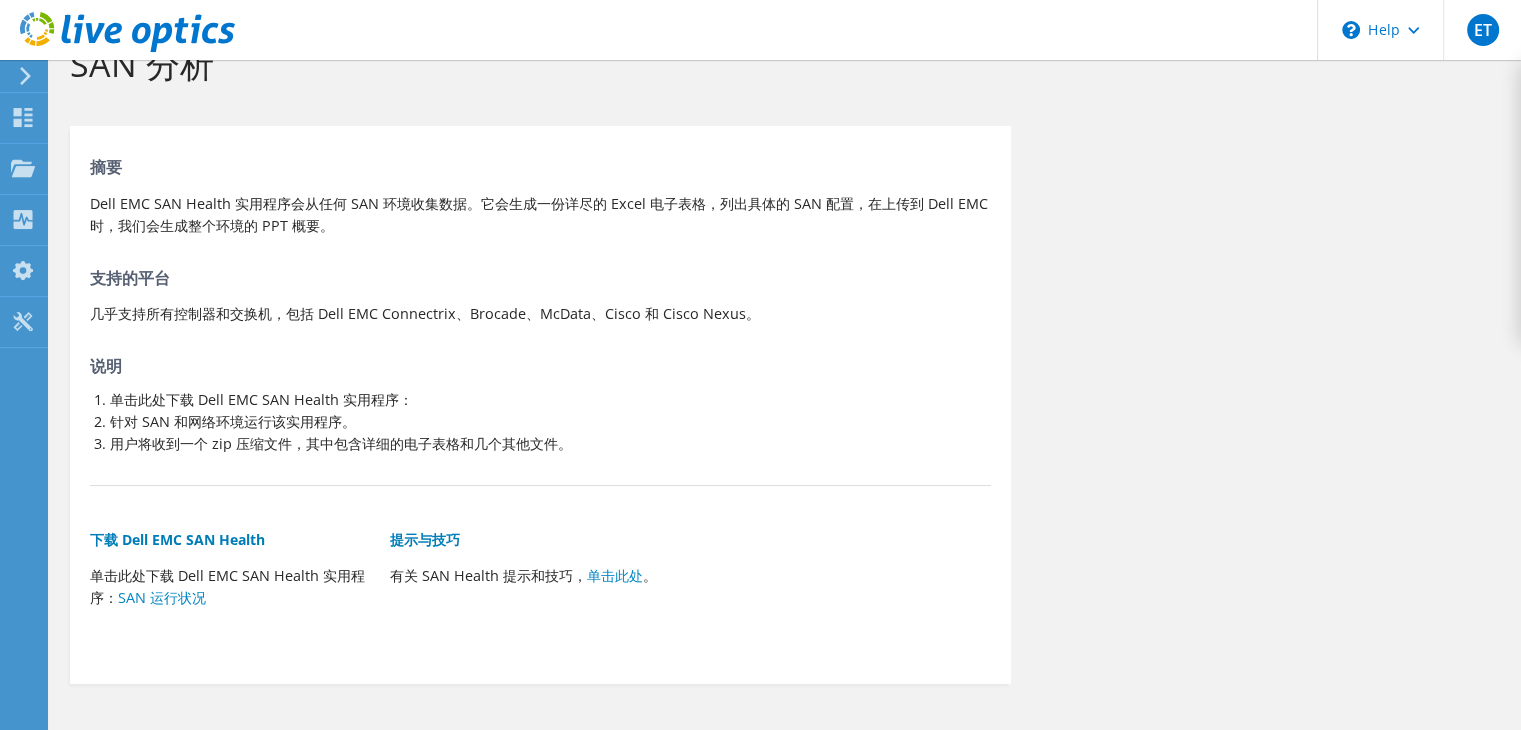 scroll, scrollTop: 49, scrollLeft: 0, axis: vertical 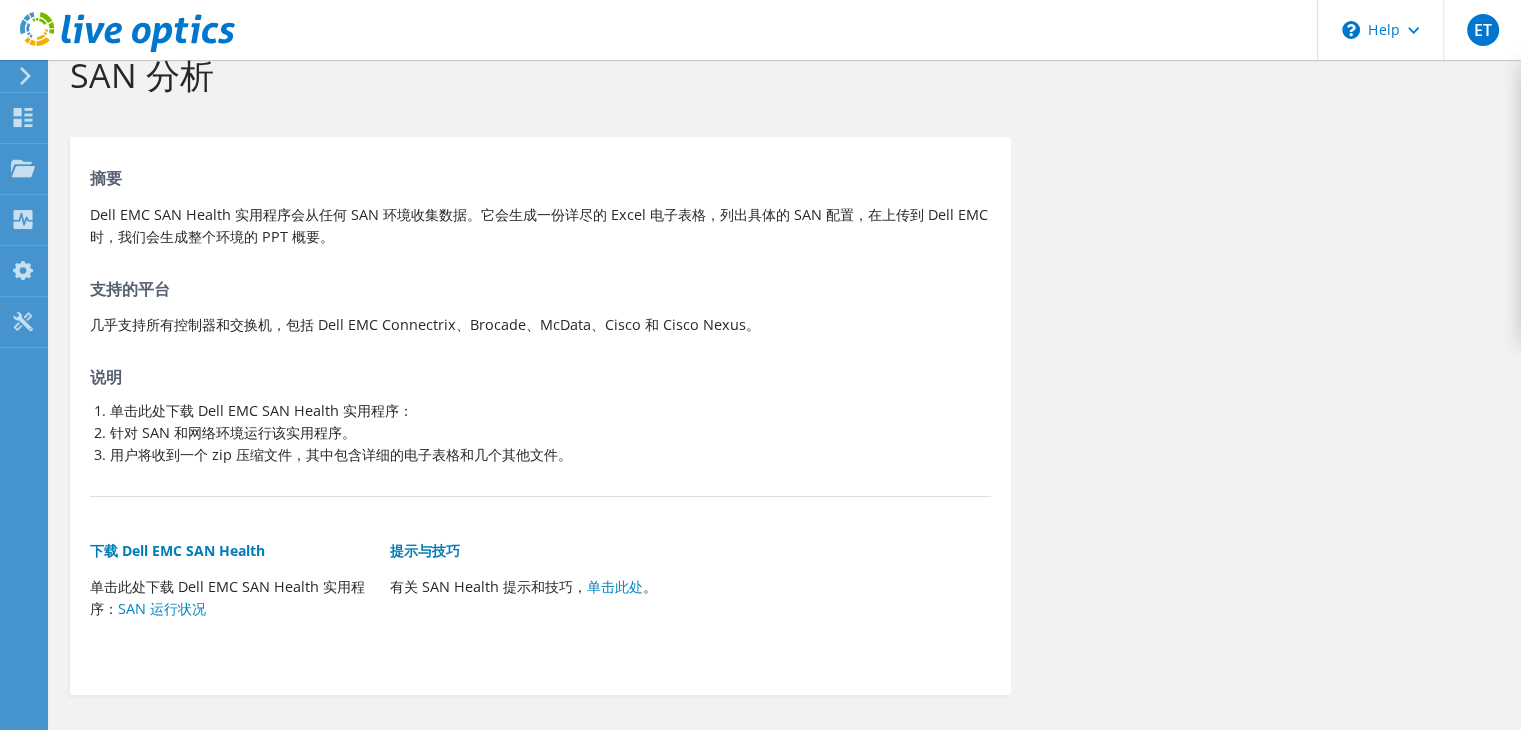 click 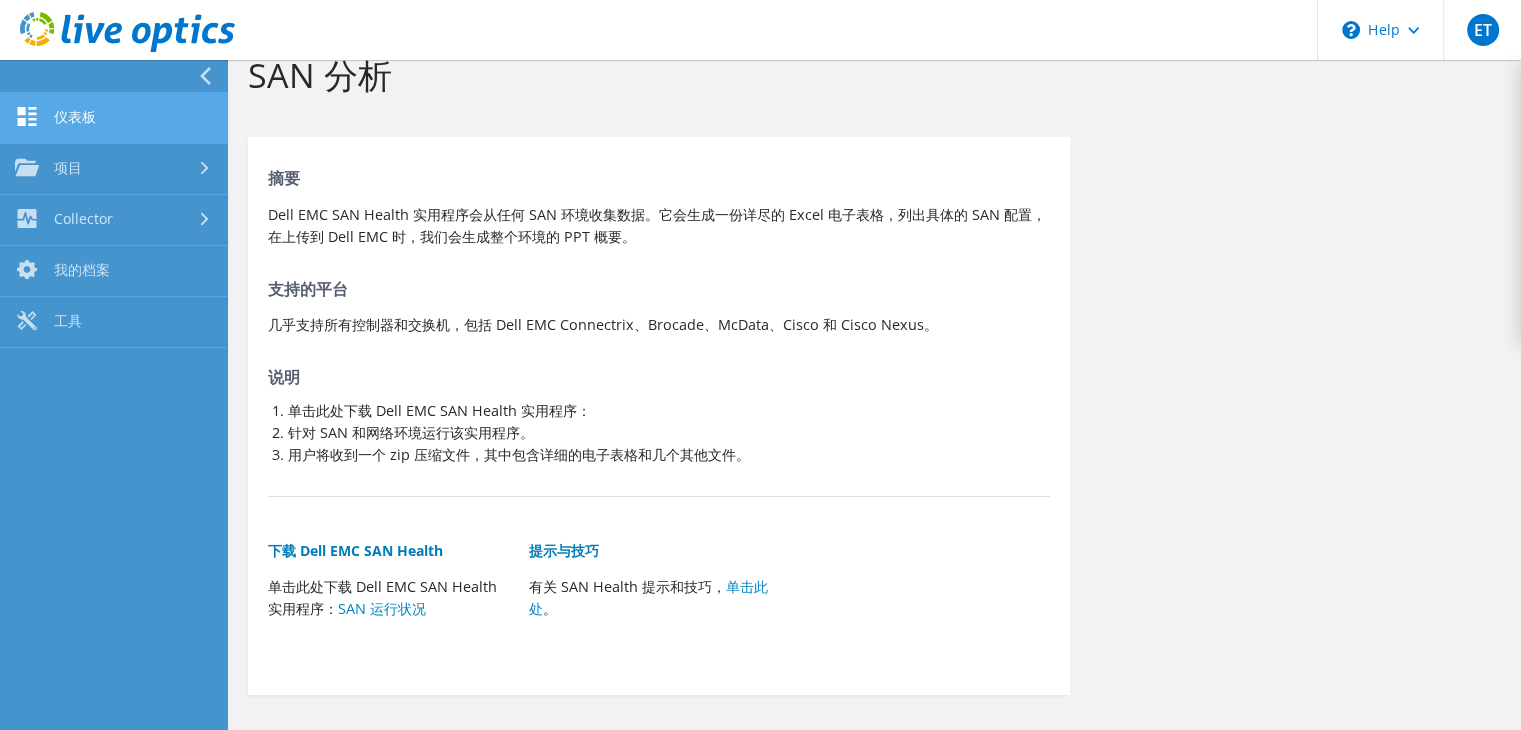 click on "仪表板" at bounding box center (114, 118) 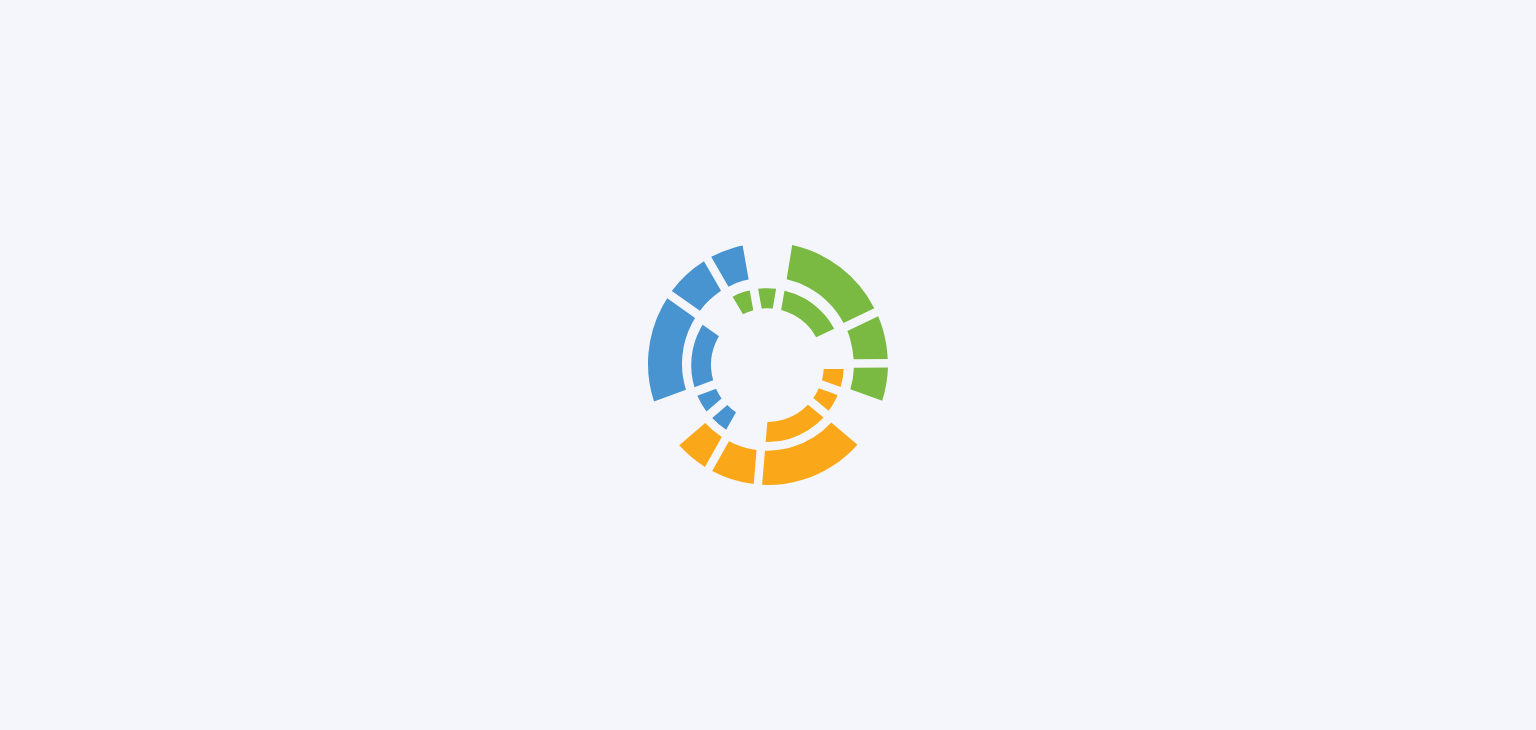 scroll, scrollTop: 0, scrollLeft: 0, axis: both 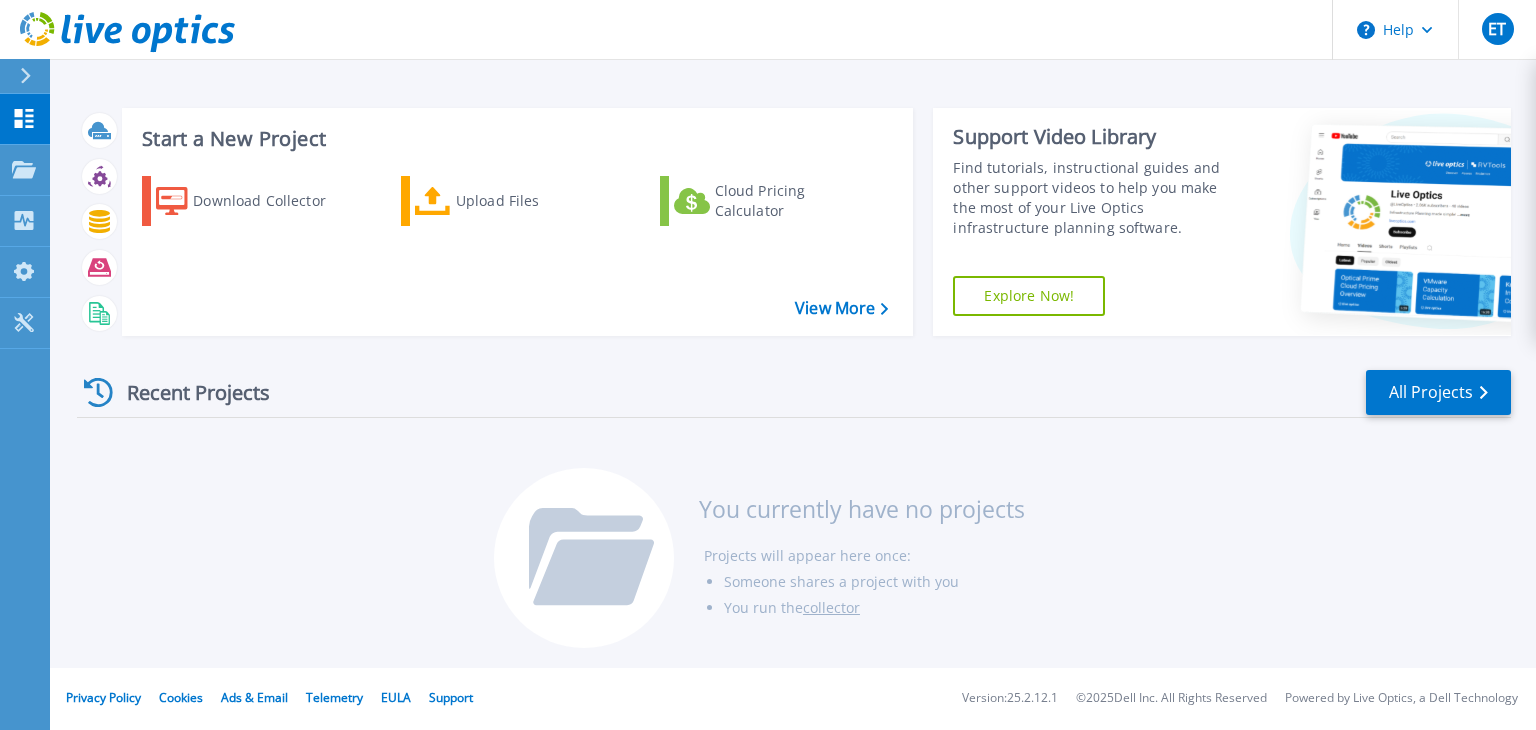 click on "Recent Projects All Projects" at bounding box center [794, 393] 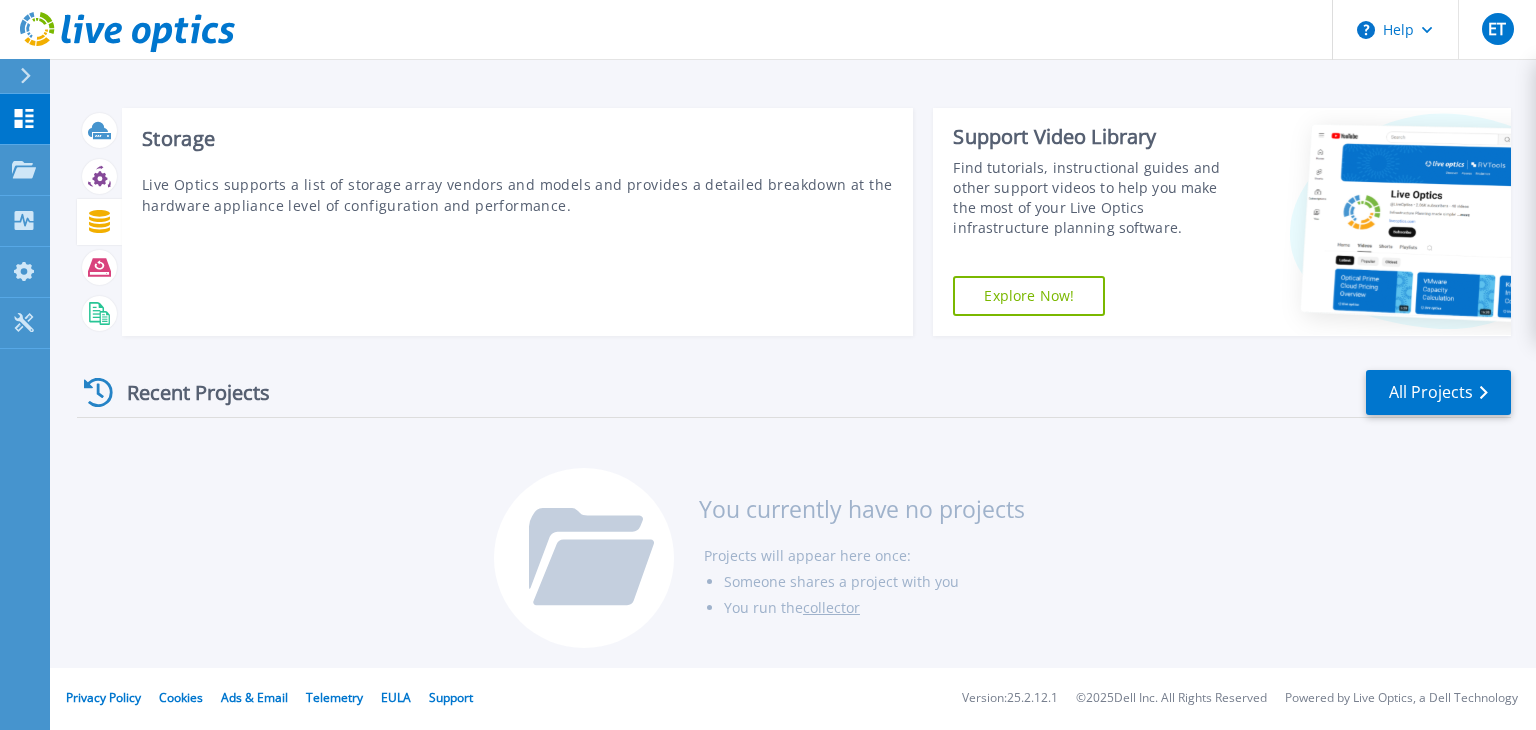 click 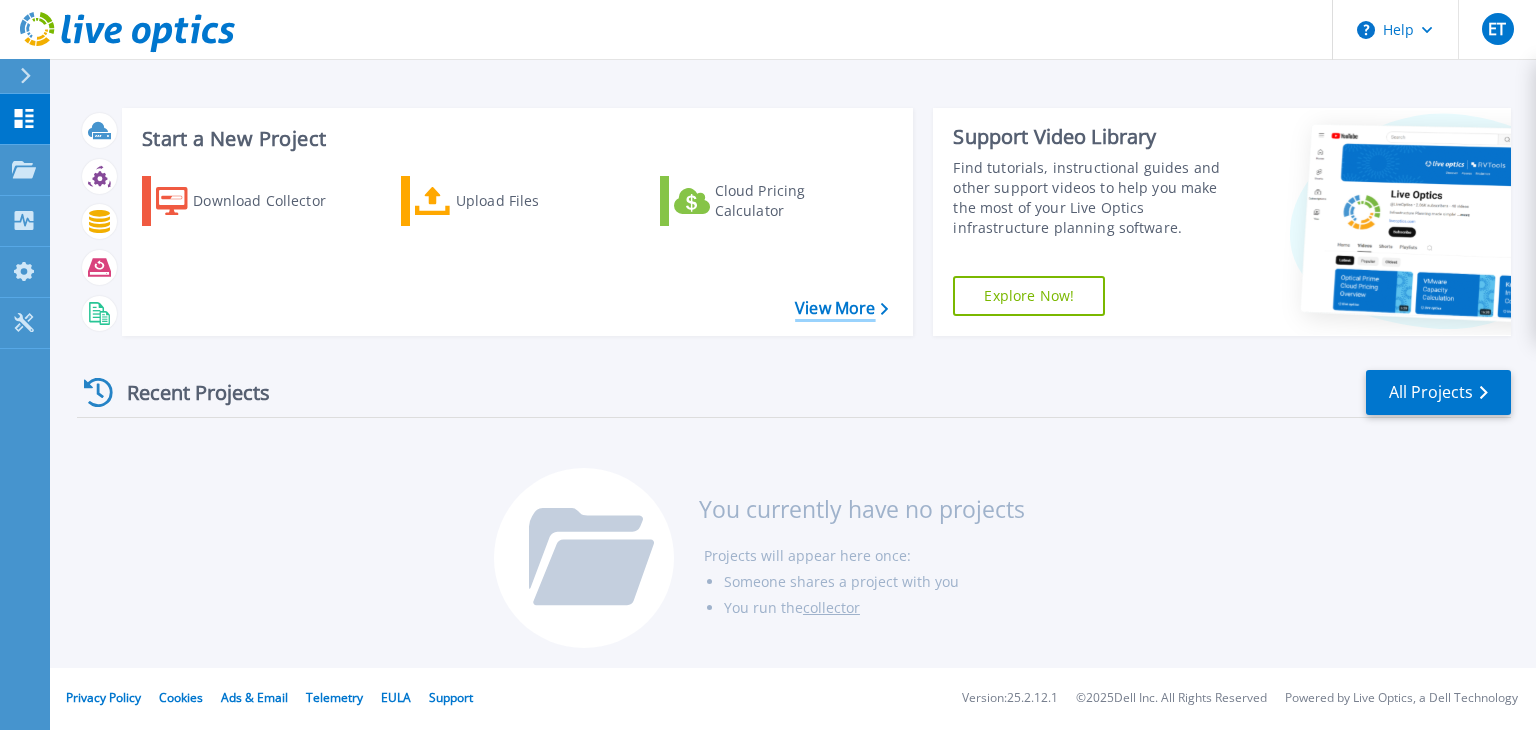 click on "View More" at bounding box center [841, 308] 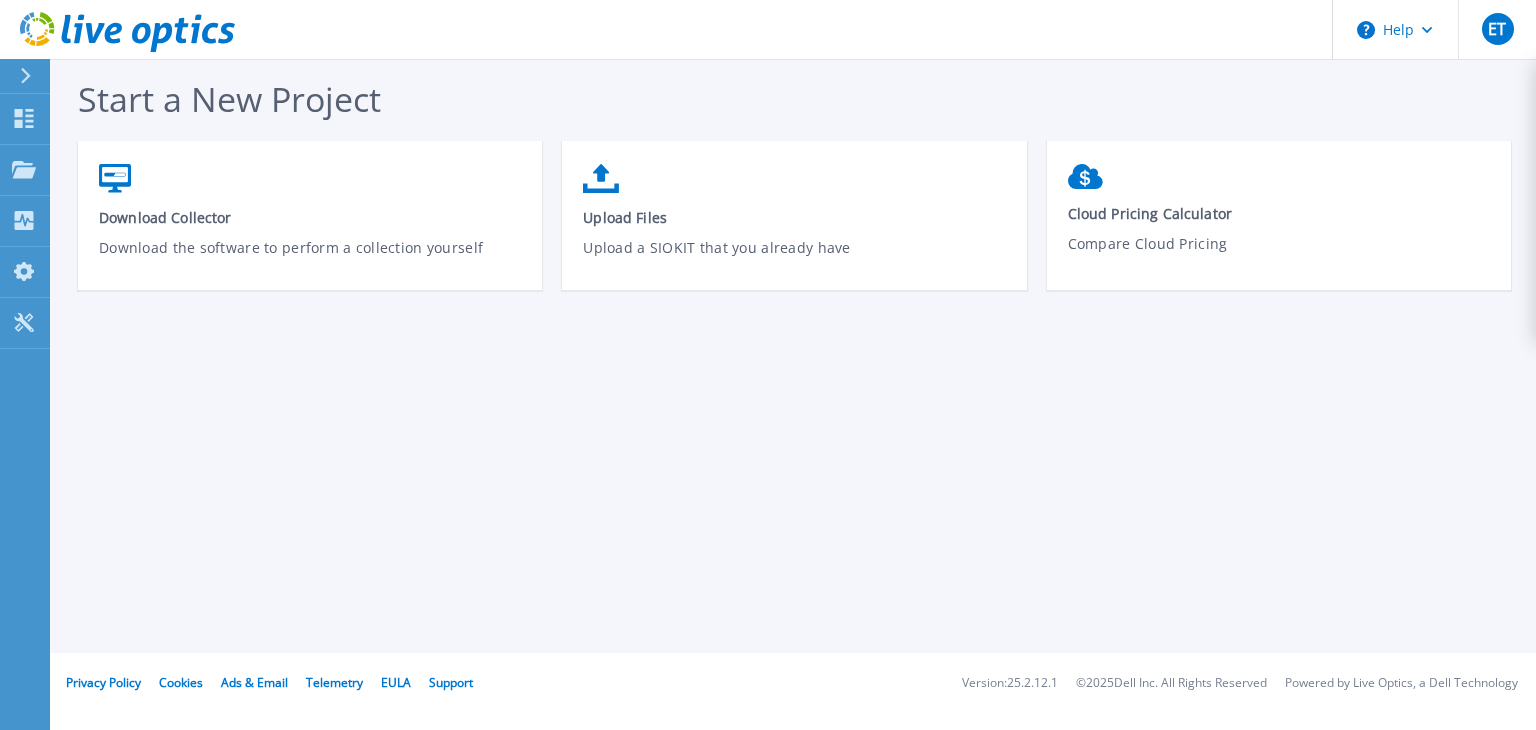 scroll, scrollTop: 0, scrollLeft: 0, axis: both 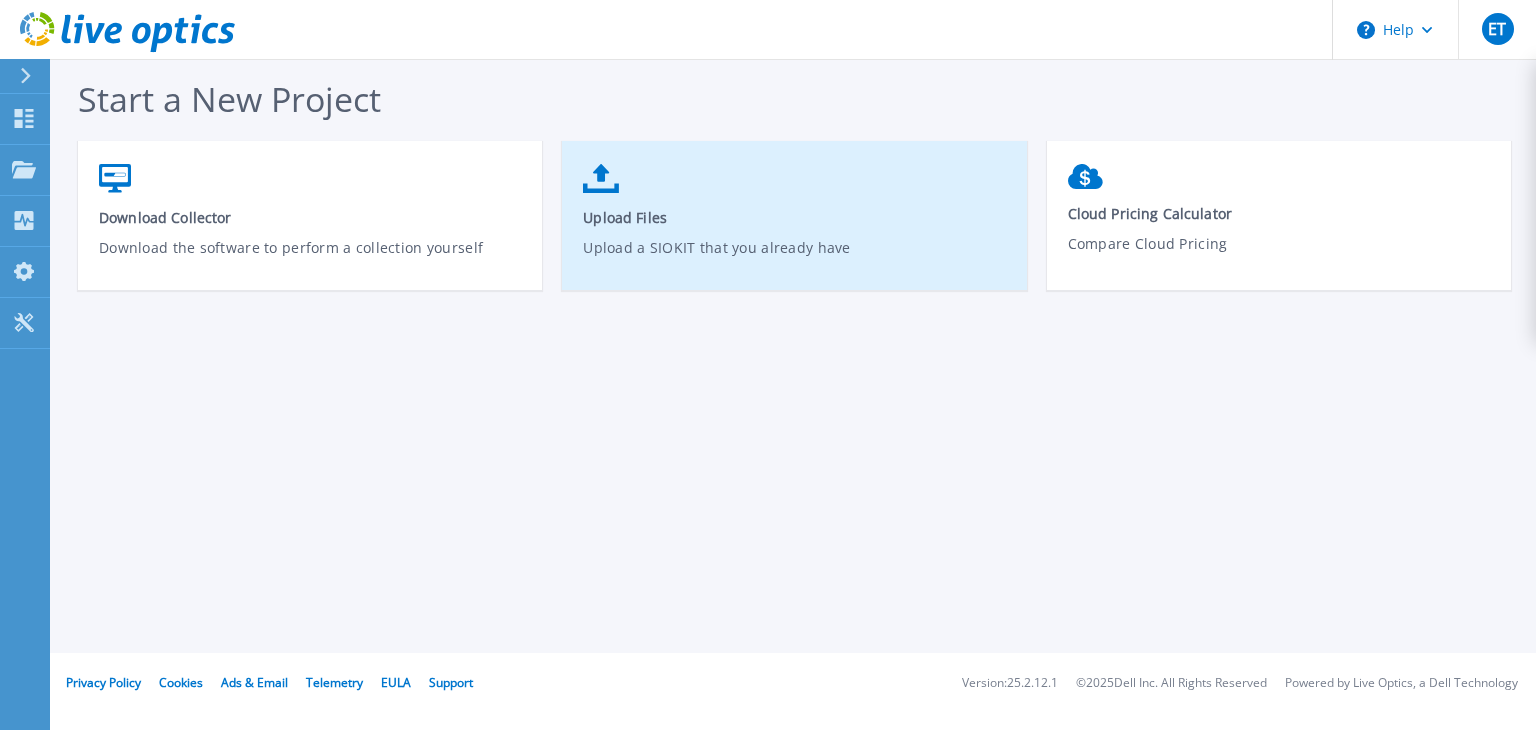 click on "Upload a SIOKIT that you already have" at bounding box center (794, 260) 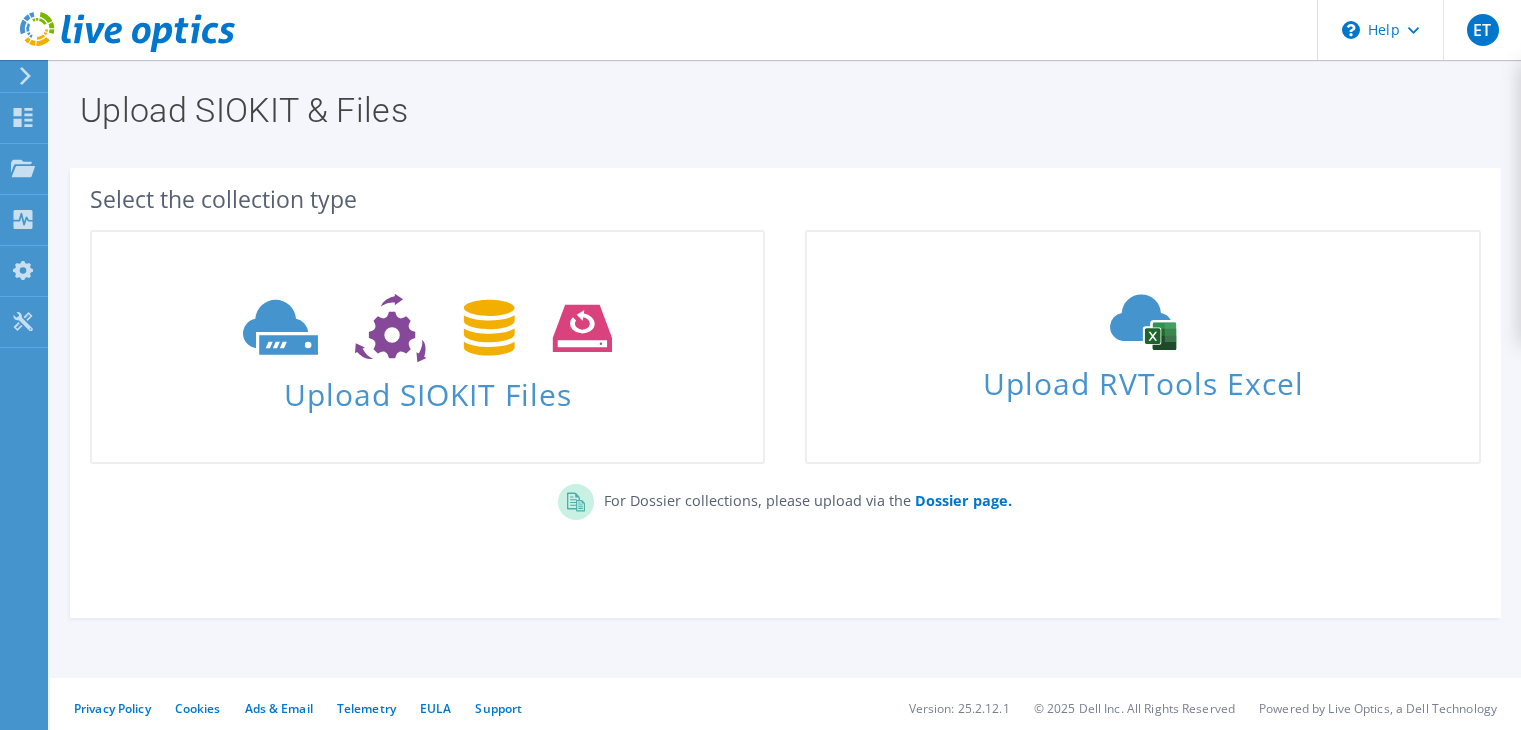 scroll, scrollTop: 0, scrollLeft: 0, axis: both 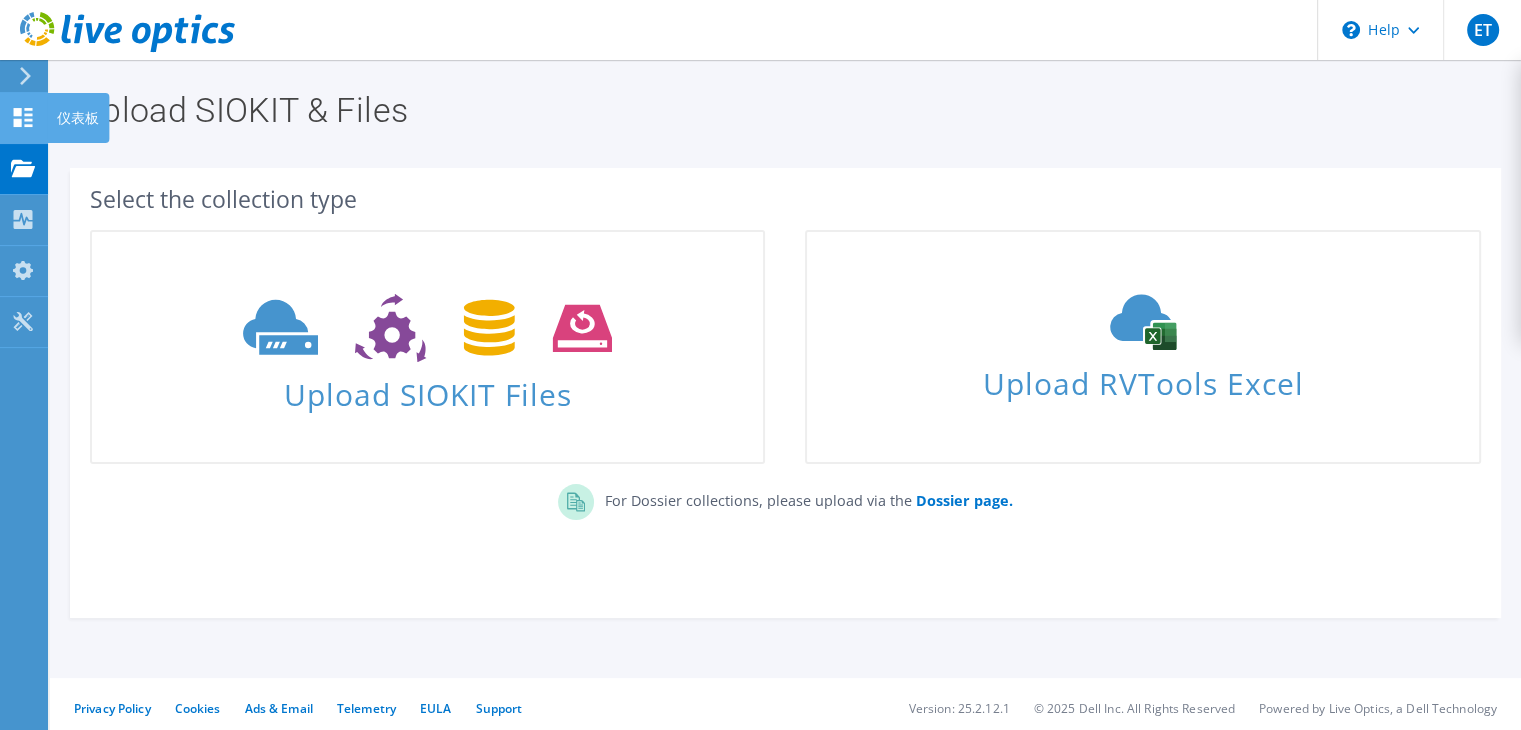 click on "仪表板" at bounding box center (78, 118) 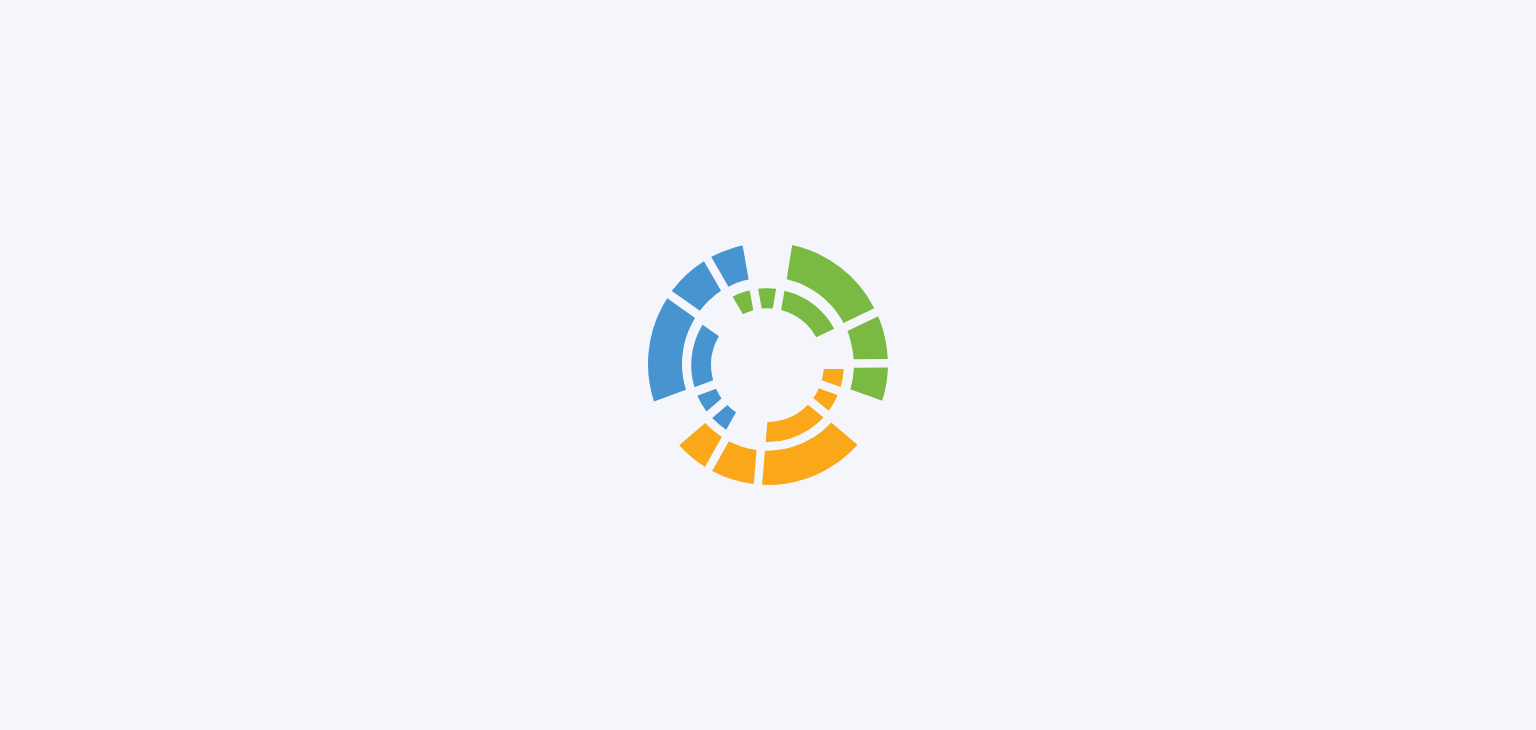 scroll, scrollTop: 0, scrollLeft: 0, axis: both 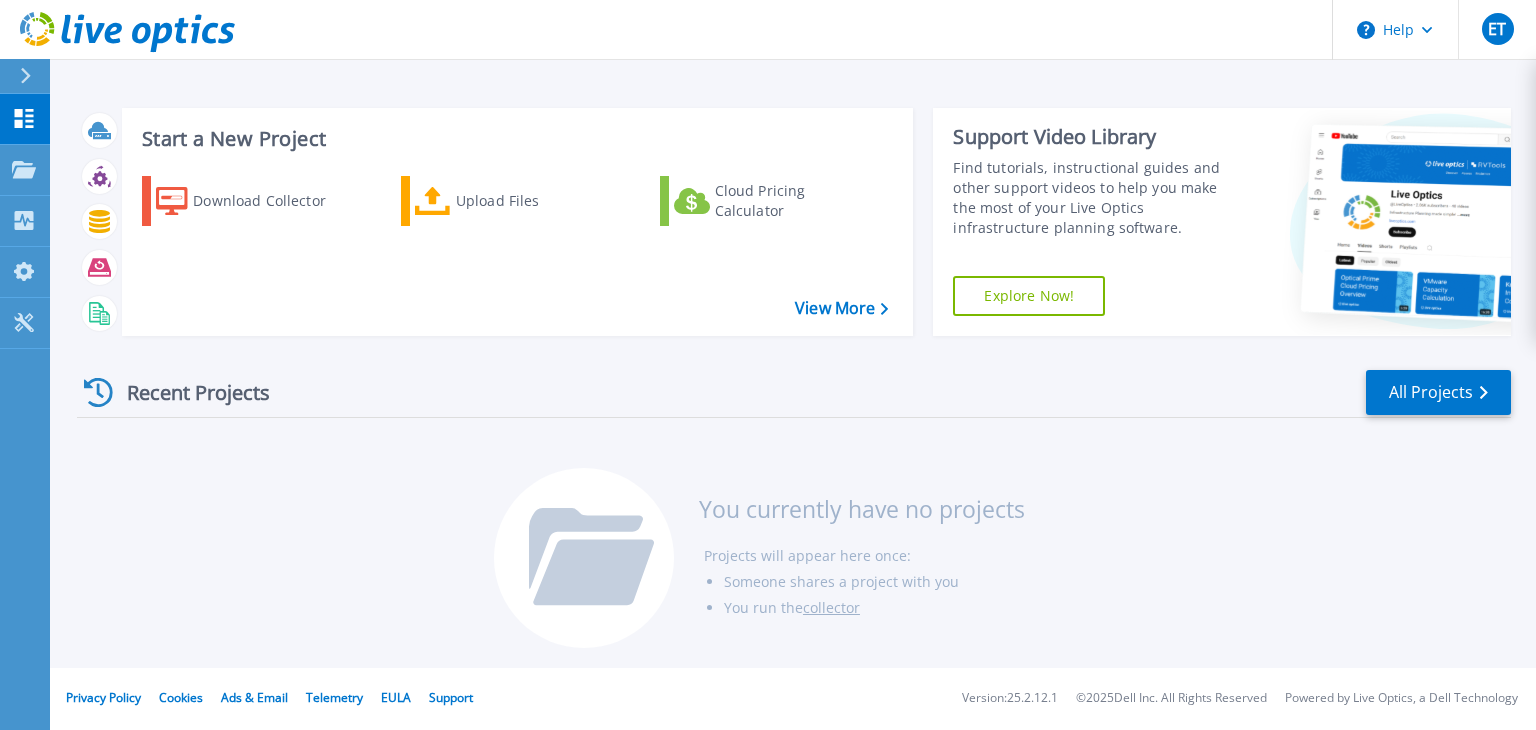 click at bounding box center (584, 558) 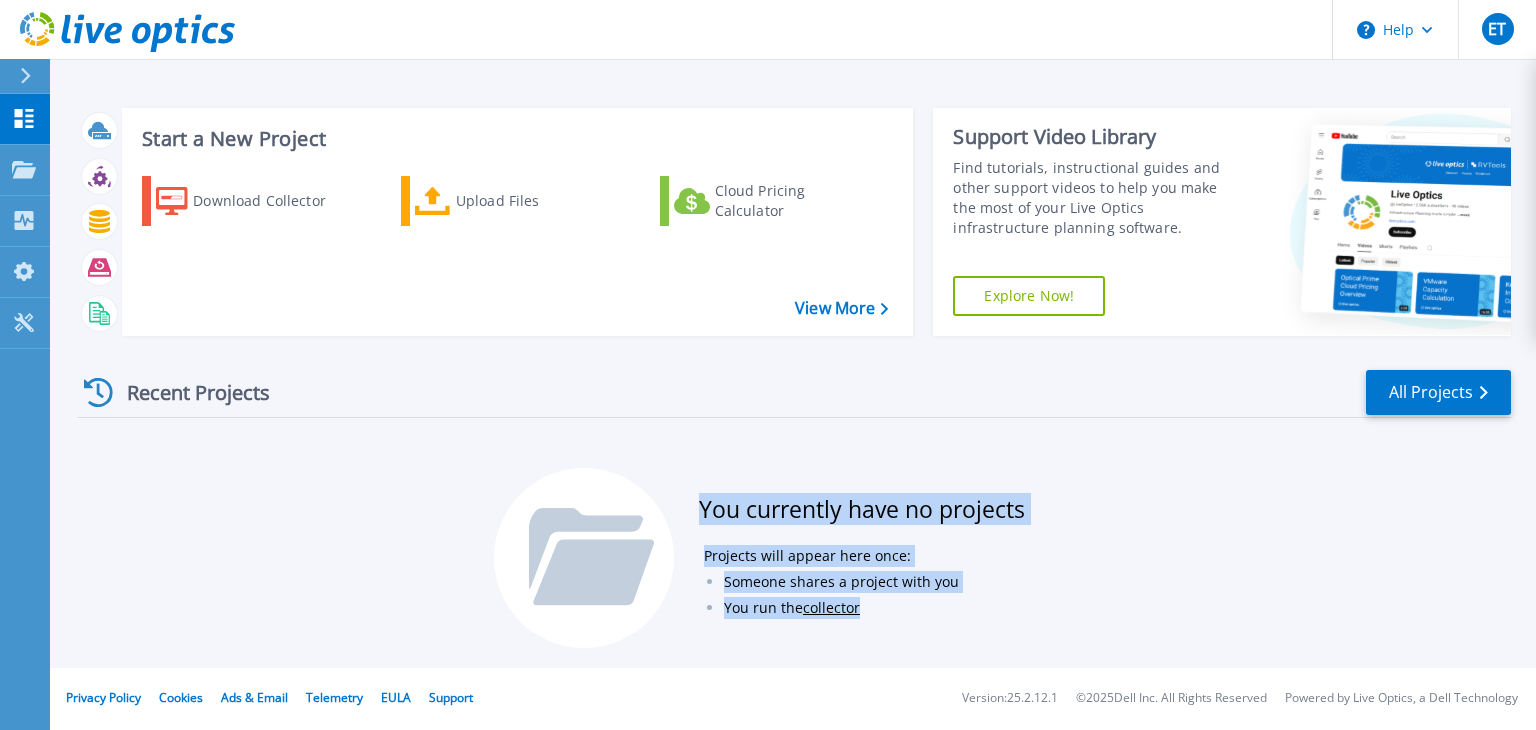 drag, startPoint x: 702, startPoint y: 510, endPoint x: 1048, endPoint y: 511, distance: 346.00143 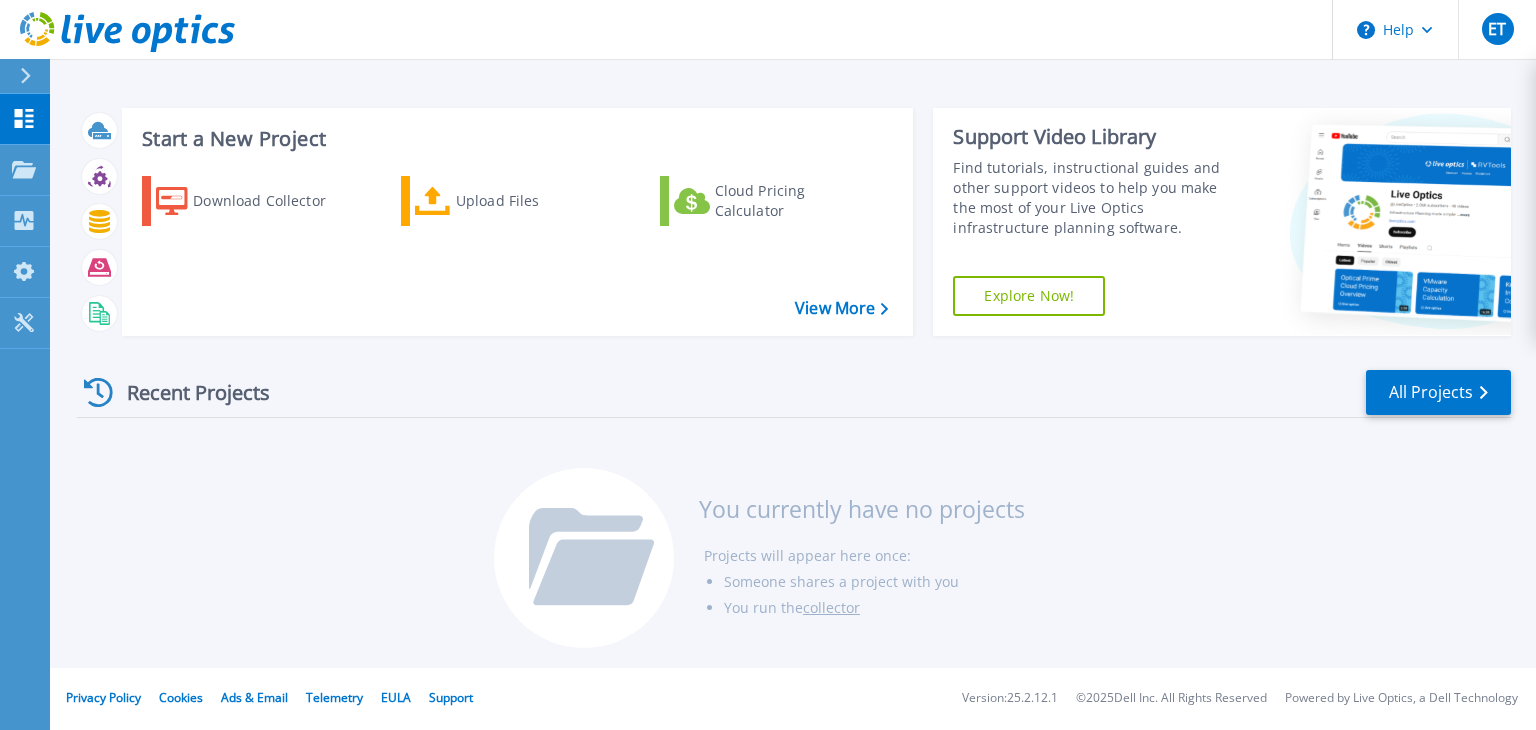 click on "You currently have no projects Projects will appear here once: Someone shares a project with you You run the  collector" at bounding box center [794, 568] 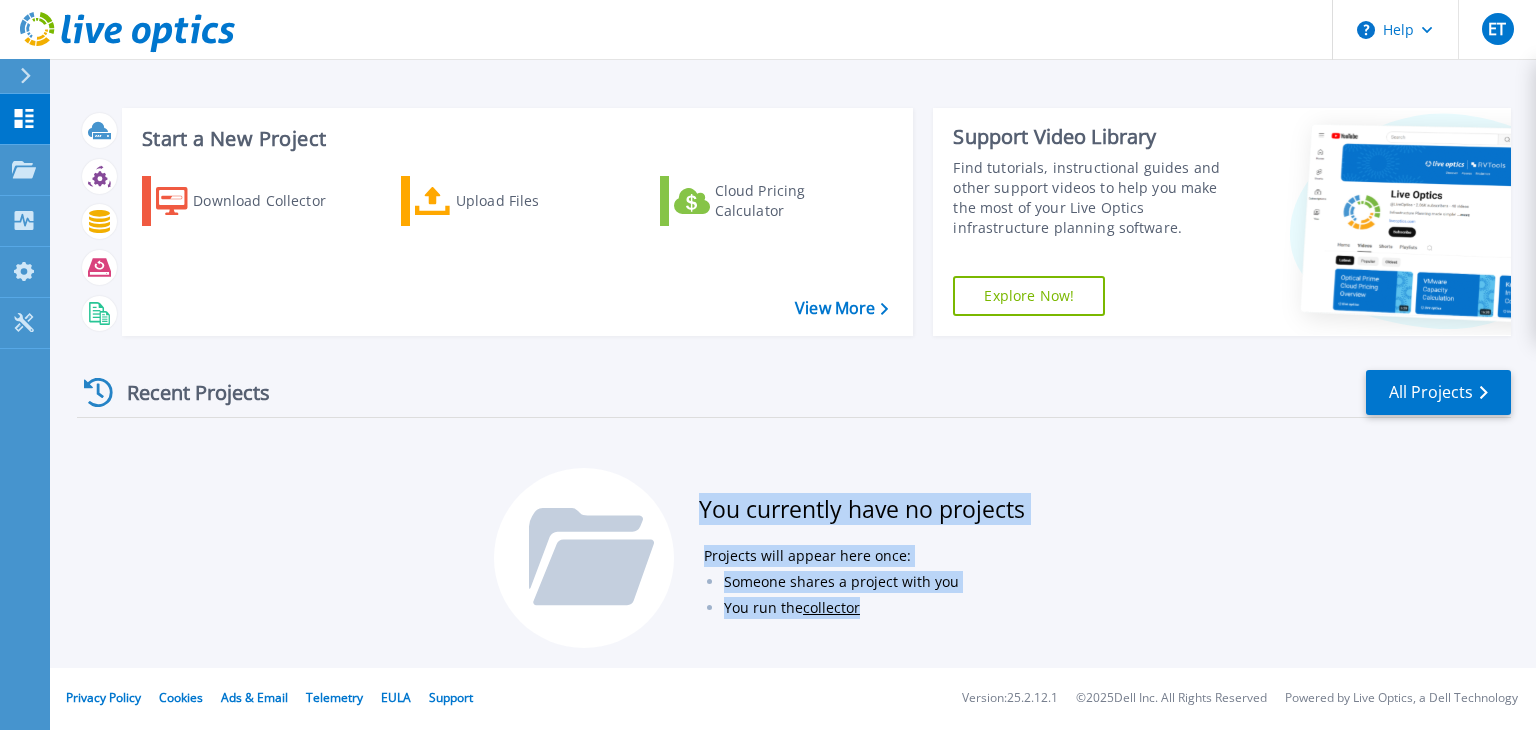 drag, startPoint x: 689, startPoint y: 504, endPoint x: 1040, endPoint y: 501, distance: 351.01282 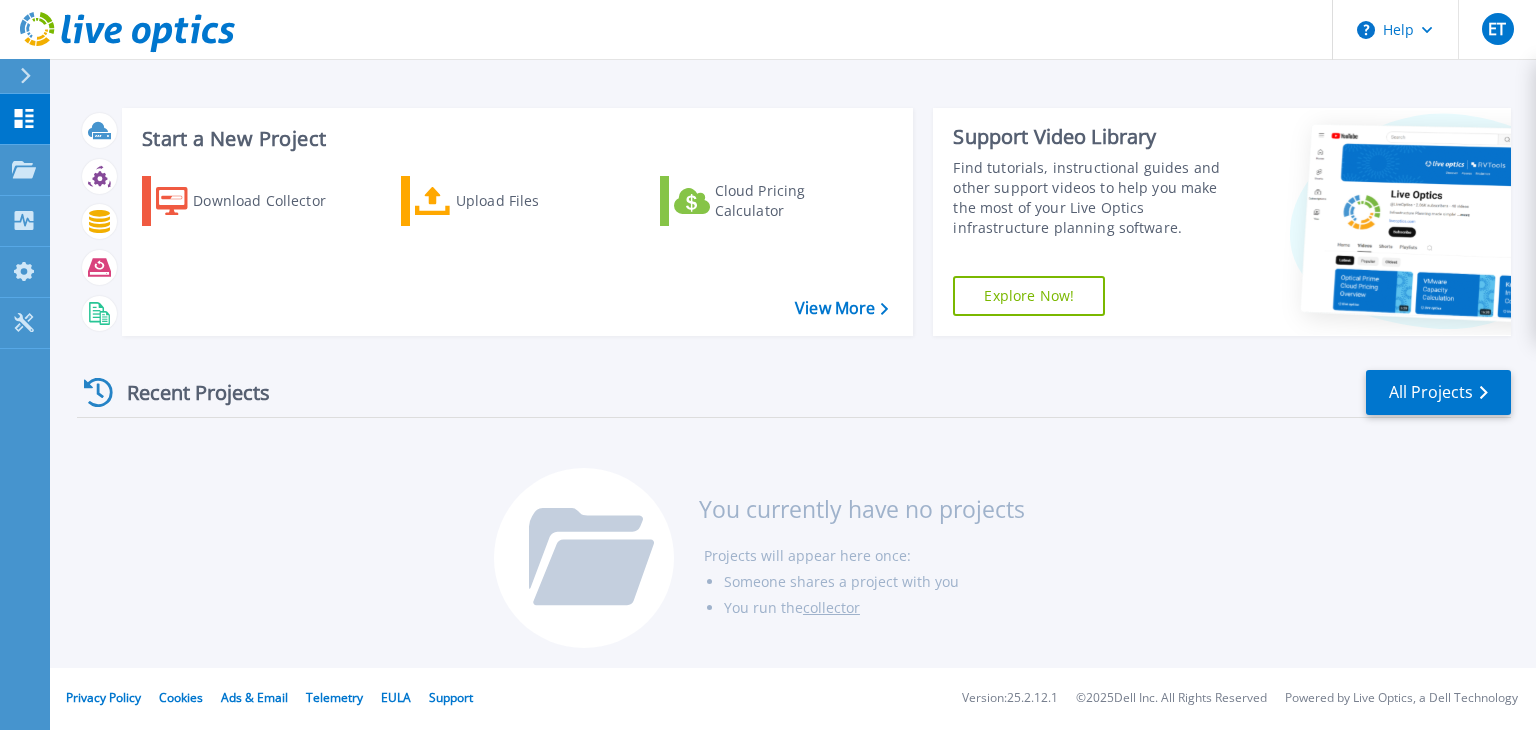 click on "You currently have no projects Projects will appear here once: Someone shares a project with you You run the  collector" at bounding box center [794, 568] 